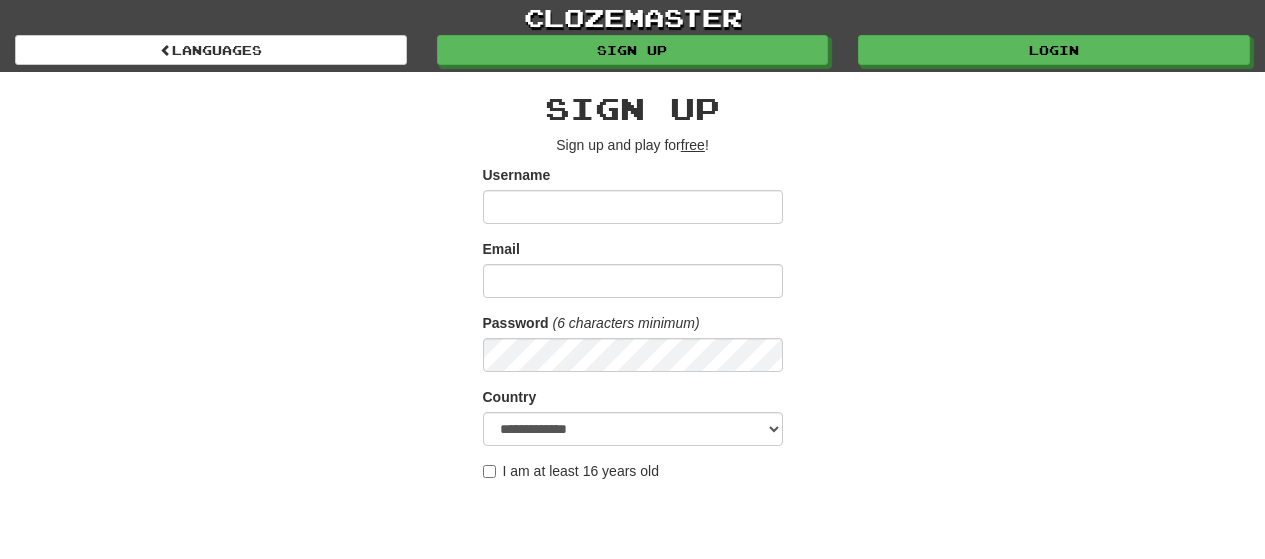 scroll, scrollTop: 0, scrollLeft: 0, axis: both 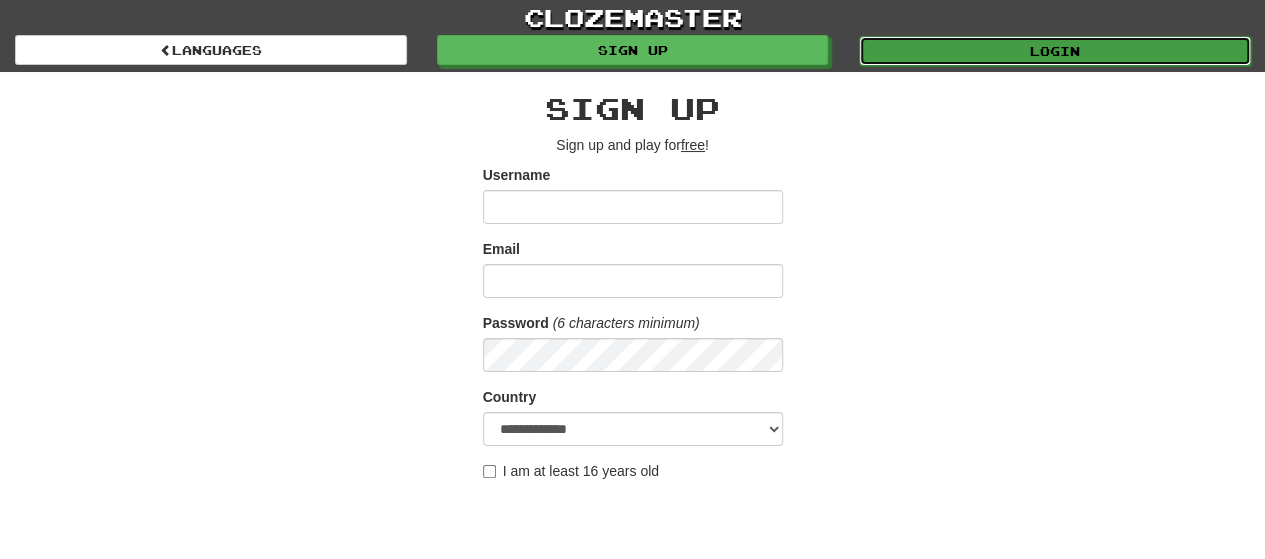 click on "Login" at bounding box center (1055, 51) 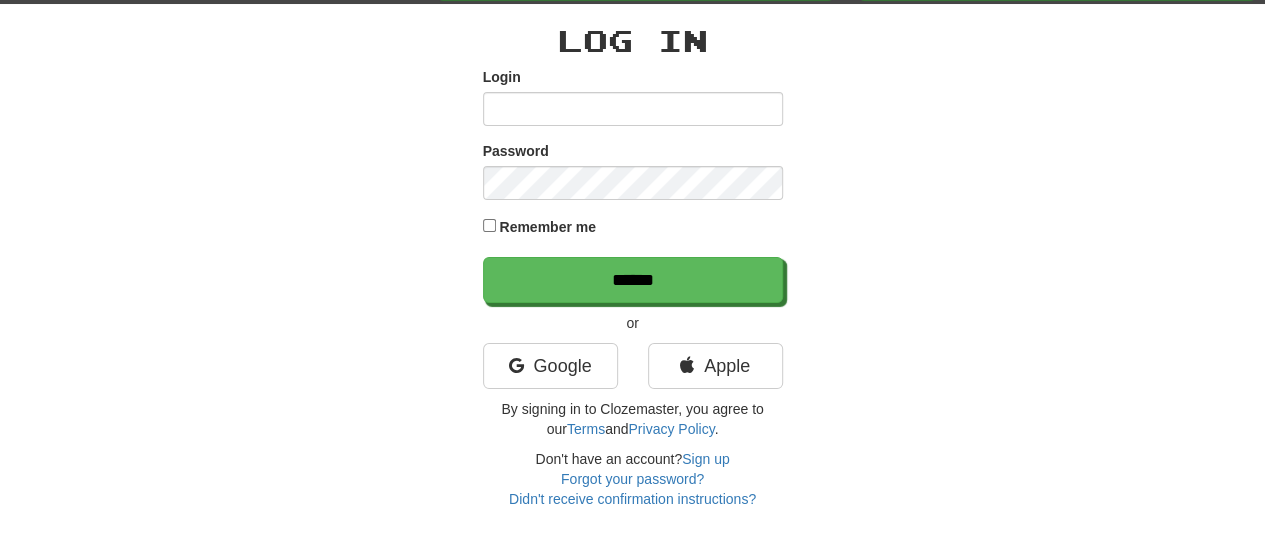 scroll, scrollTop: 100, scrollLeft: 0, axis: vertical 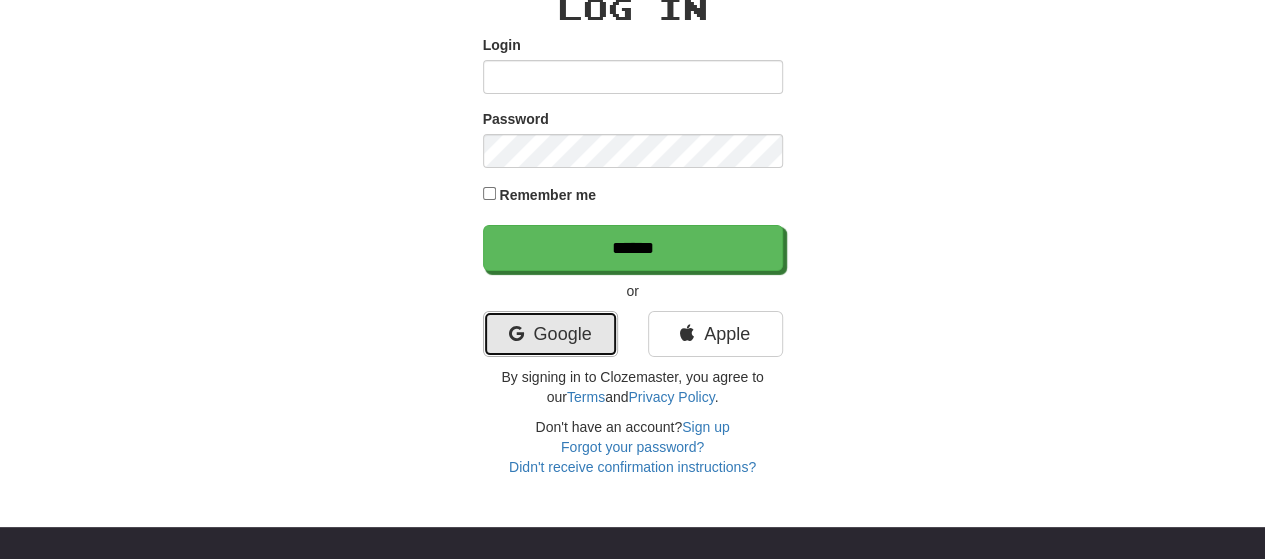 click on "Google" at bounding box center (550, 334) 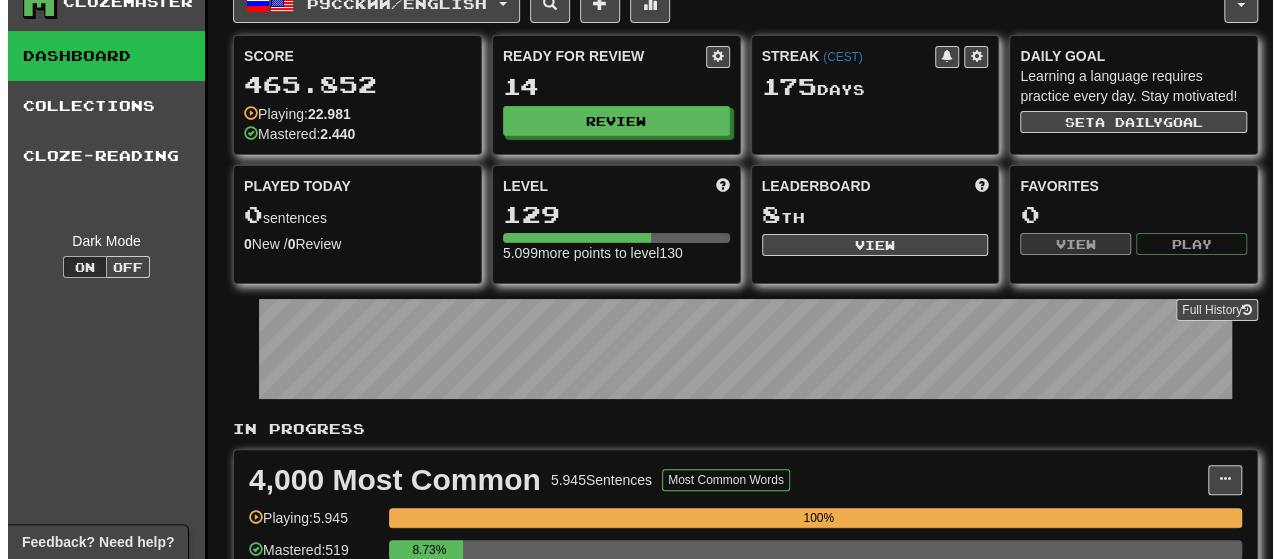 scroll, scrollTop: 0, scrollLeft: 0, axis: both 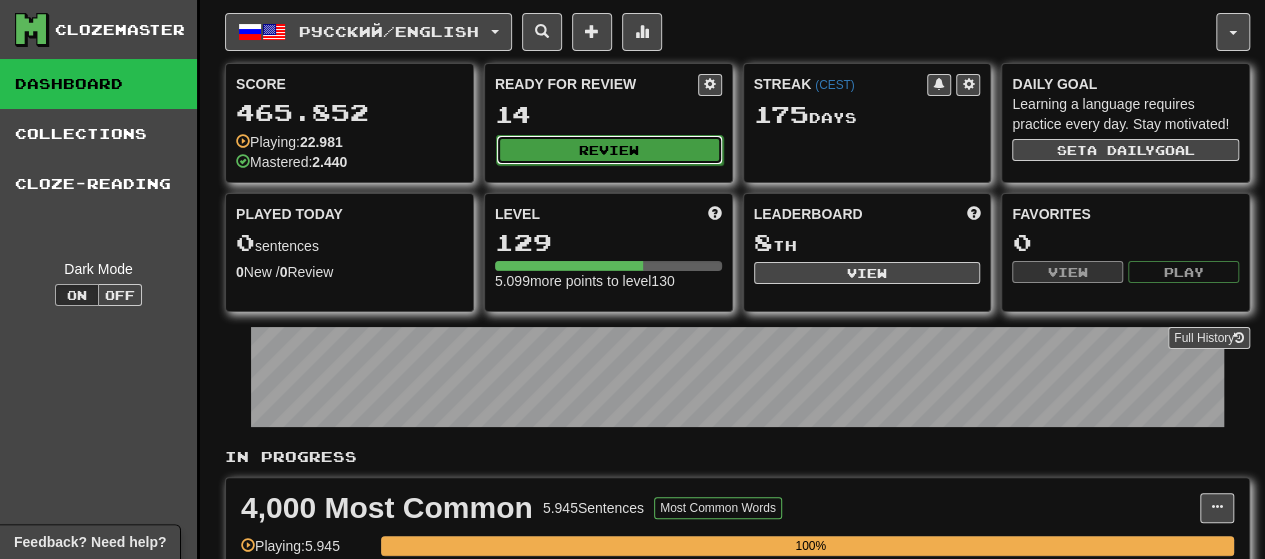 click on "Review" at bounding box center [609, 150] 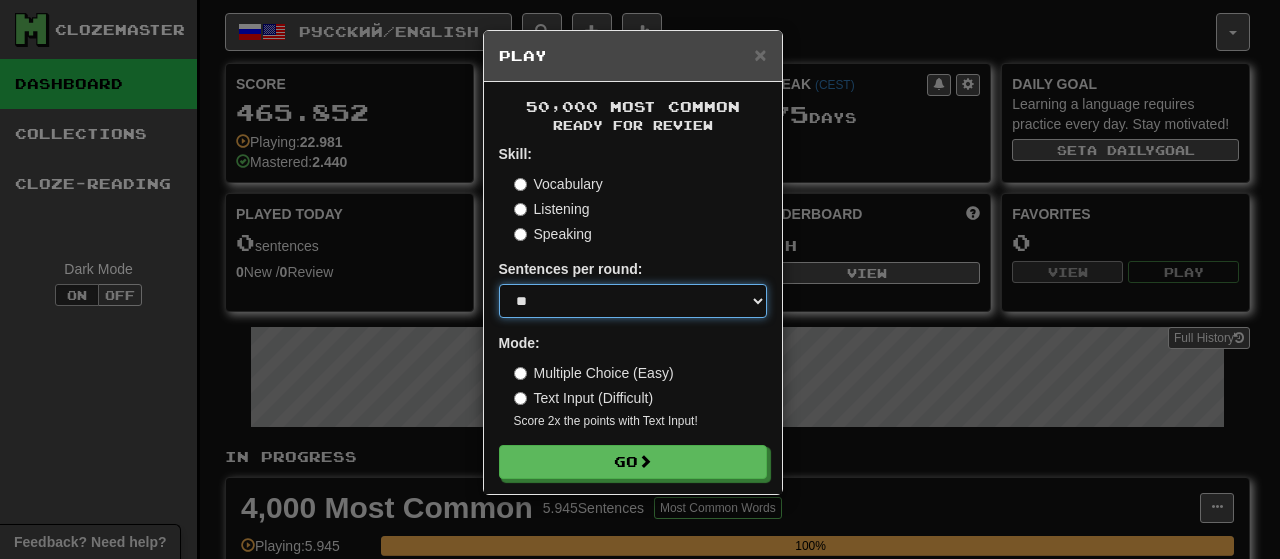 click on "* ** ** ** ** ** *** ********" at bounding box center (633, 301) 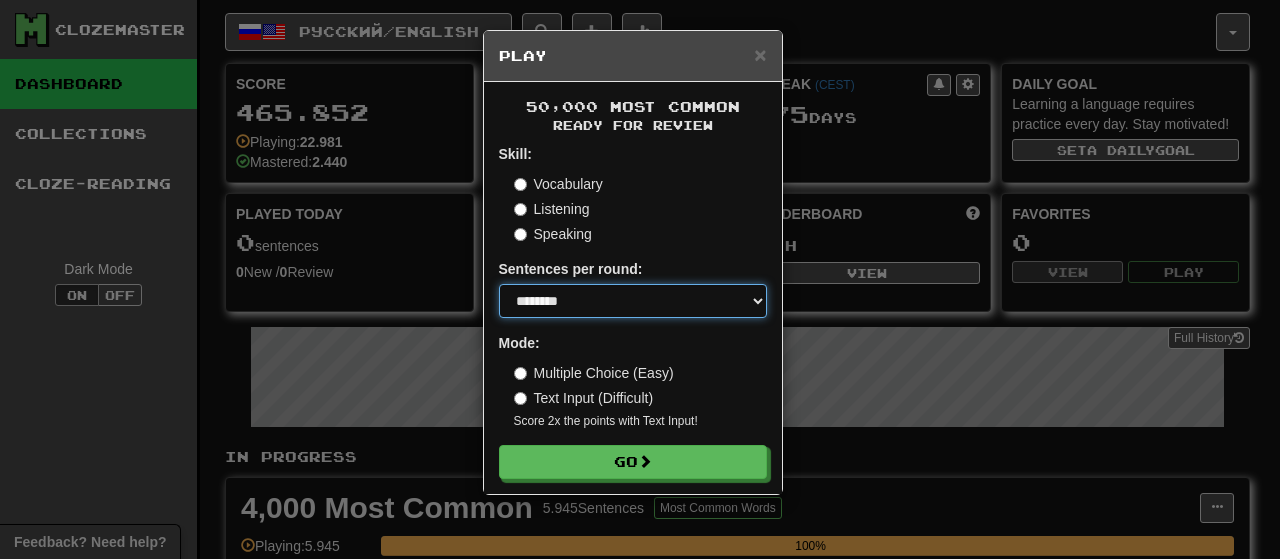 click on "* ** ** ** ** ** *** ********" at bounding box center (633, 301) 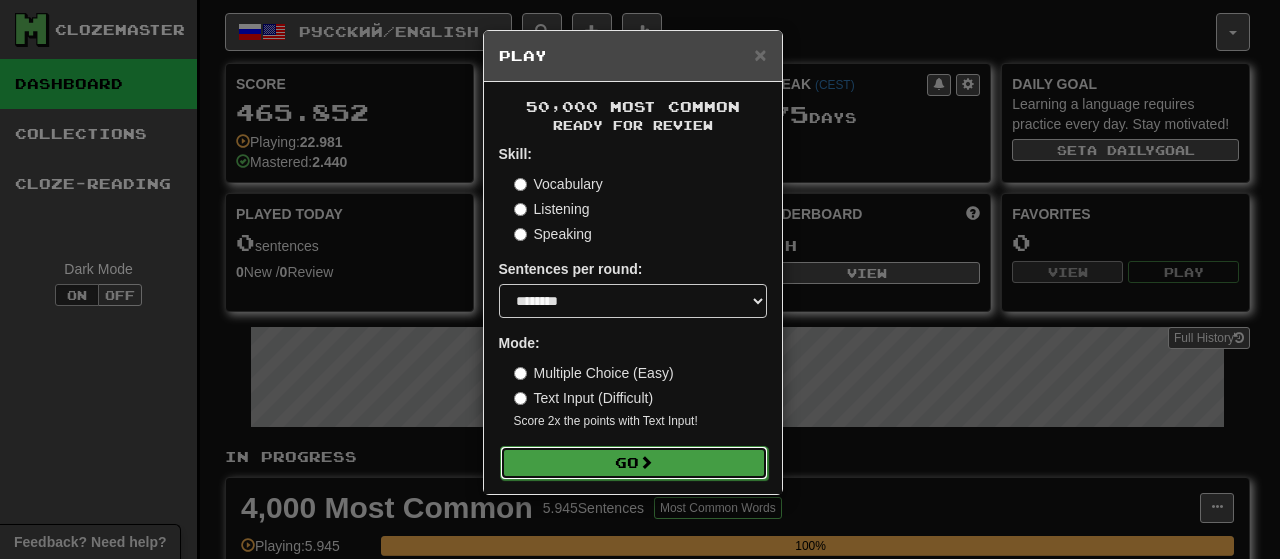 click on "Go" at bounding box center [634, 463] 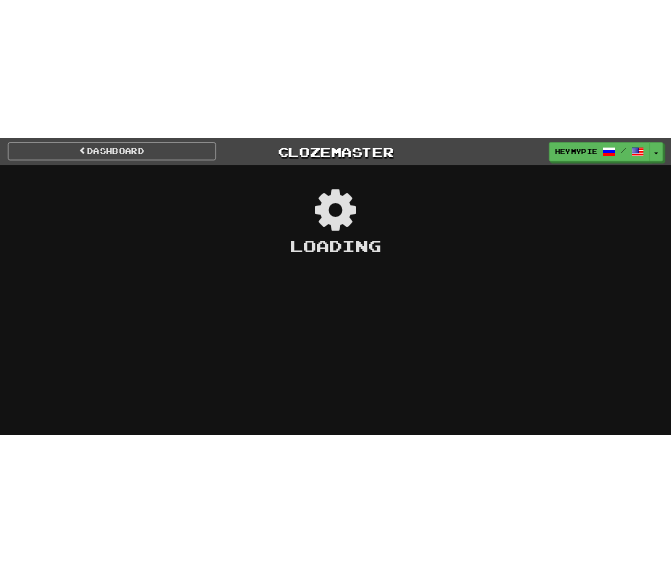 scroll, scrollTop: 0, scrollLeft: 0, axis: both 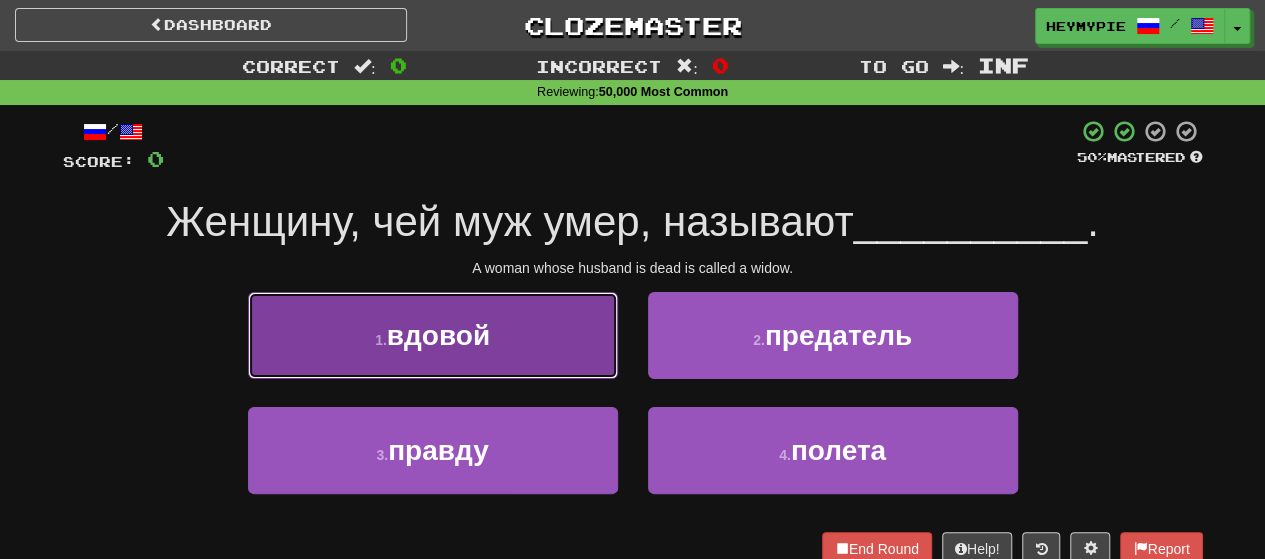 click on "1 .  вдовой" at bounding box center (433, 335) 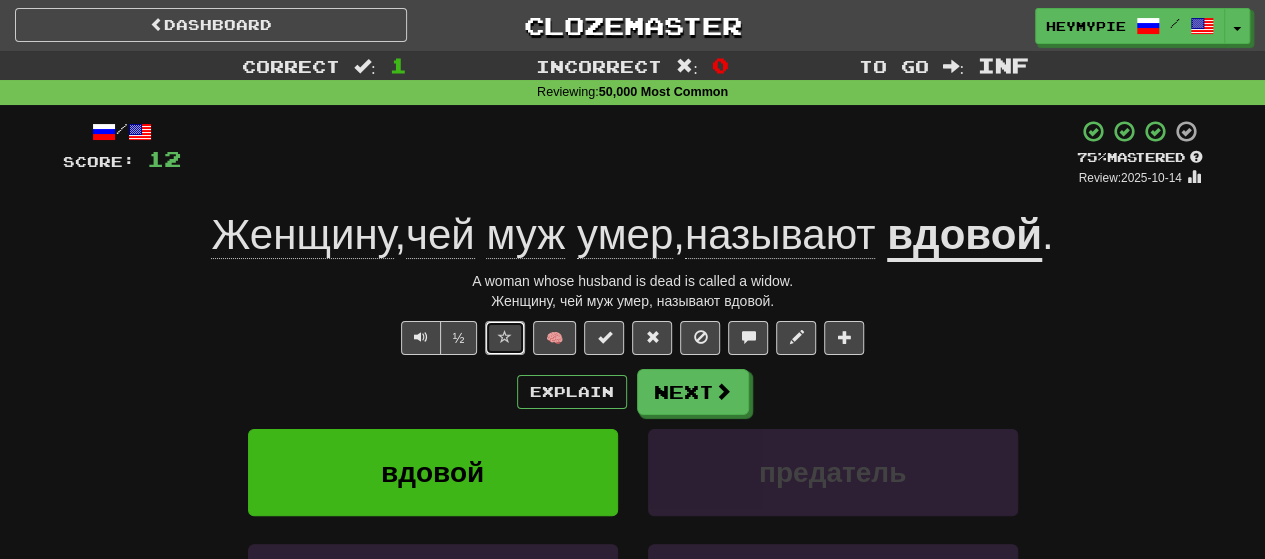 click at bounding box center (505, 338) 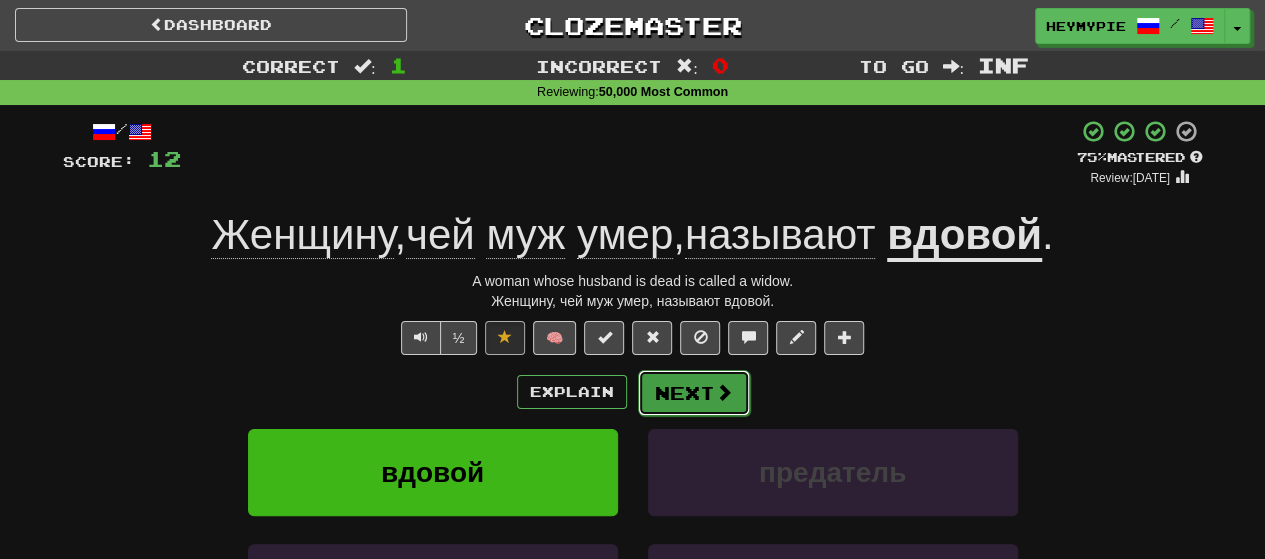 click at bounding box center (724, 392) 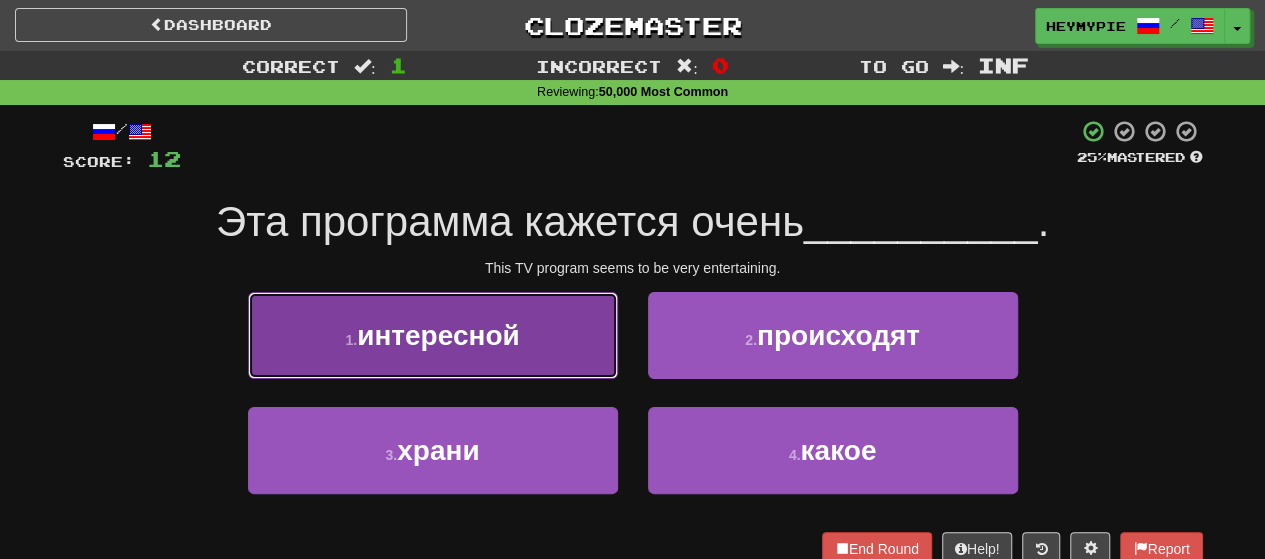 click on "1 .  интересной" at bounding box center [433, 335] 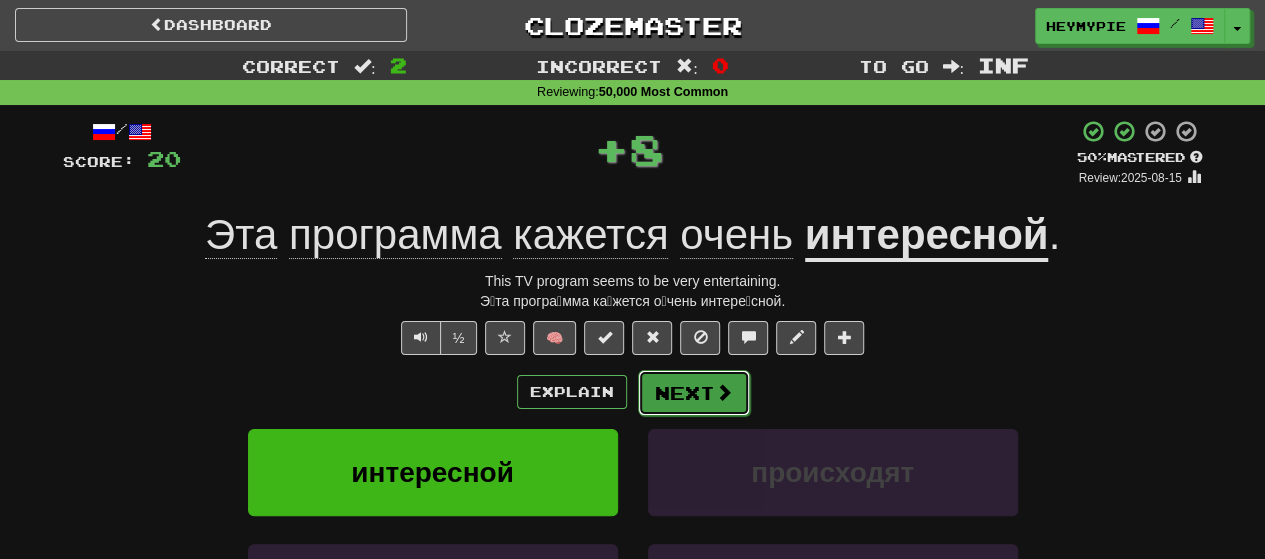 click on "Next" at bounding box center [694, 393] 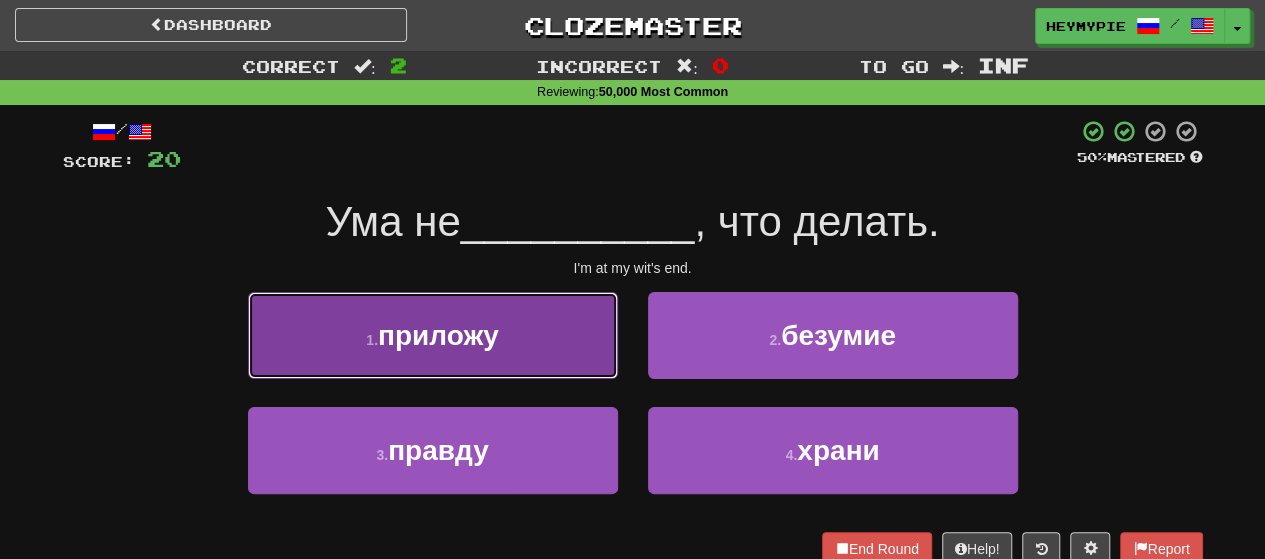 click on "1 .  приложу" at bounding box center (433, 335) 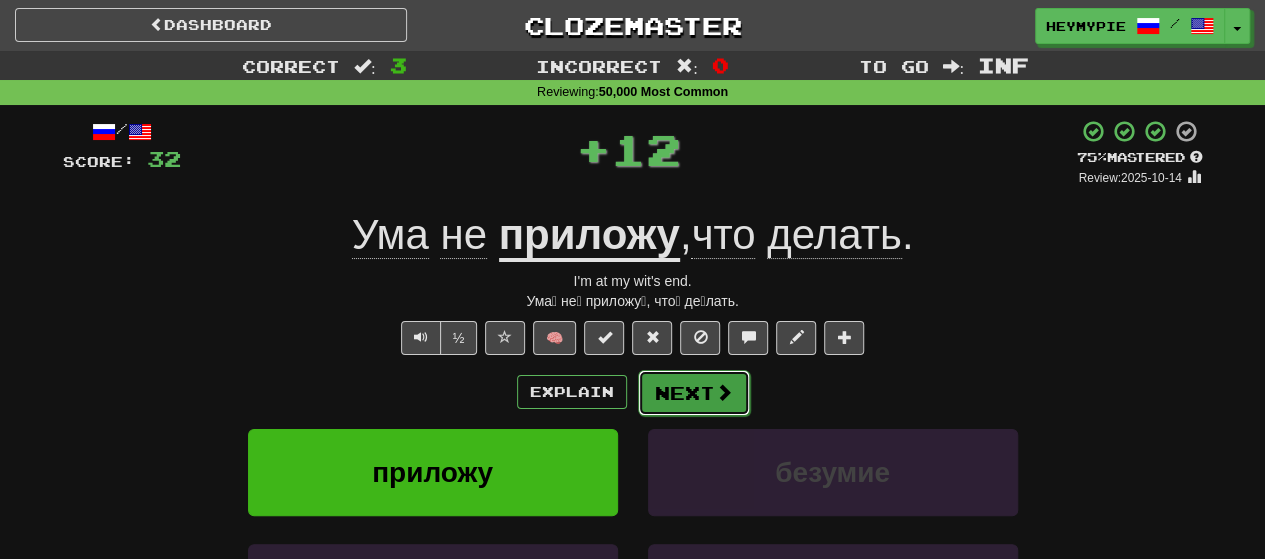 click on "Next" at bounding box center (694, 393) 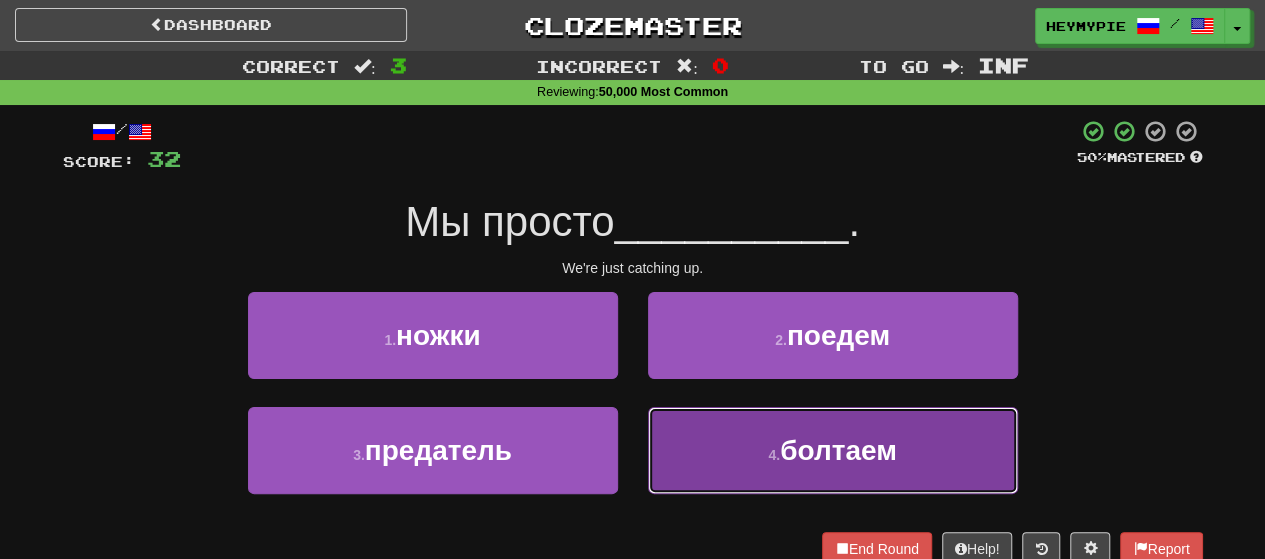 click on "4 .  болтаем" at bounding box center (833, 450) 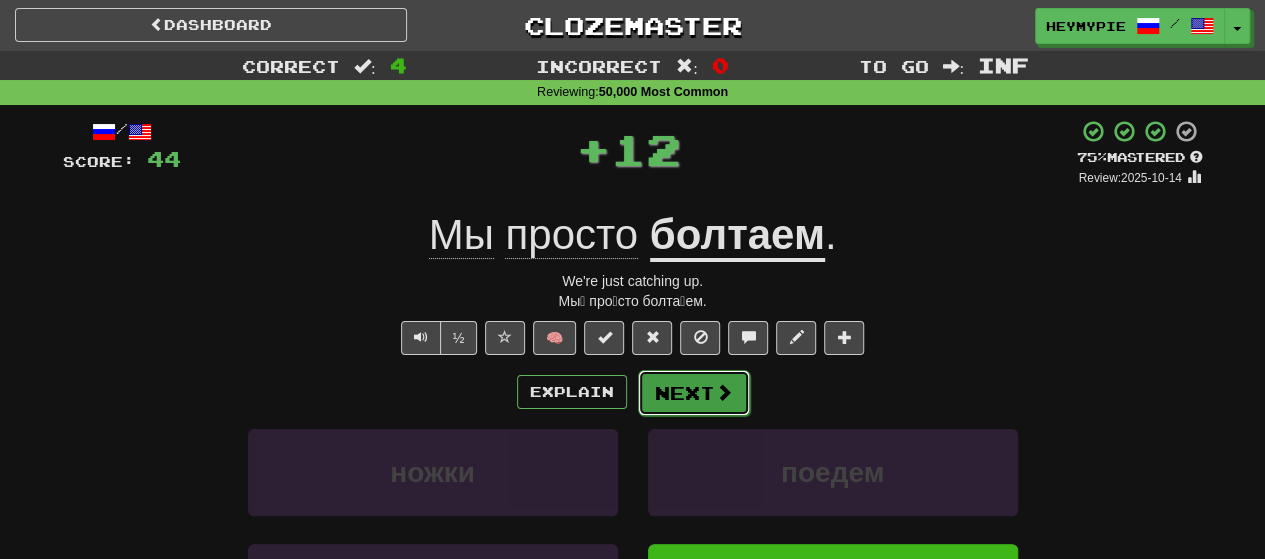 click on "Next" at bounding box center [694, 393] 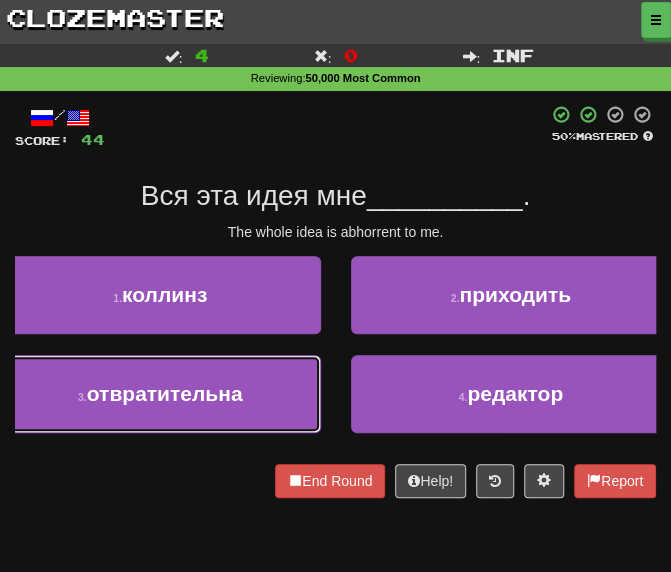click on "отвратительна" at bounding box center (165, 393) 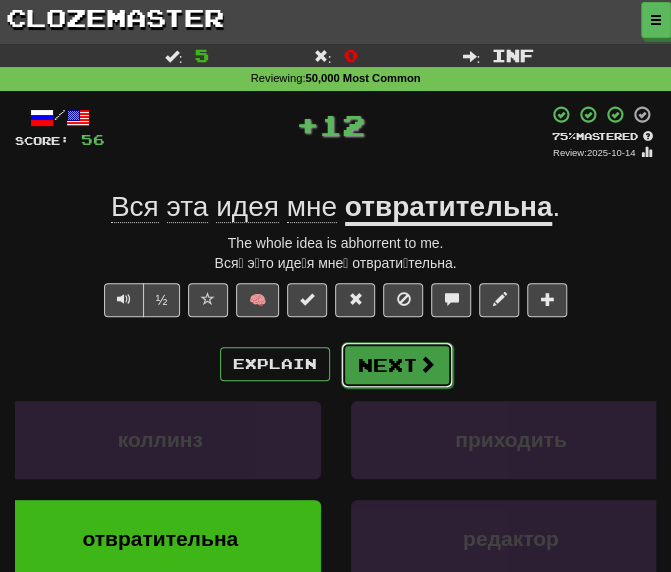 click on "Next" at bounding box center (397, 365) 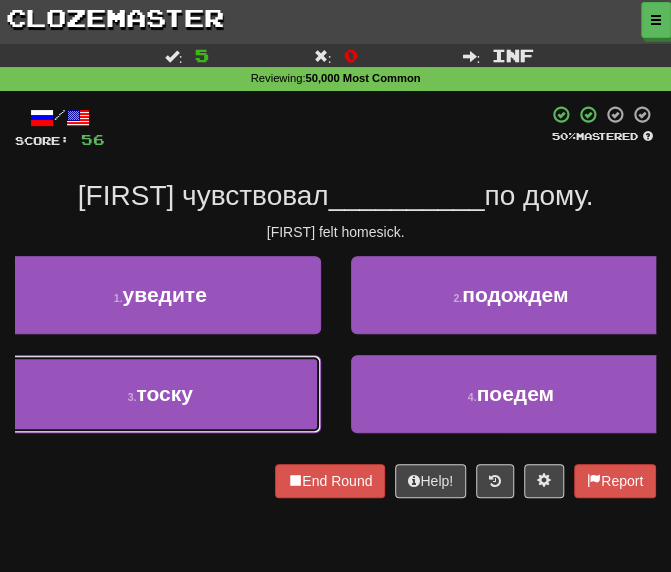click on "3 .  тоску" at bounding box center [160, 394] 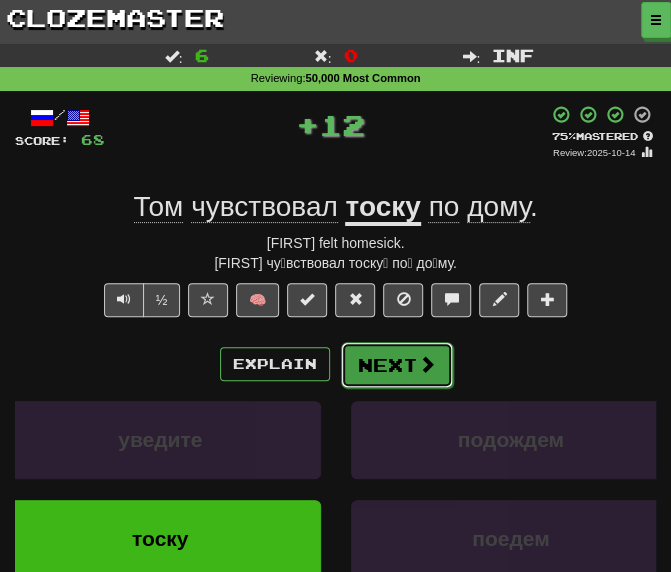 click on "Next" at bounding box center (397, 365) 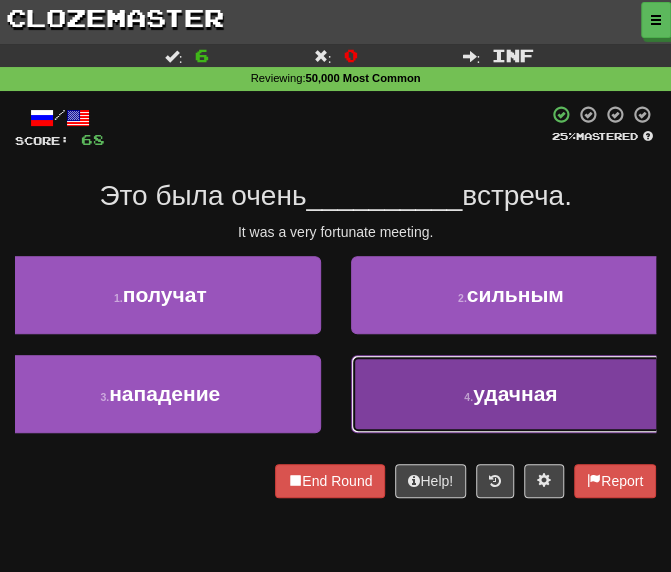 click on "4 .  удачная" at bounding box center [511, 394] 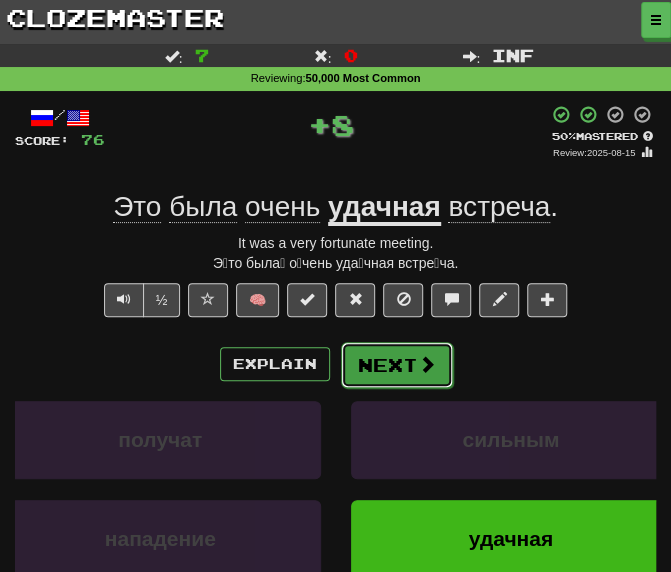 click on "Next" at bounding box center [397, 365] 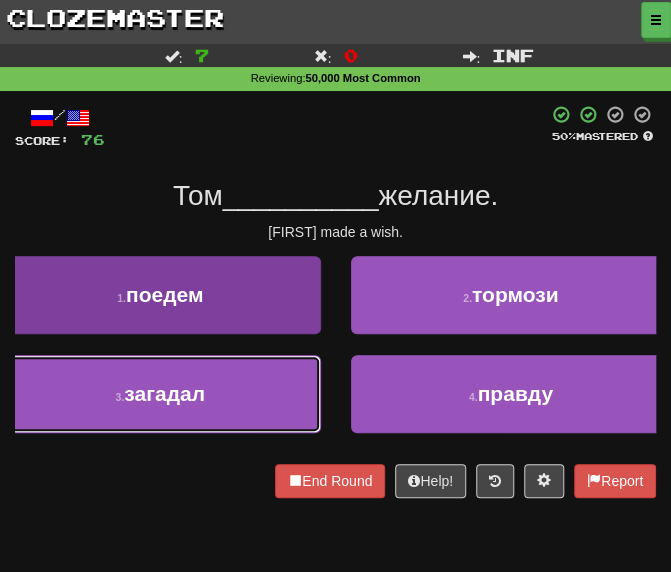 click on "3 .  загадал" at bounding box center [160, 394] 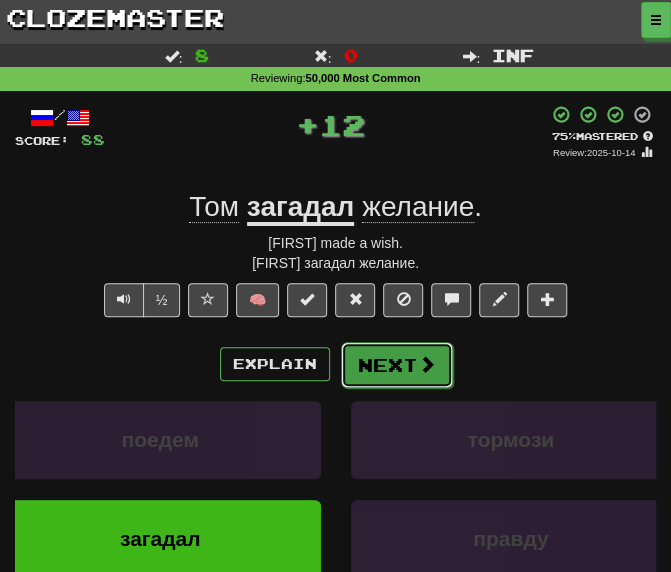 click on "Next" at bounding box center (397, 365) 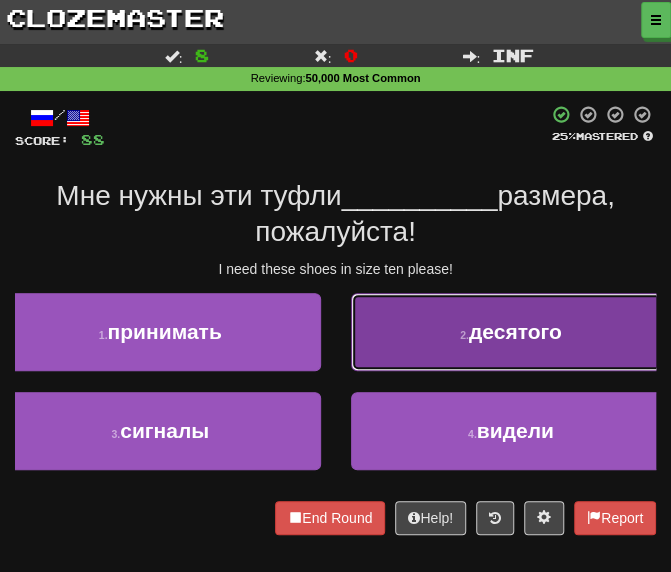 click on "2 .  десятого" at bounding box center [511, 332] 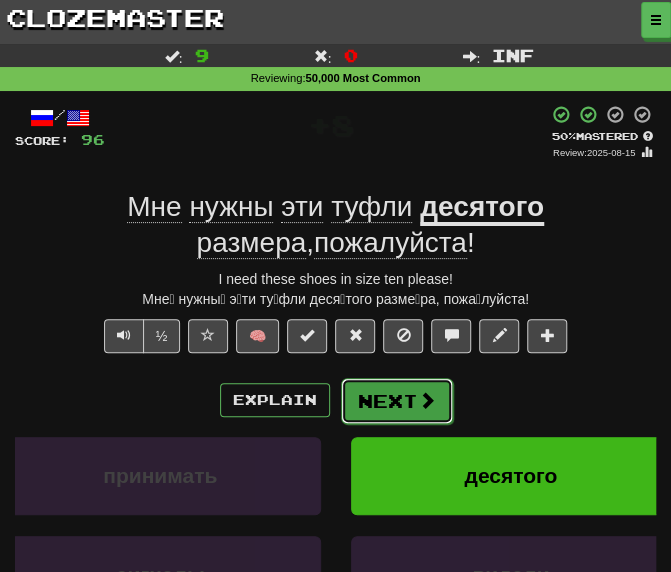 click on "Next" at bounding box center (397, 401) 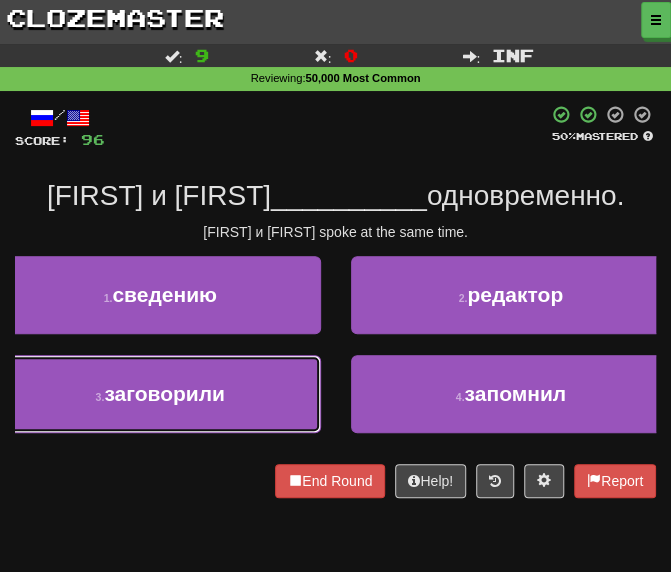 click on "заговорили" at bounding box center (164, 393) 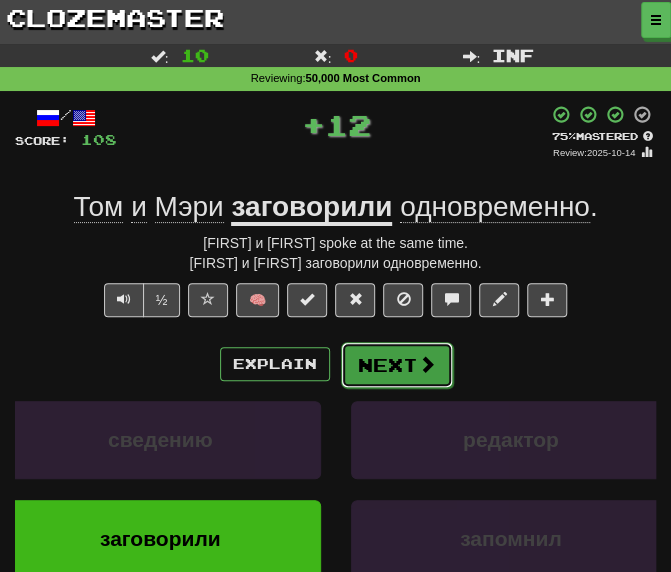 click on "Next" at bounding box center (397, 365) 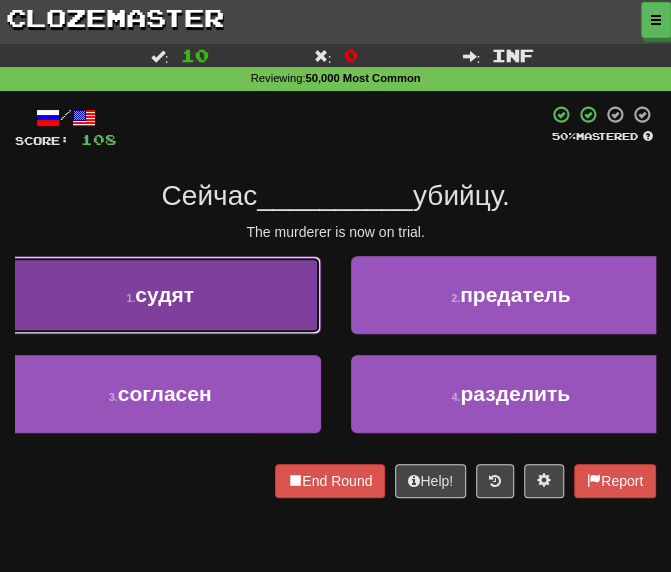 click on "1 .  судят" at bounding box center [160, 295] 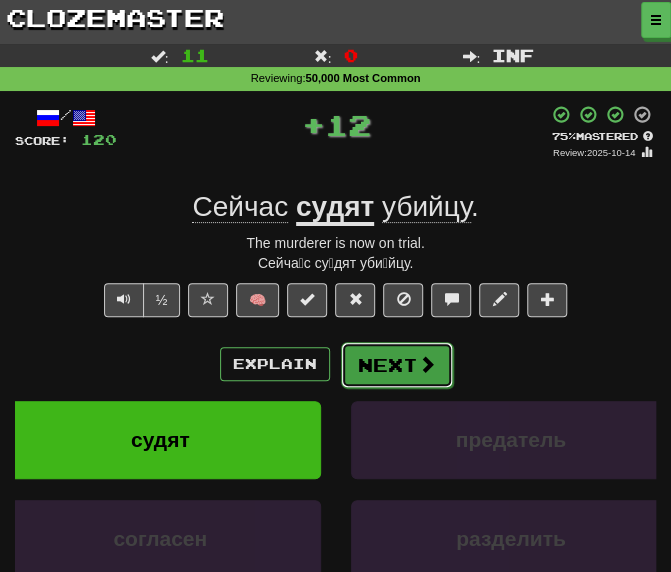 click on "Next" at bounding box center (397, 365) 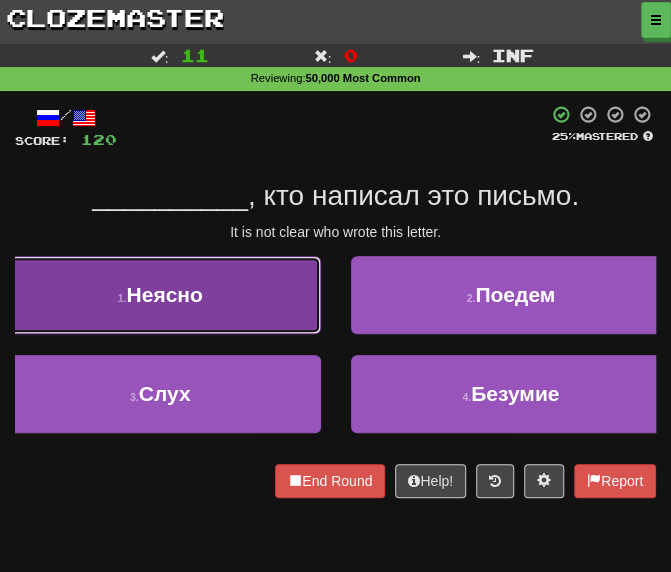 click on "1 .  Неясно" at bounding box center (160, 295) 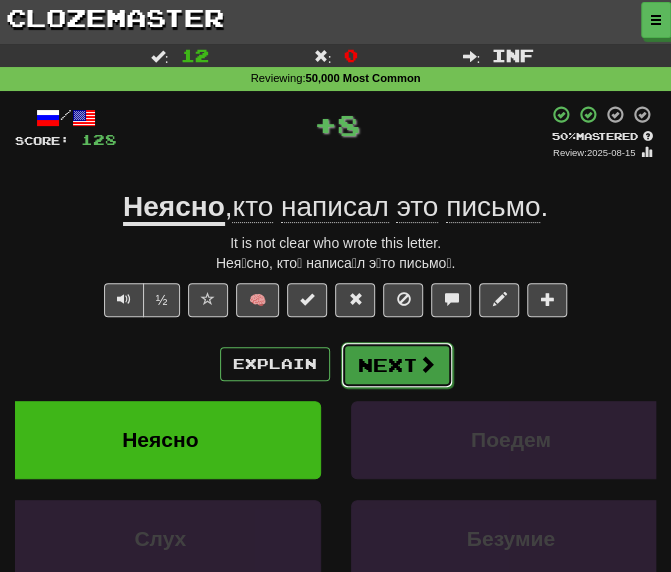 click on "Next" at bounding box center (397, 365) 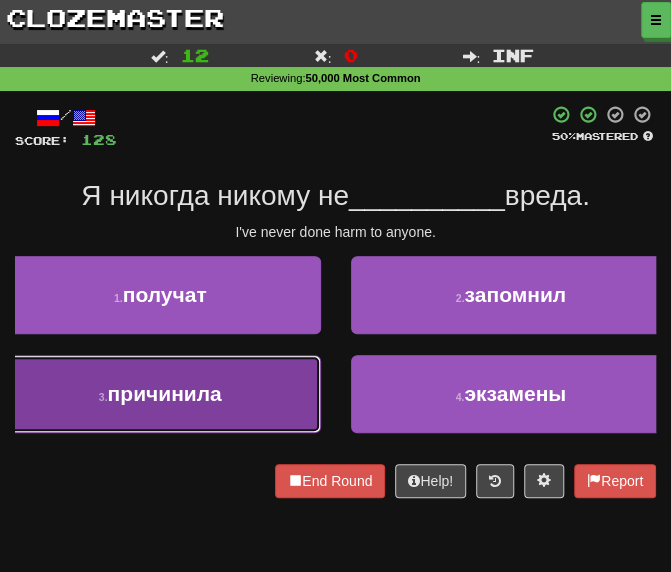 click on "3 .  причинила" at bounding box center [160, 394] 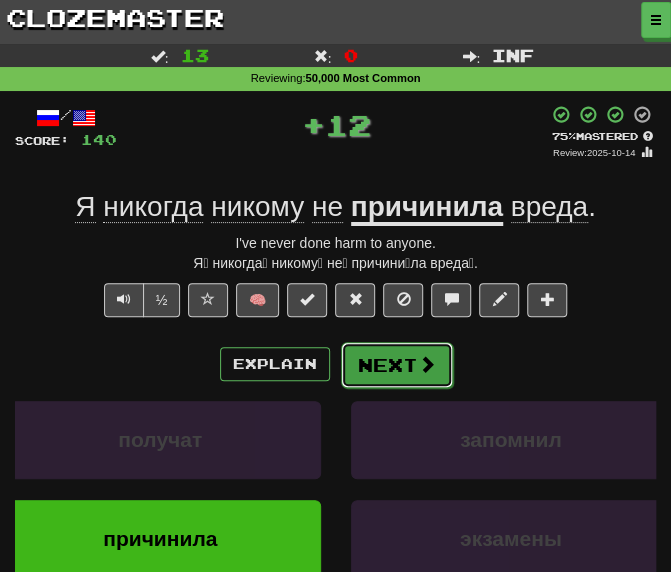 click on "Next" at bounding box center [397, 365] 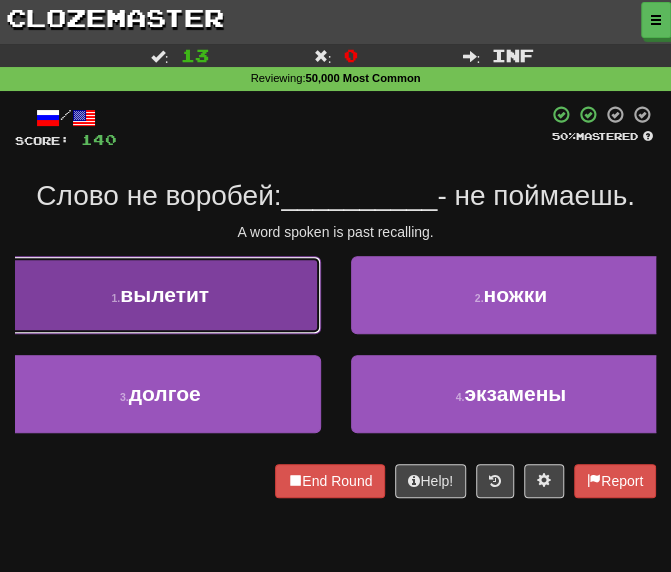 click on "1 .  вылетит" at bounding box center [160, 295] 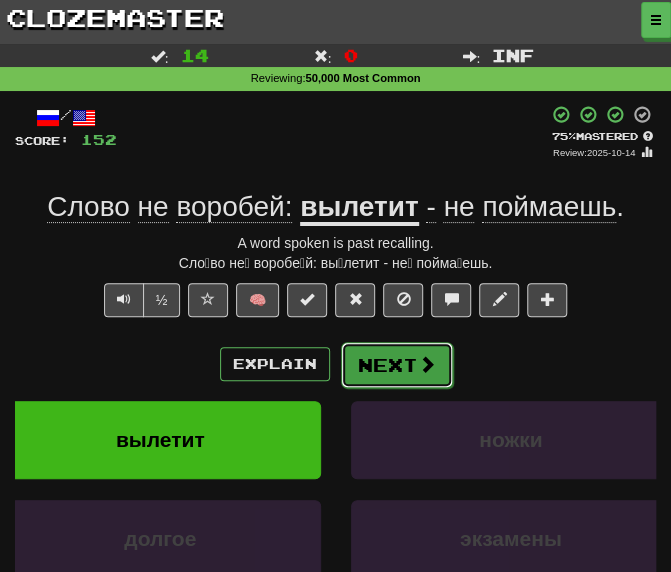 click on "Next" at bounding box center [397, 365] 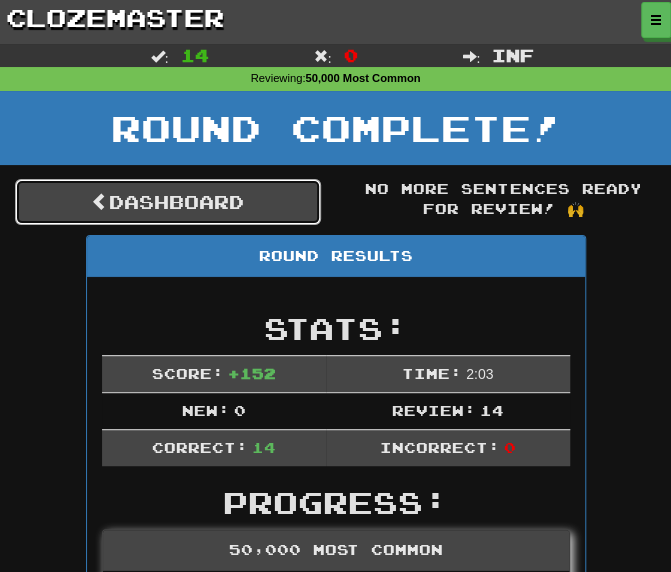 click on "Dashboard" at bounding box center (168, 202) 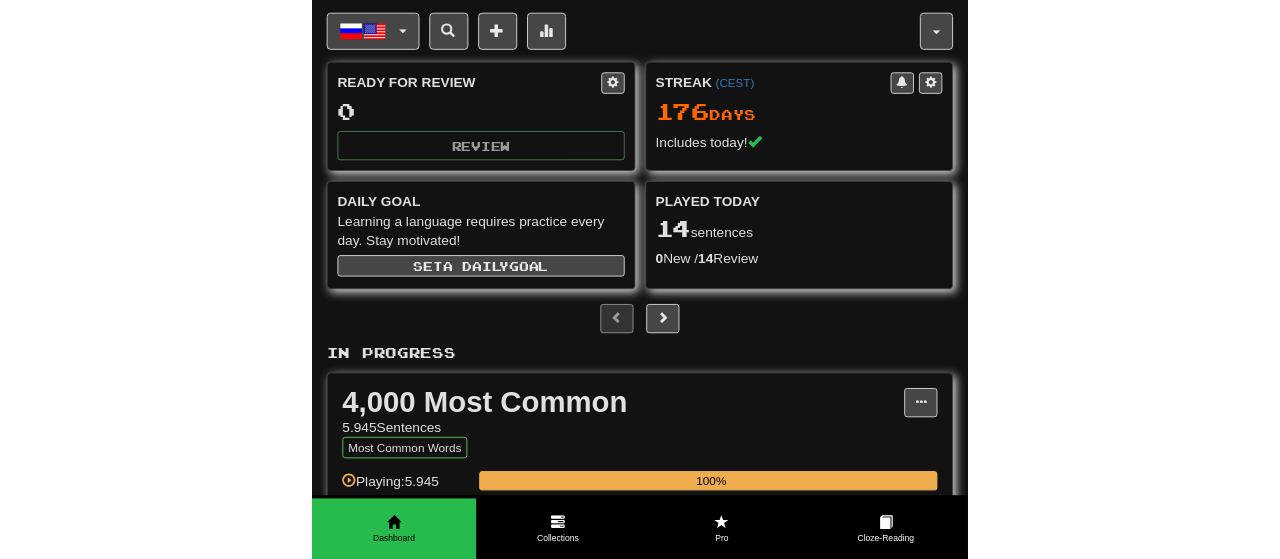 scroll, scrollTop: 0, scrollLeft: 0, axis: both 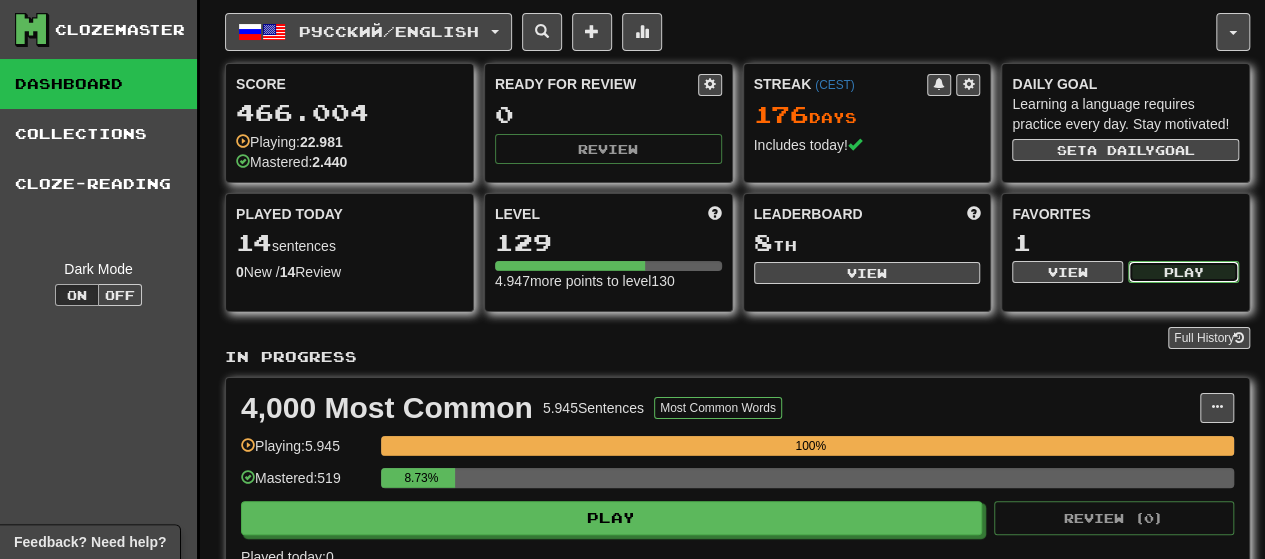 click on "Play" at bounding box center [1183, 272] 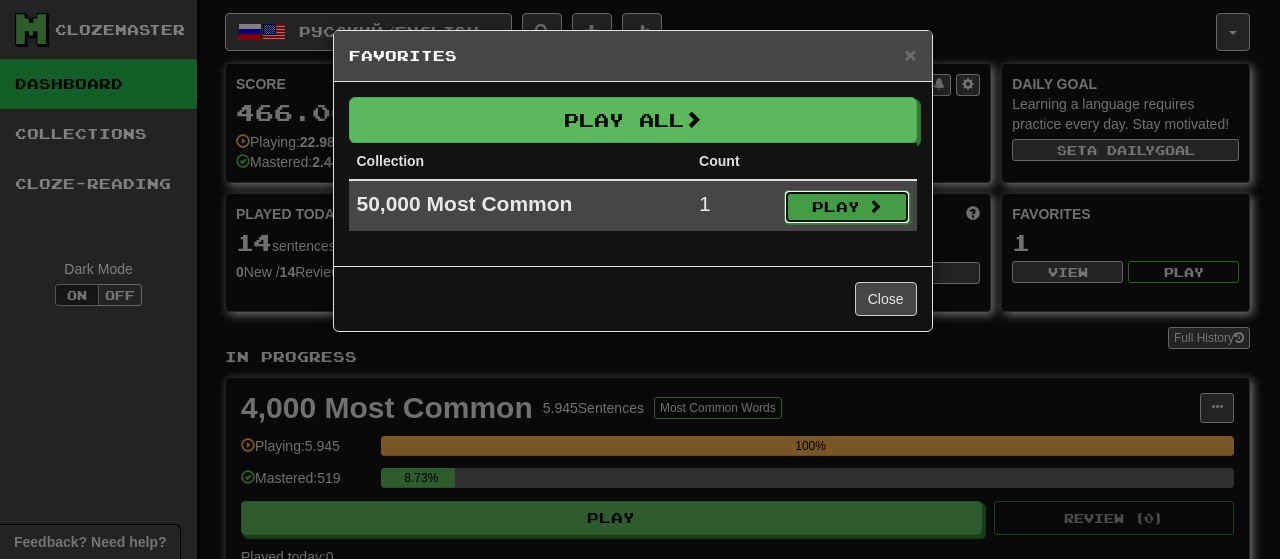 click on "Play" at bounding box center (847, 207) 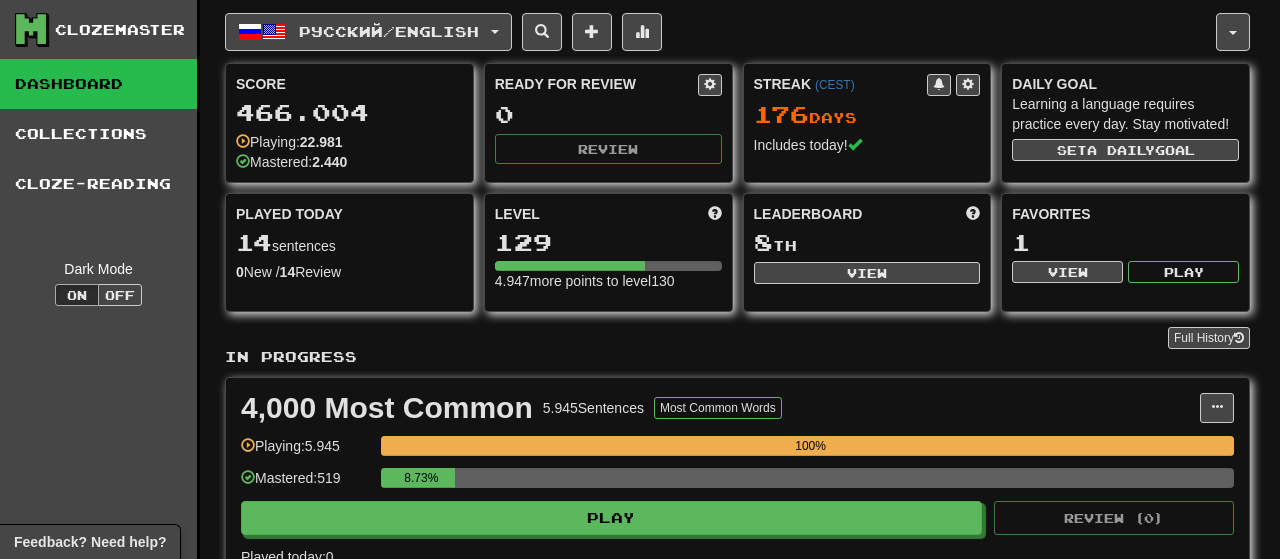 select on "********" 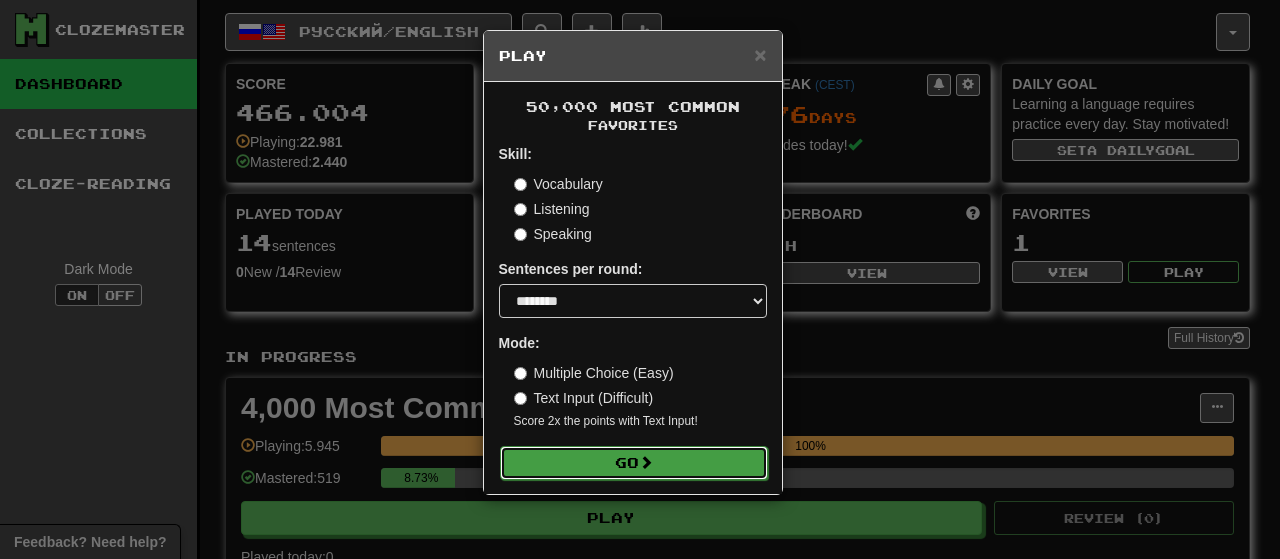click on "Go" at bounding box center [634, 463] 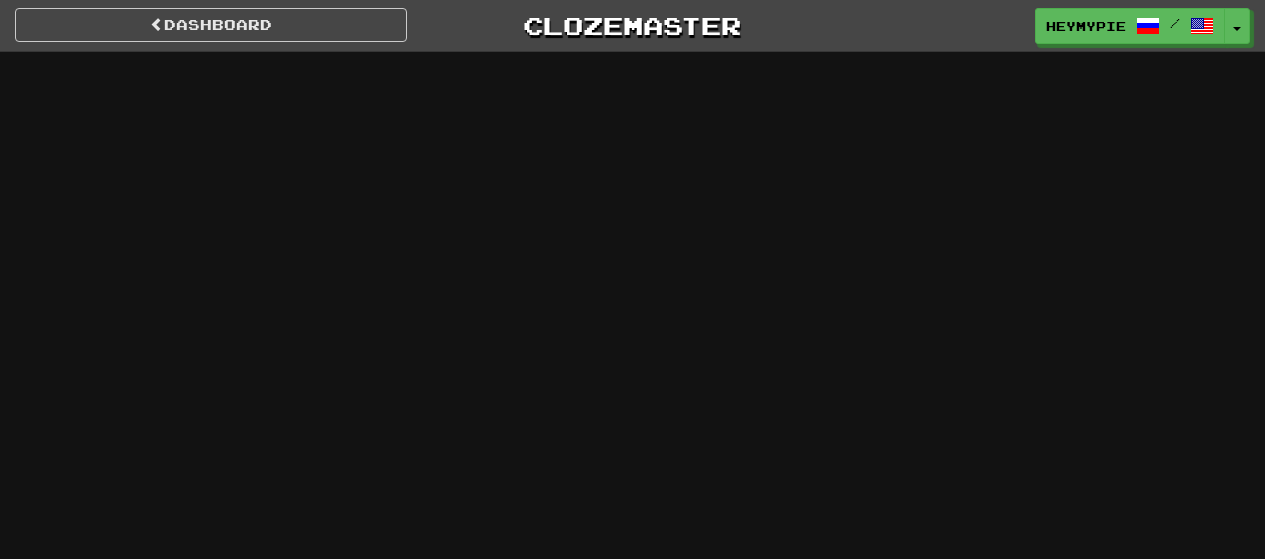 scroll, scrollTop: 0, scrollLeft: 0, axis: both 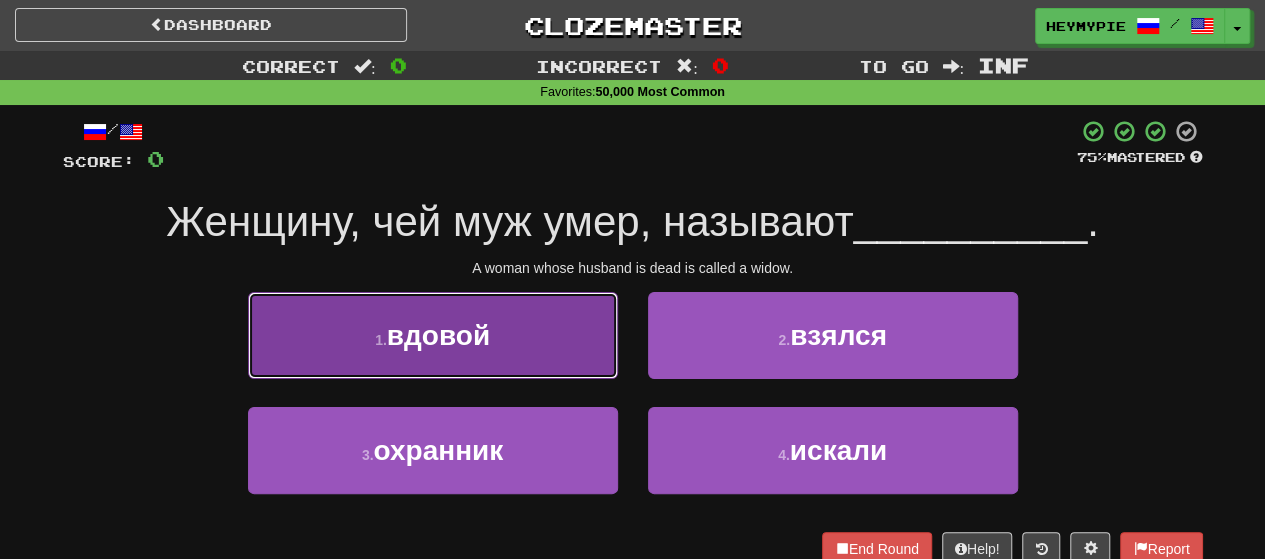click on "1 .  вдовой" at bounding box center (433, 335) 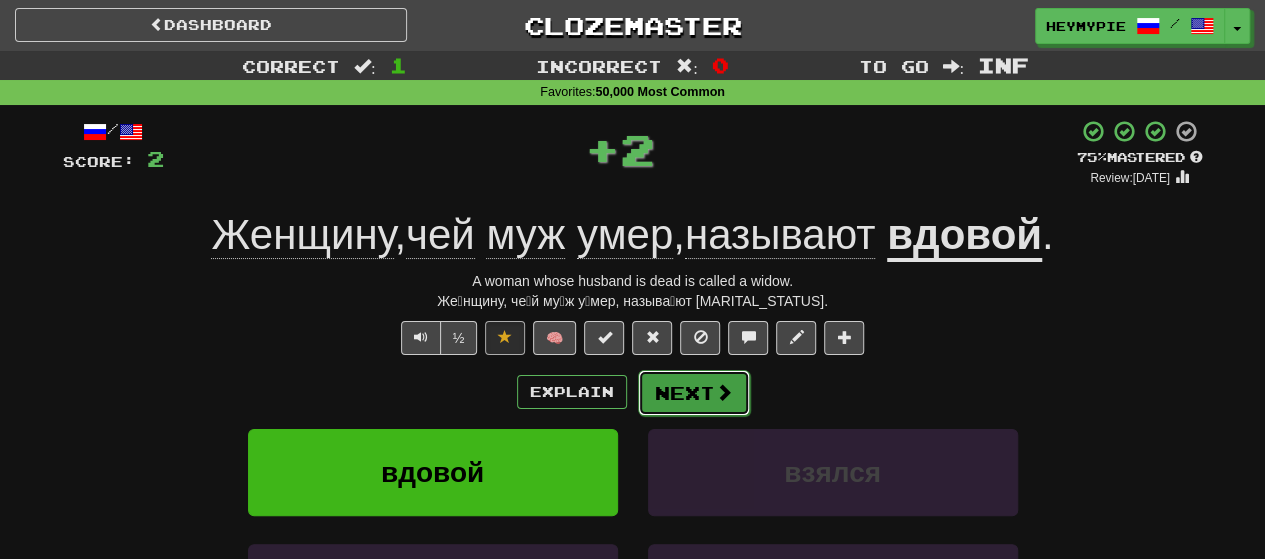 click on "Next" at bounding box center [694, 393] 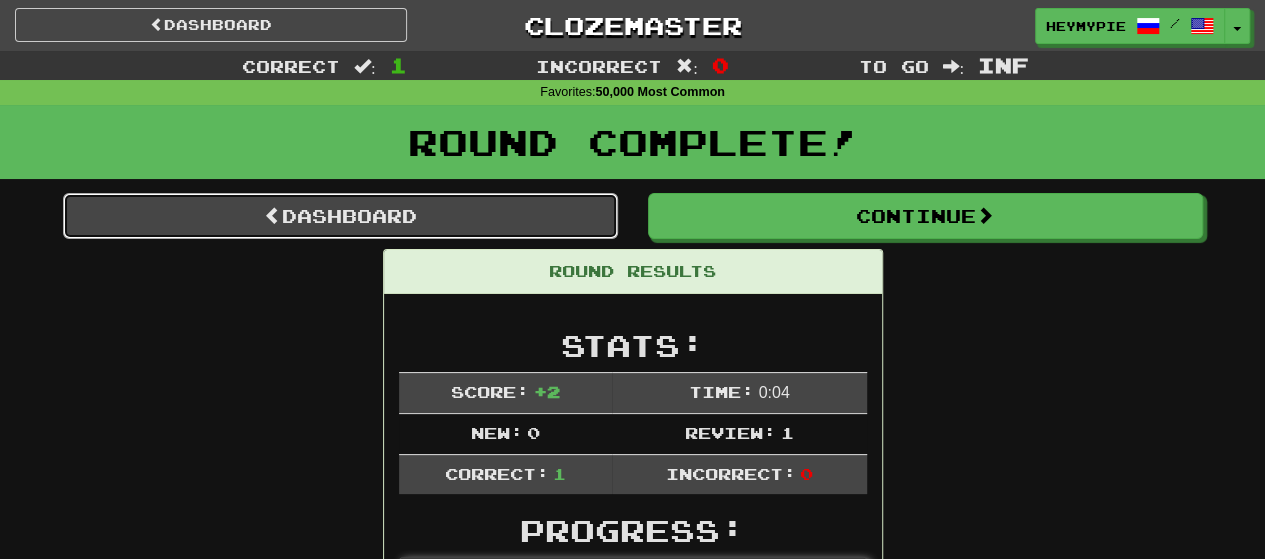 click on "Dashboard" at bounding box center (340, 216) 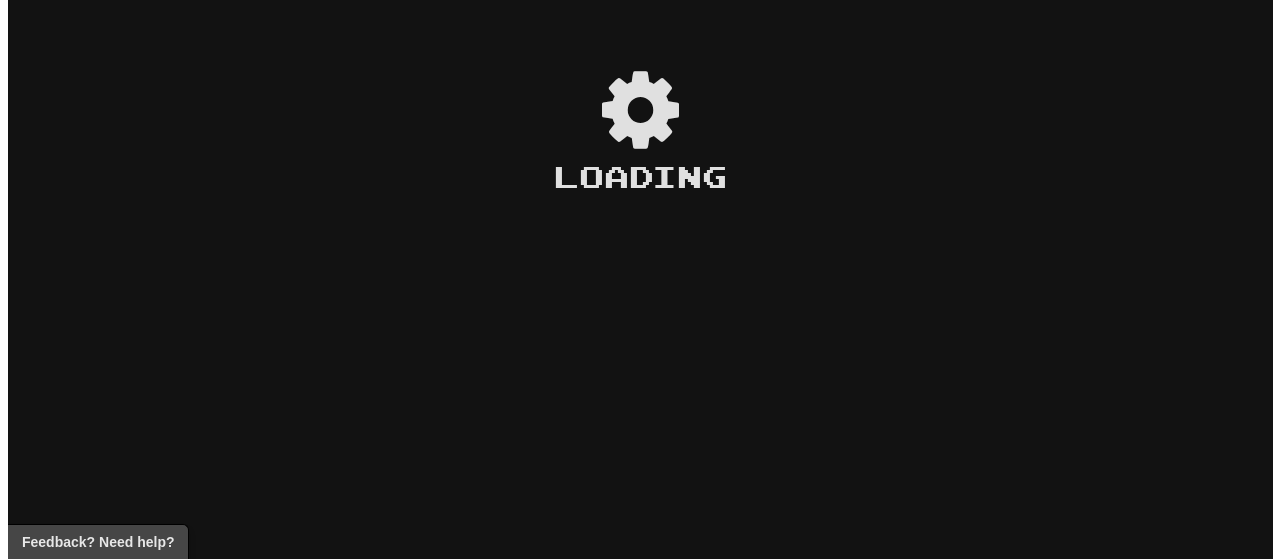 scroll, scrollTop: 0, scrollLeft: 0, axis: both 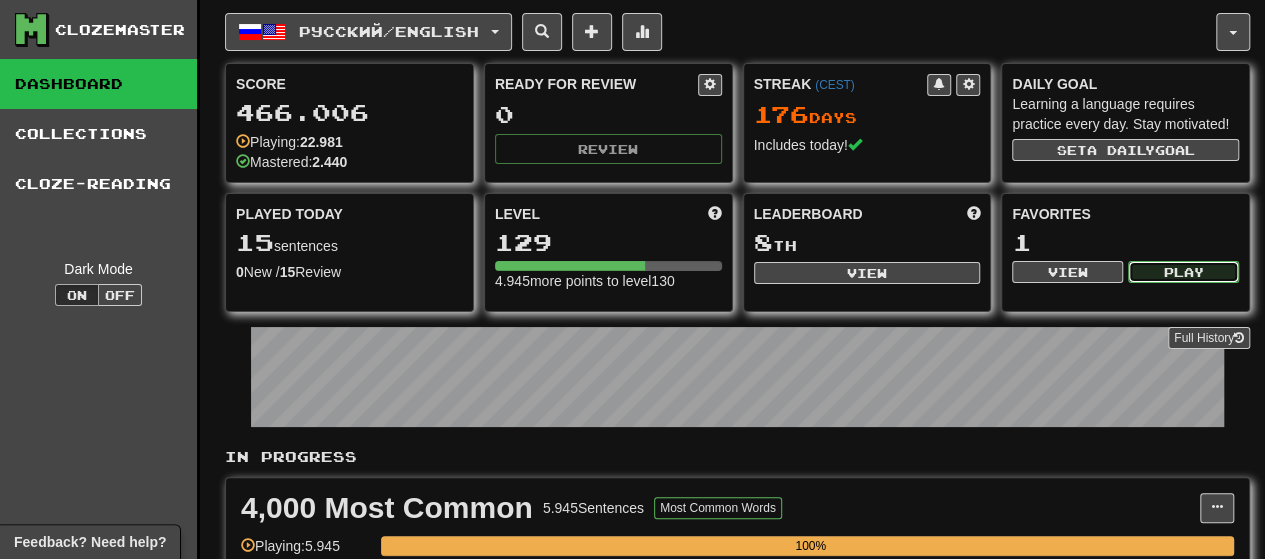 click on "Play" at bounding box center [1183, 272] 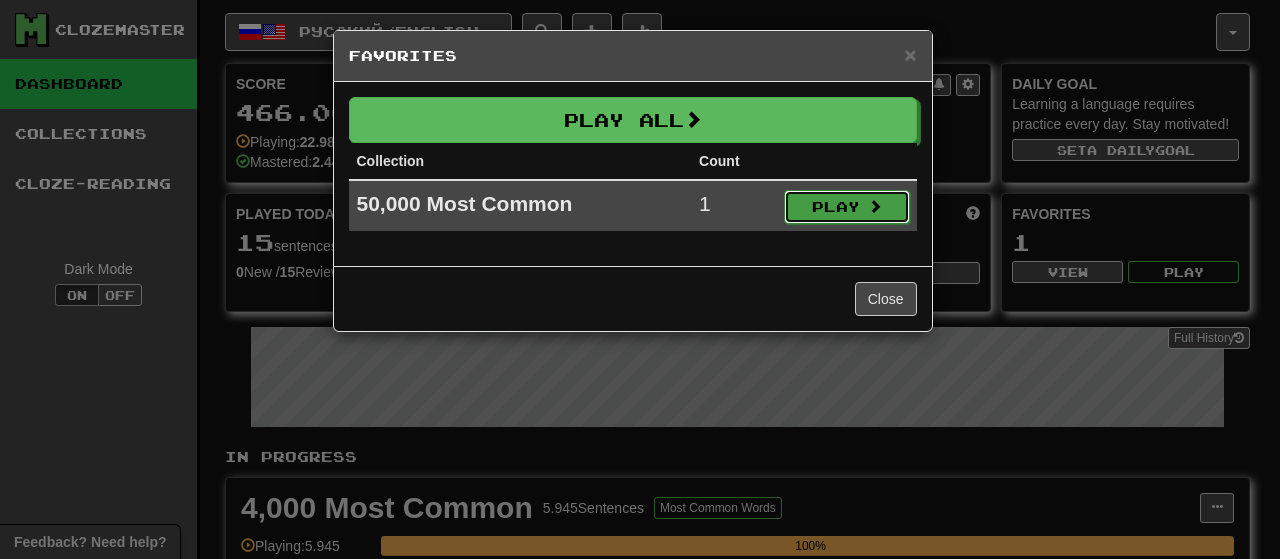 click on "Play" at bounding box center (847, 207) 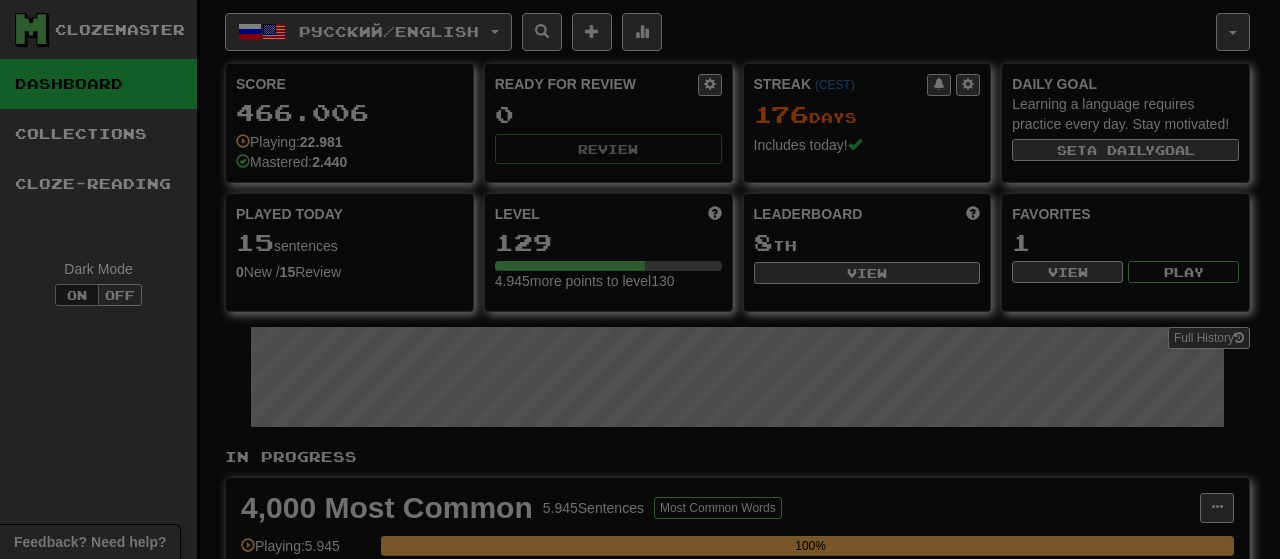 select on "********" 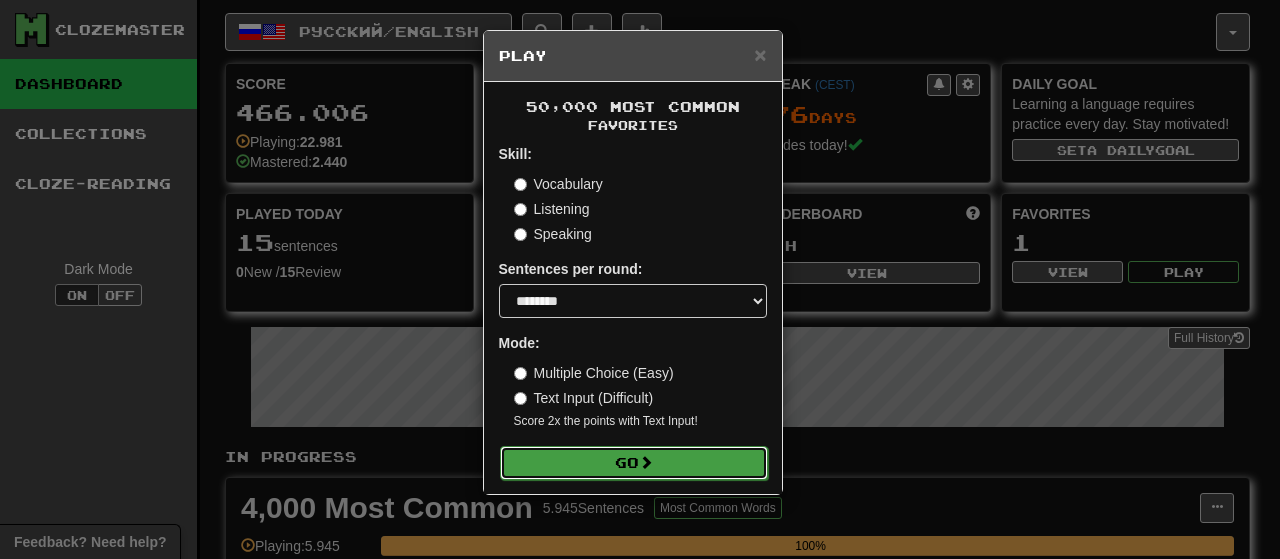click on "Go" at bounding box center (634, 463) 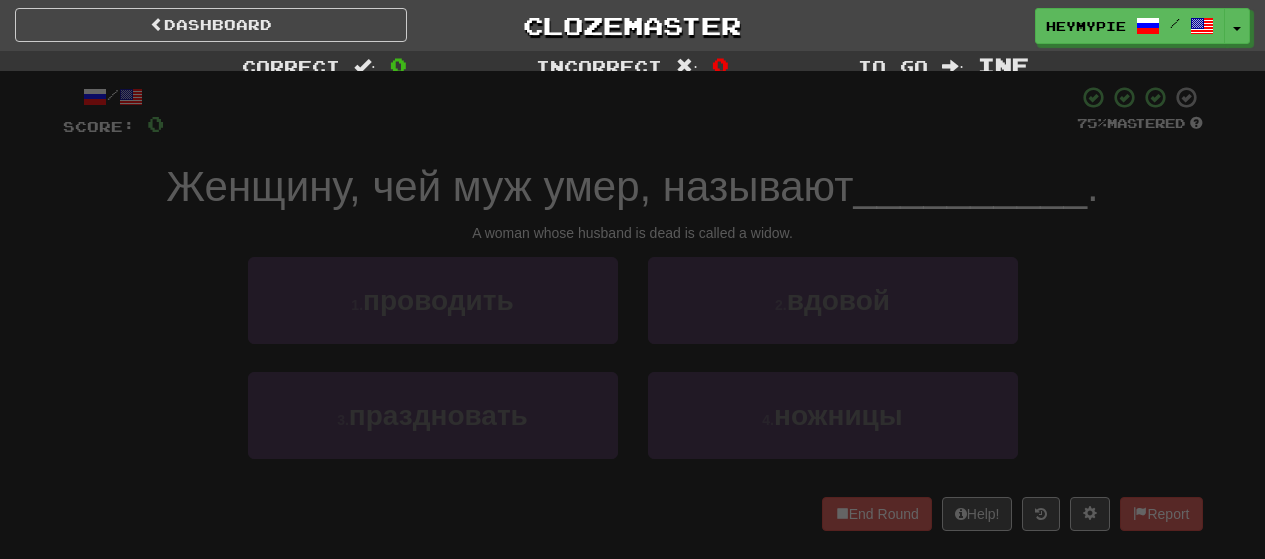 scroll, scrollTop: 0, scrollLeft: 0, axis: both 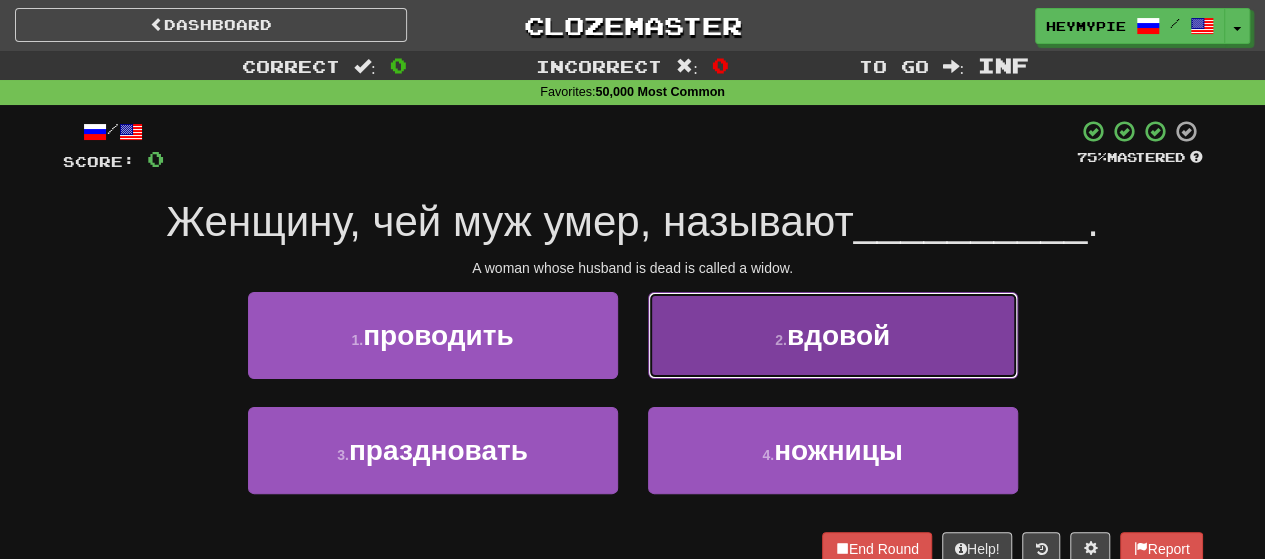 click on "2 .  вдовой" at bounding box center [833, 335] 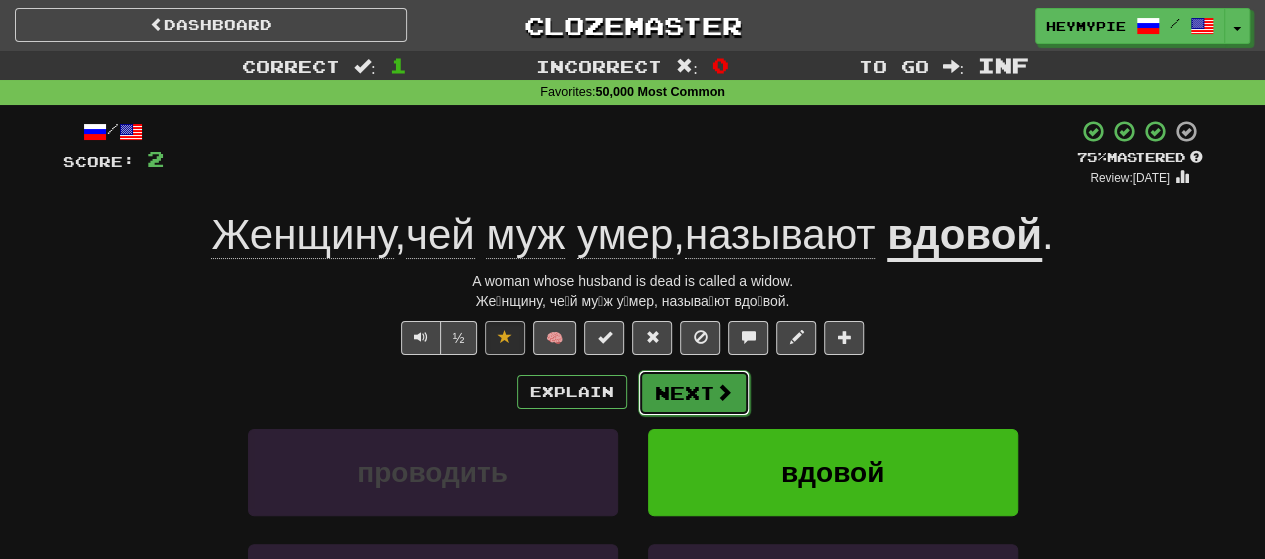 click on "Next" at bounding box center [694, 393] 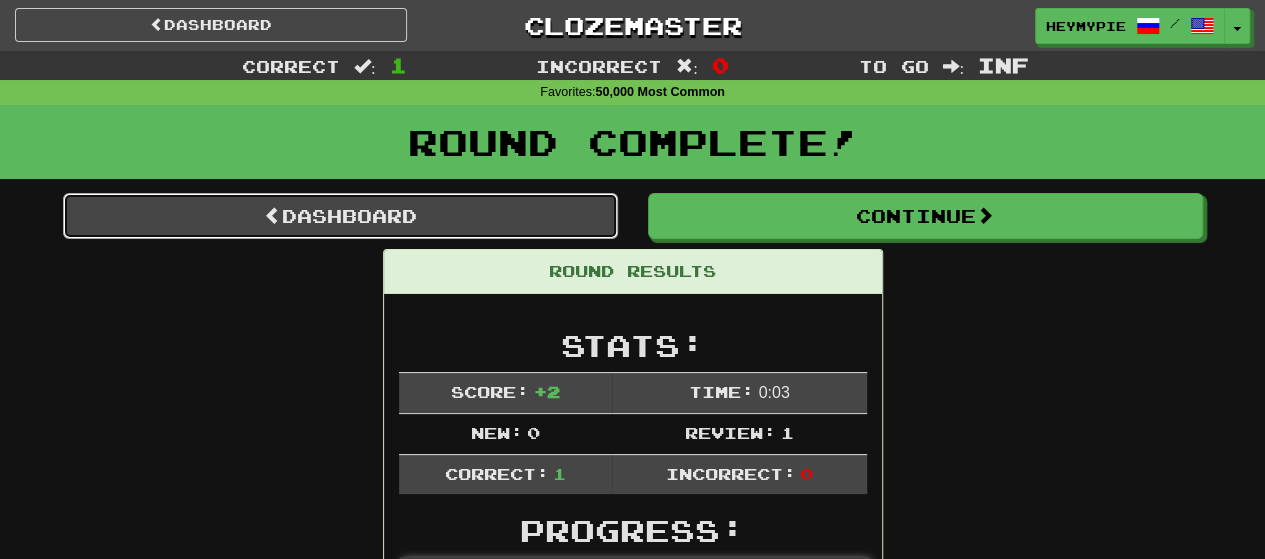 click on "Dashboard" at bounding box center [340, 216] 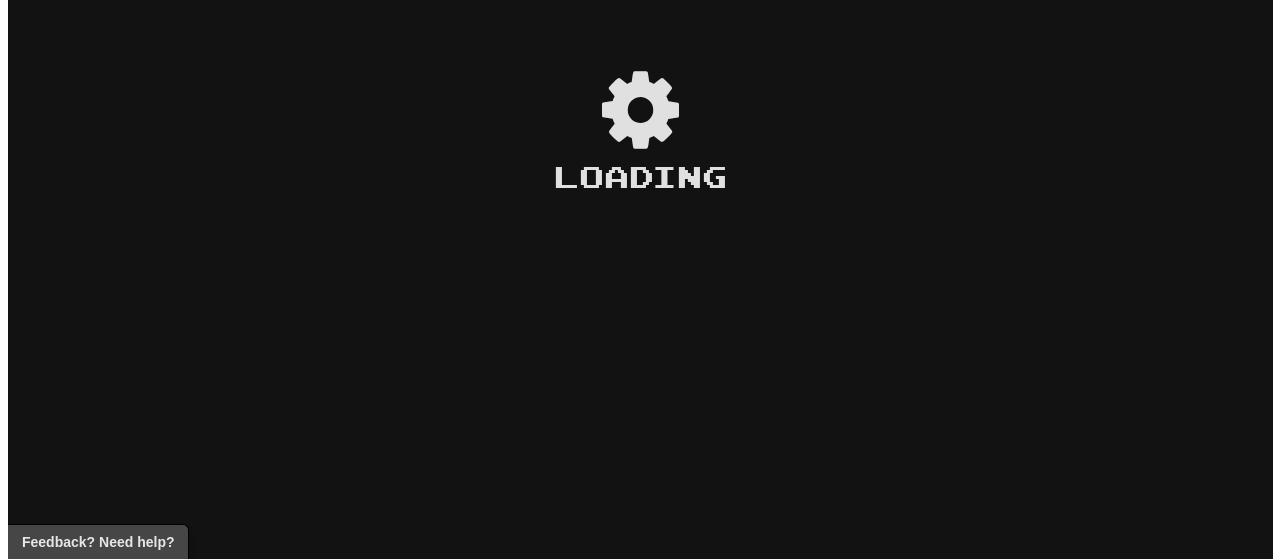 scroll, scrollTop: 0, scrollLeft: 0, axis: both 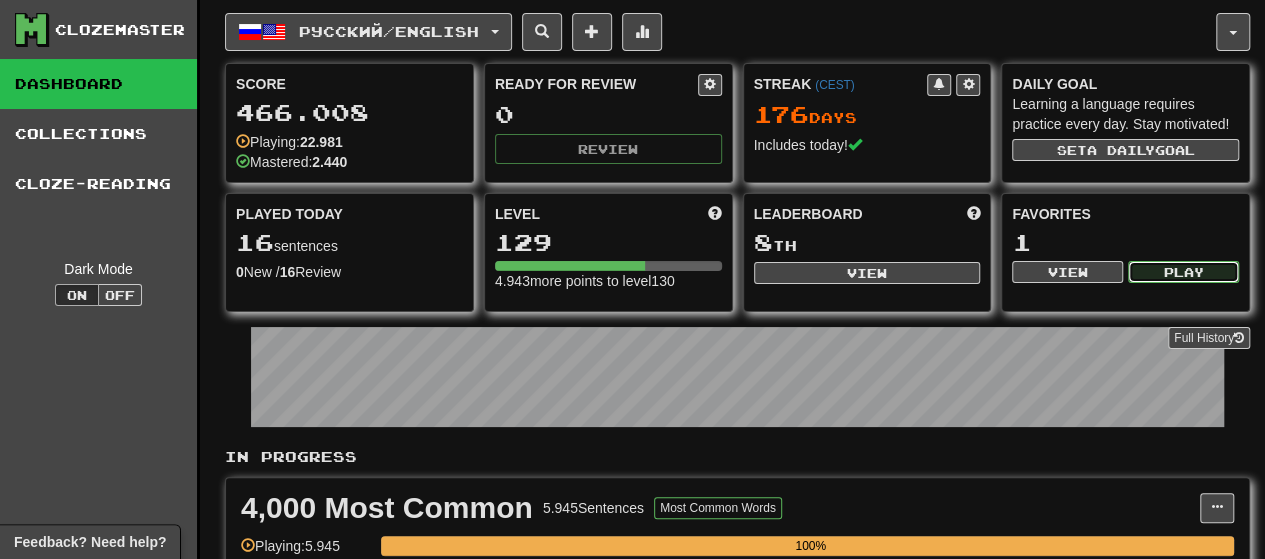 click on "Play" at bounding box center (1183, 272) 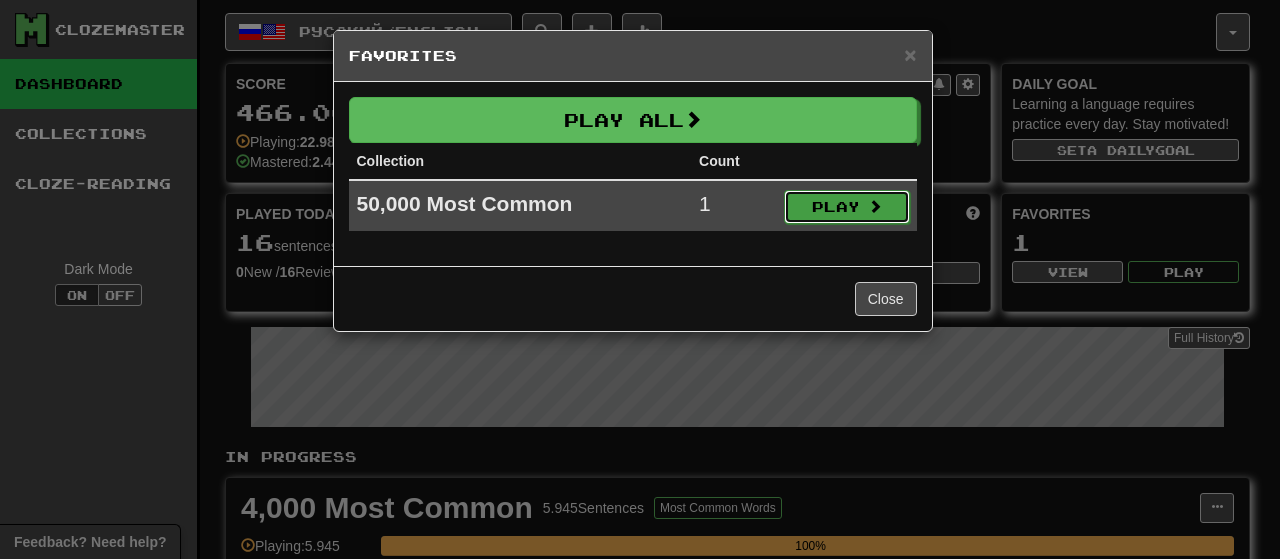 click on "Play" at bounding box center (847, 207) 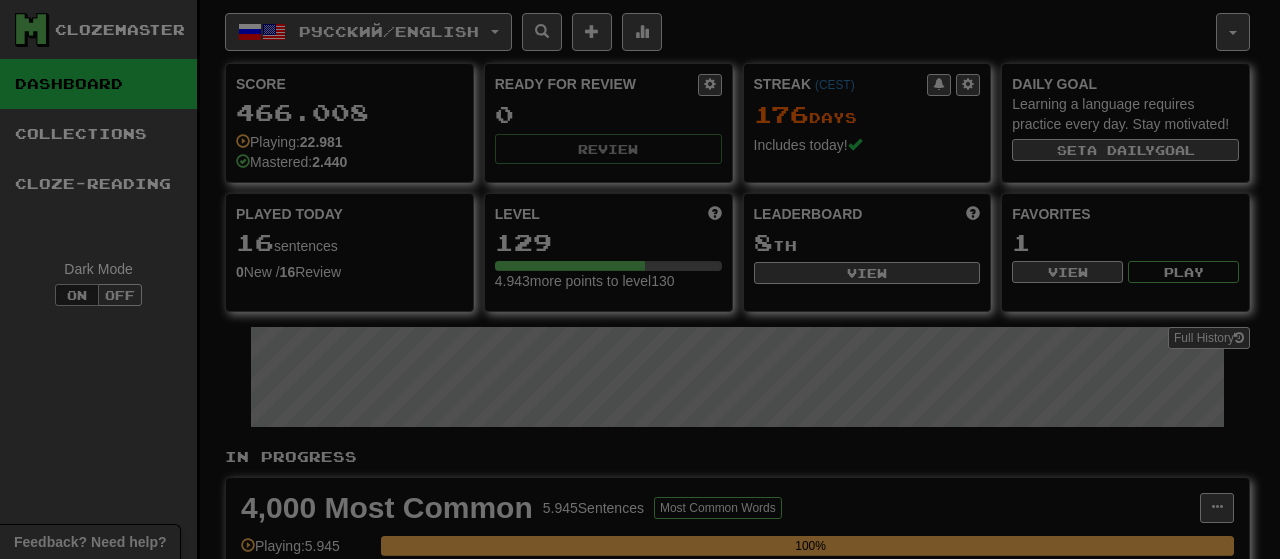 select on "********" 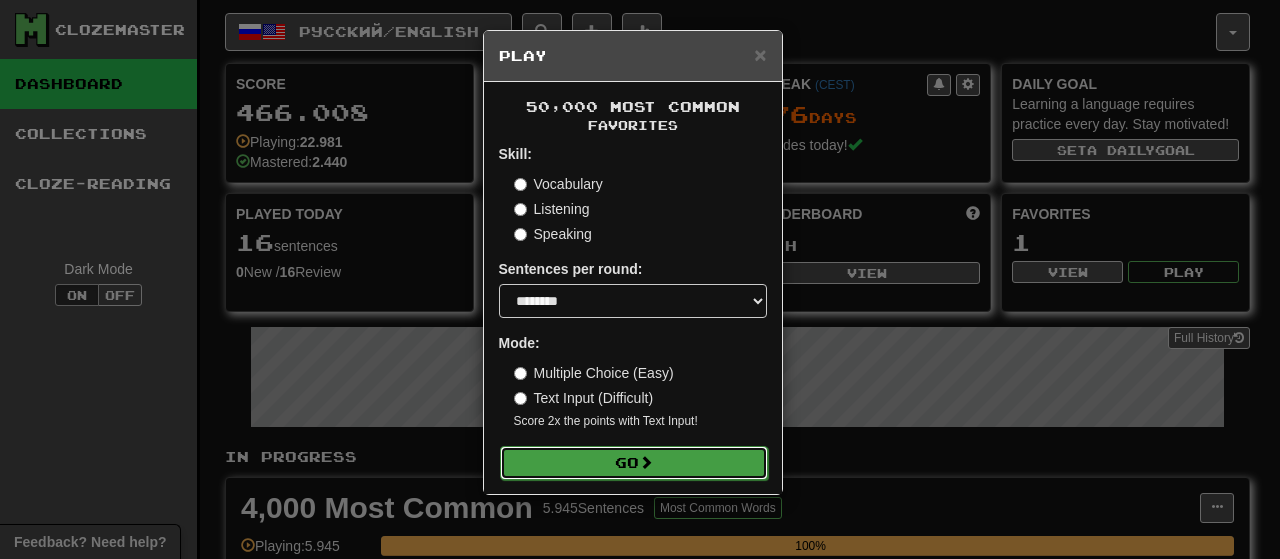 click on "Go" at bounding box center (634, 463) 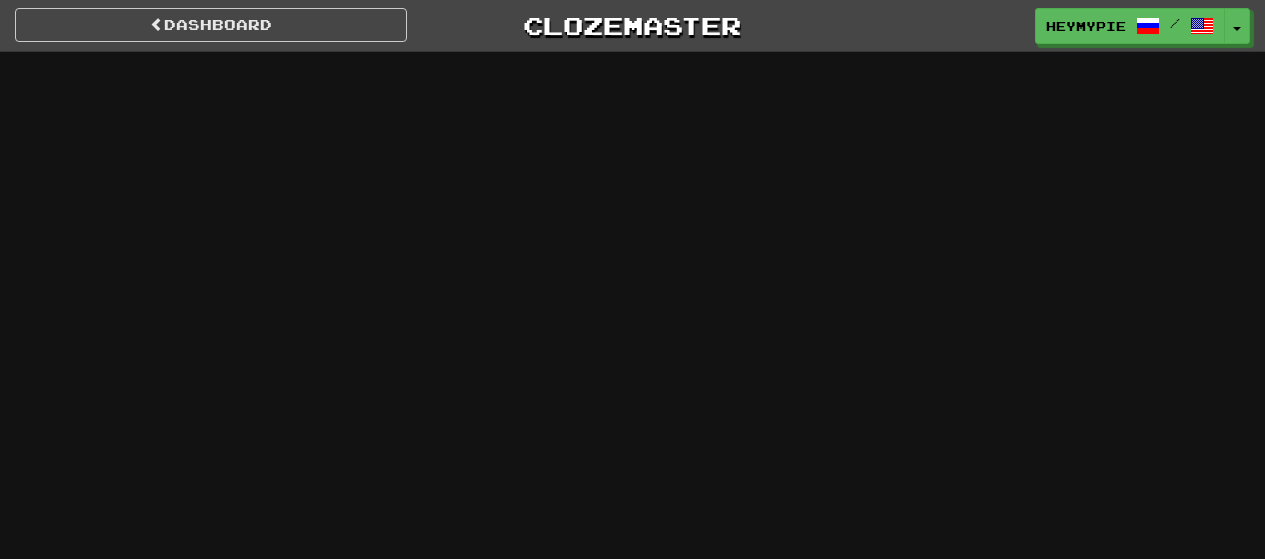 scroll, scrollTop: 0, scrollLeft: 0, axis: both 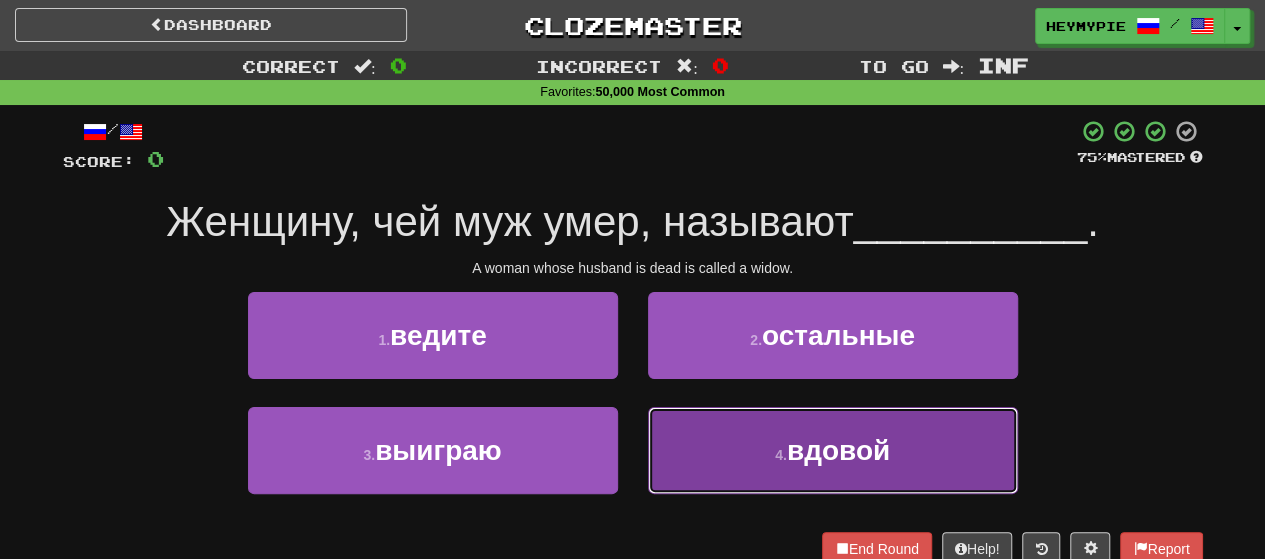 click on "4 .  вдовой" at bounding box center [833, 450] 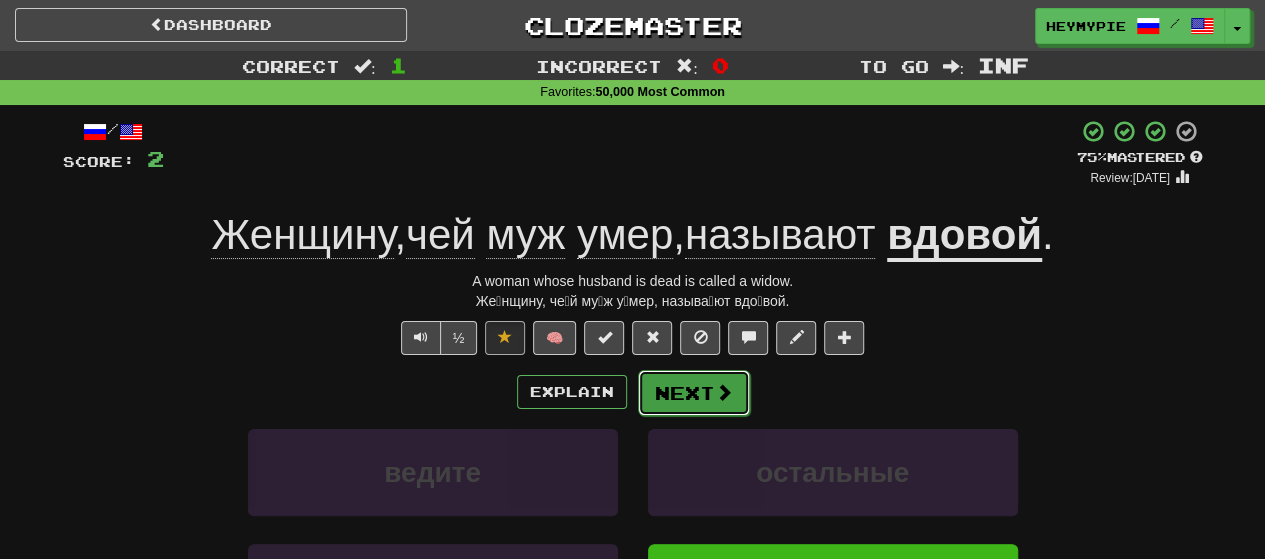 click on "Next" at bounding box center (694, 393) 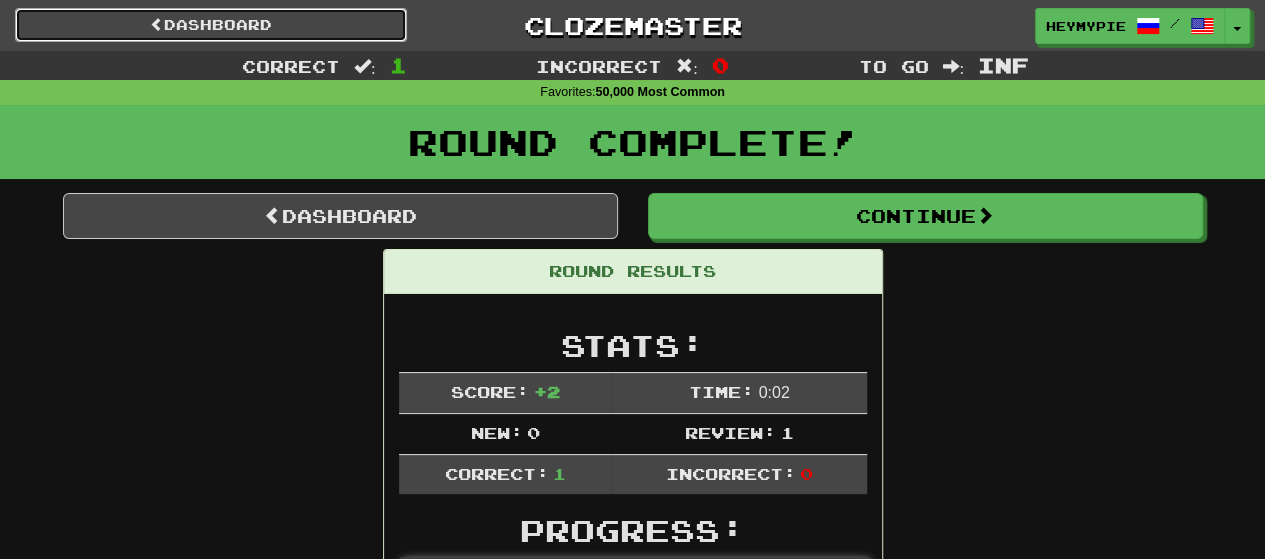 click on "Dashboard" at bounding box center [211, 25] 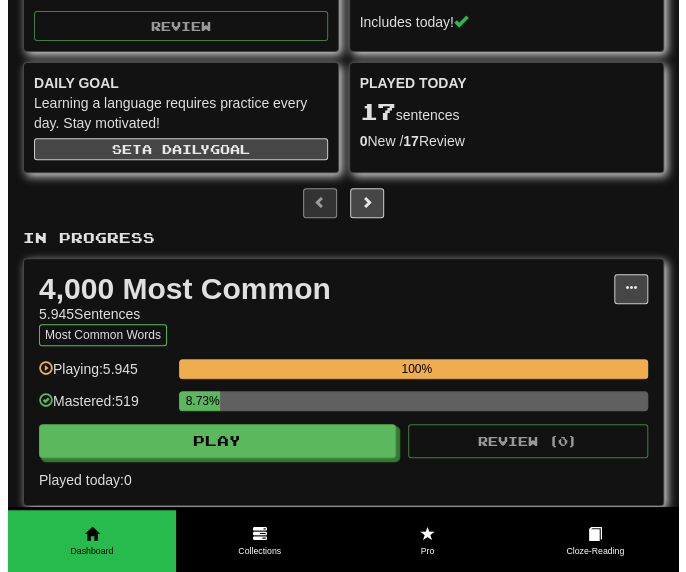 scroll, scrollTop: 200, scrollLeft: 0, axis: vertical 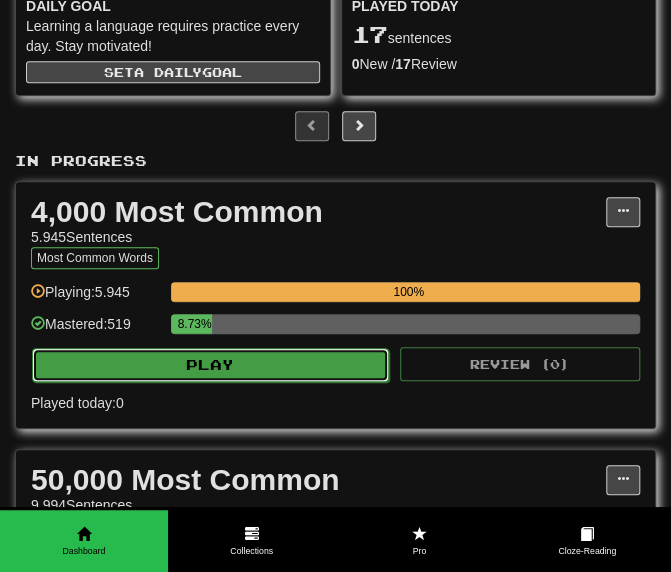 click on "Play" at bounding box center [210, 365] 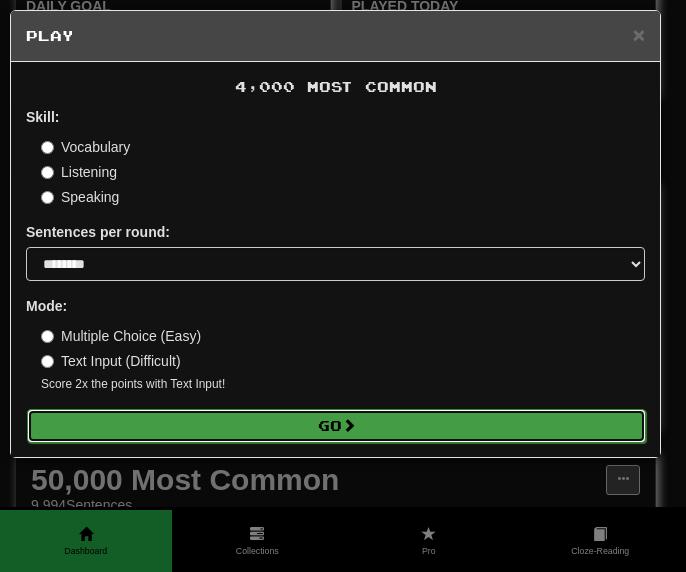 click on "Go" at bounding box center [336, 426] 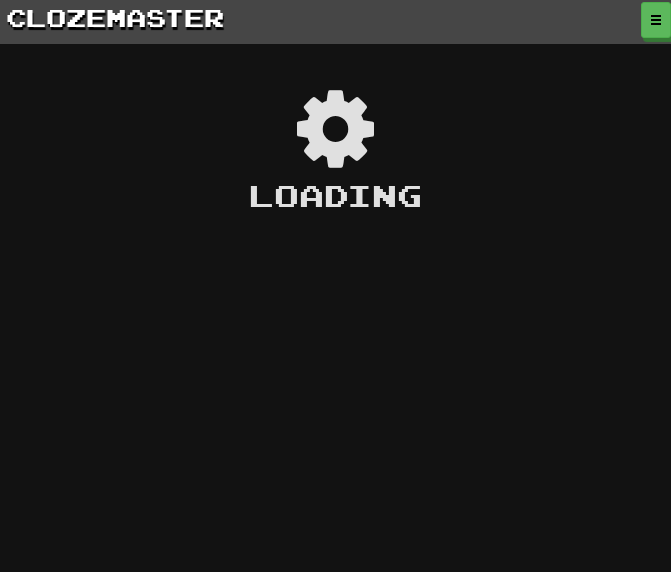 scroll, scrollTop: 0, scrollLeft: 0, axis: both 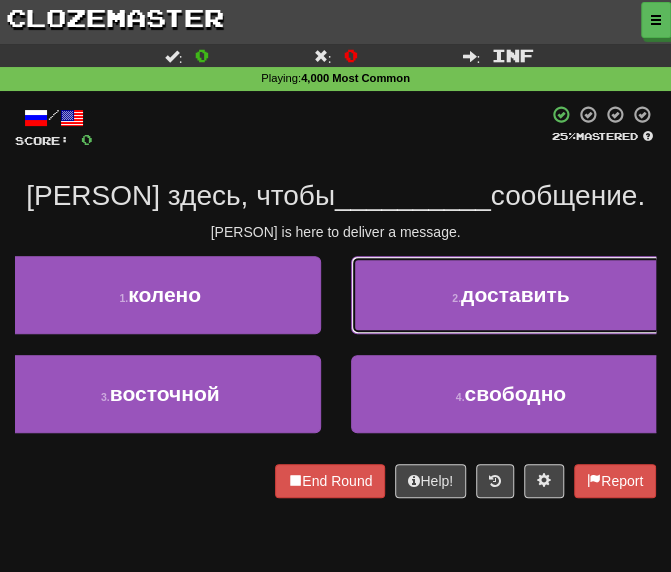 click on "2 .  доставить" at bounding box center (511, 295) 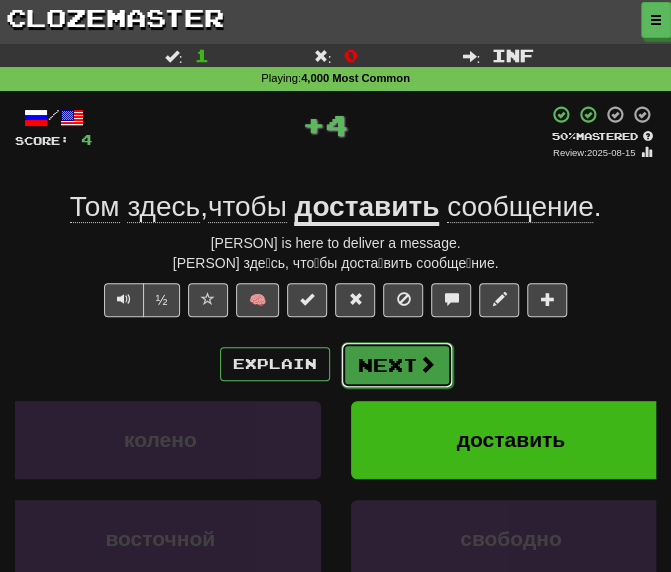 click on "Next" at bounding box center (397, 365) 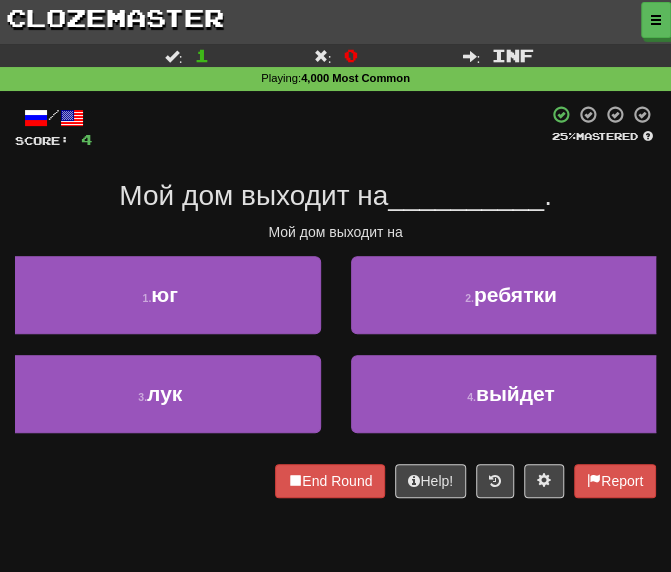 click at bounding box center [320, 127] 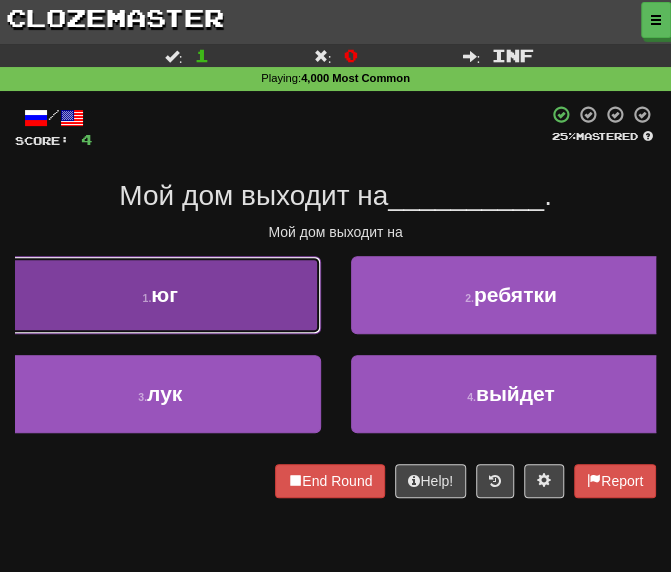 click on "1 .  юг" at bounding box center (160, 295) 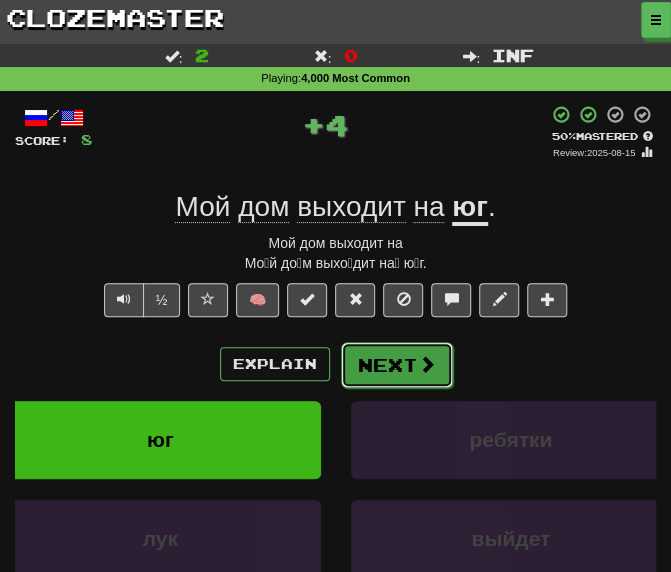 click on "Next" at bounding box center (397, 365) 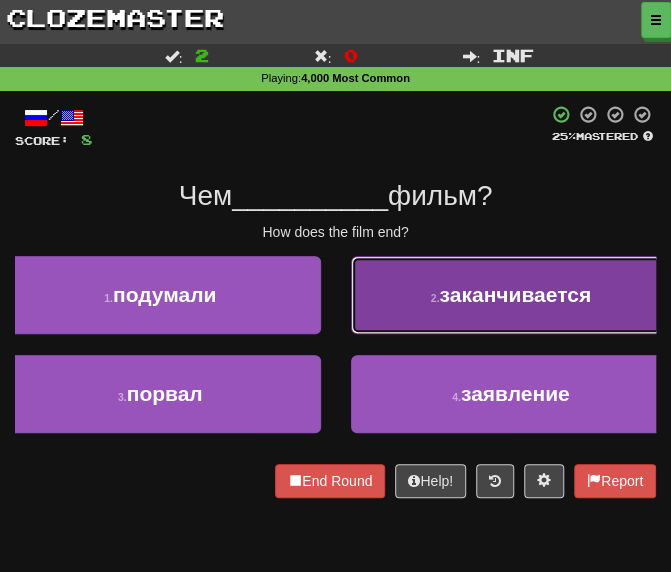 click on "заканчивается" at bounding box center [514, 294] 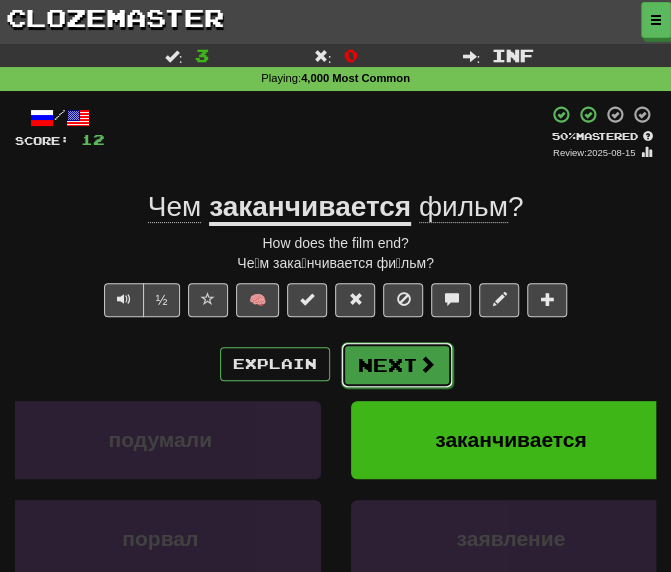 click on "Next" at bounding box center (397, 365) 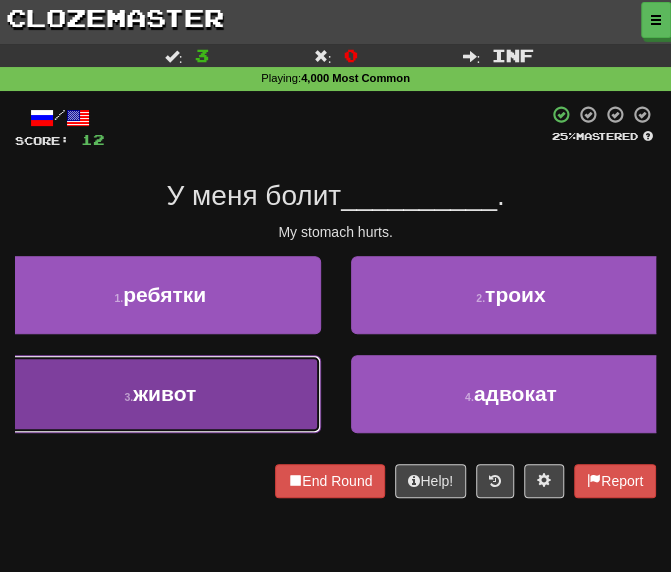 click on "3 .  живот" at bounding box center [160, 394] 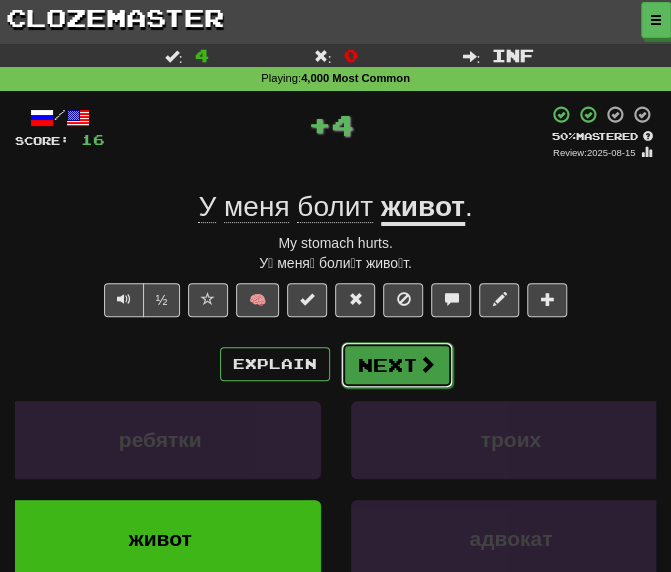 click on "Next" at bounding box center [397, 365] 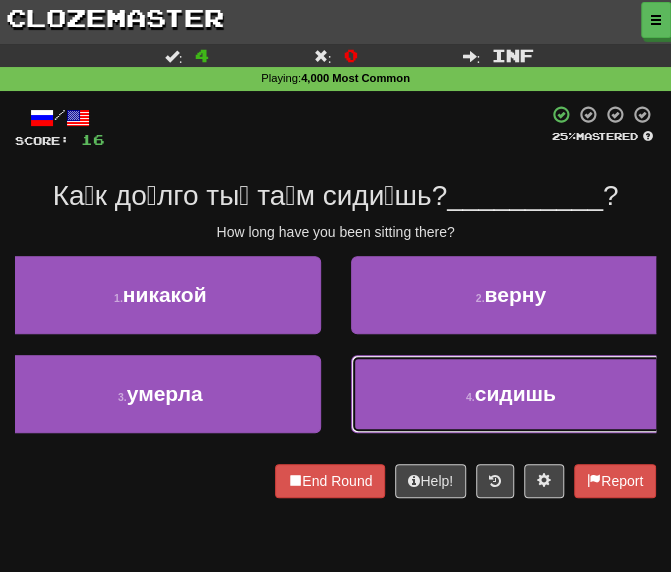 click on "4 .  сидишь" at bounding box center [511, 394] 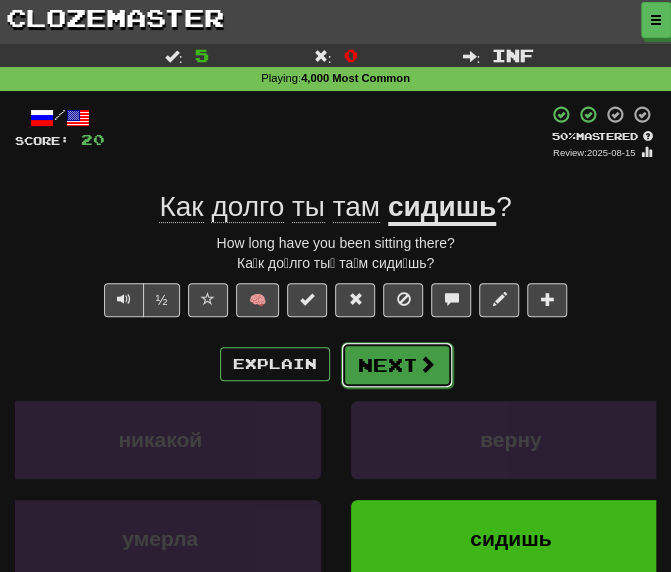 click on "Next" at bounding box center (397, 365) 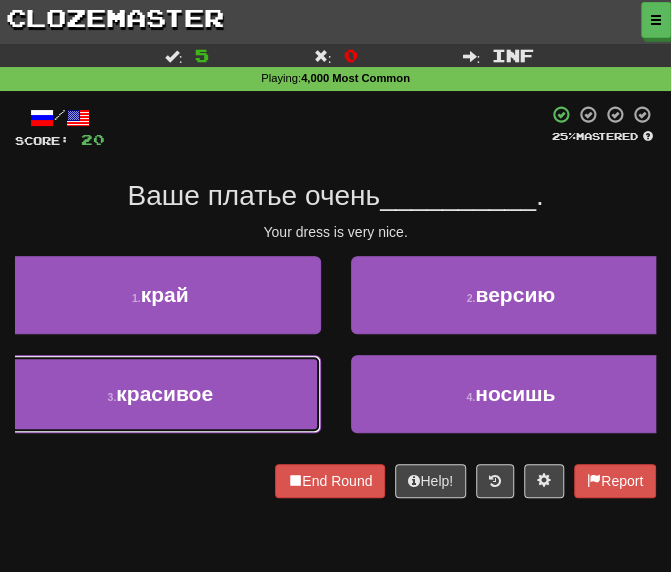 click on "красивое" at bounding box center (164, 393) 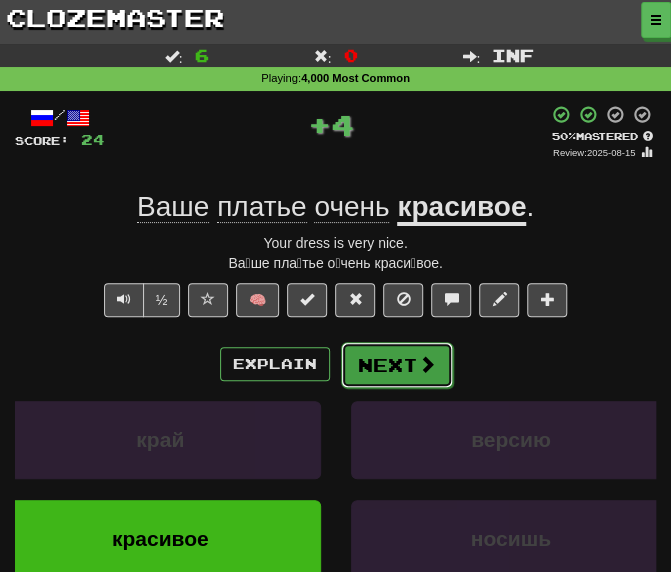 click on "Next" at bounding box center (397, 365) 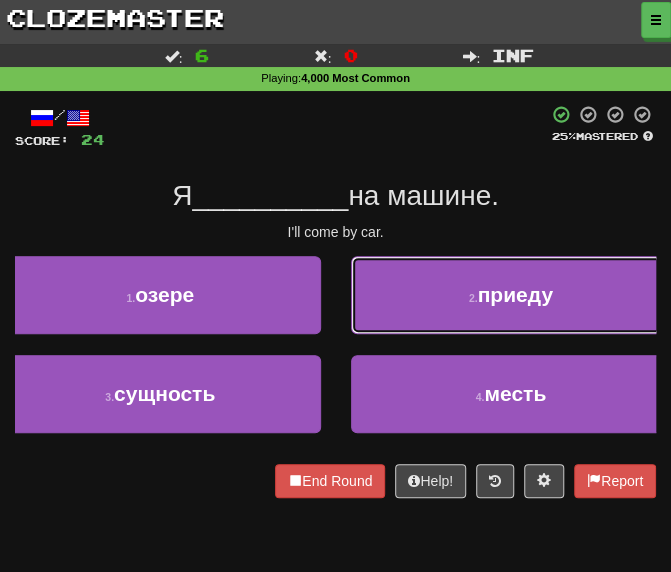 click on "2 .  приеду" at bounding box center [511, 295] 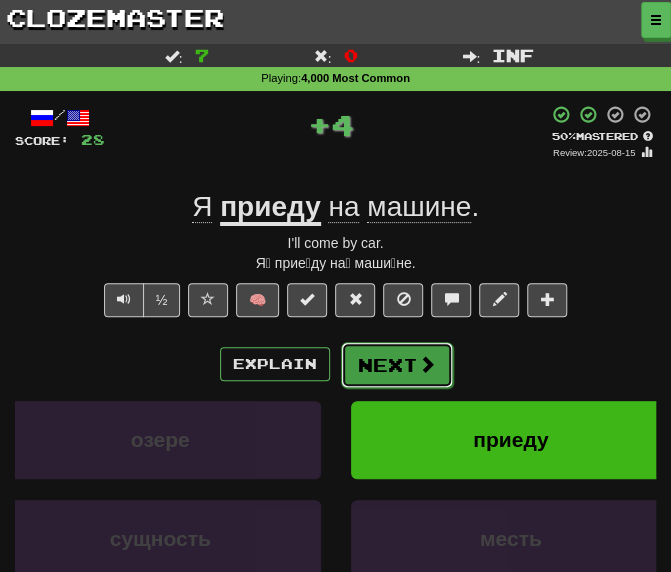 click on "Next" at bounding box center (397, 365) 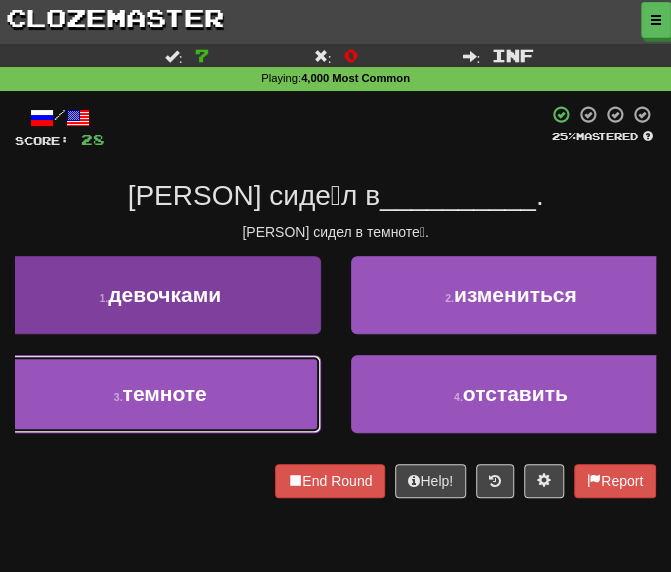 click on "3 .  темноте" at bounding box center (160, 394) 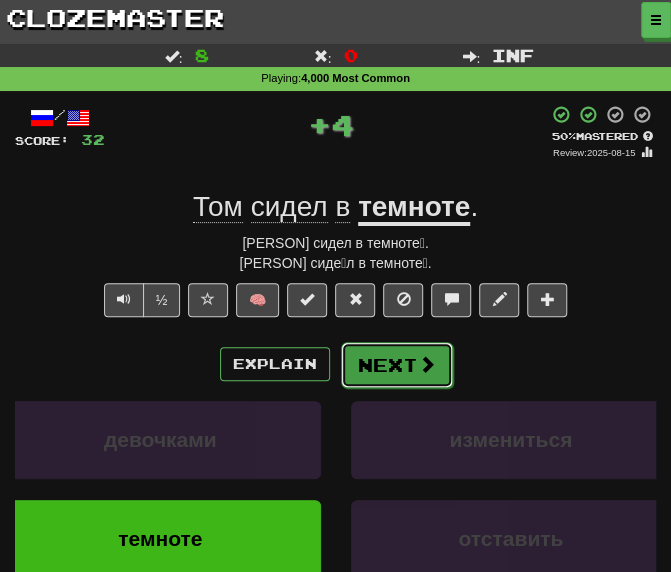 click on "Next" at bounding box center [397, 365] 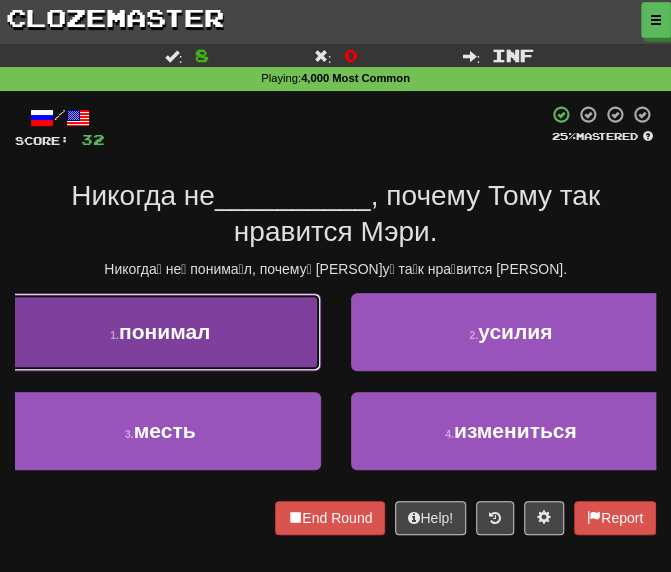 click on "1 .  понимал" at bounding box center (160, 332) 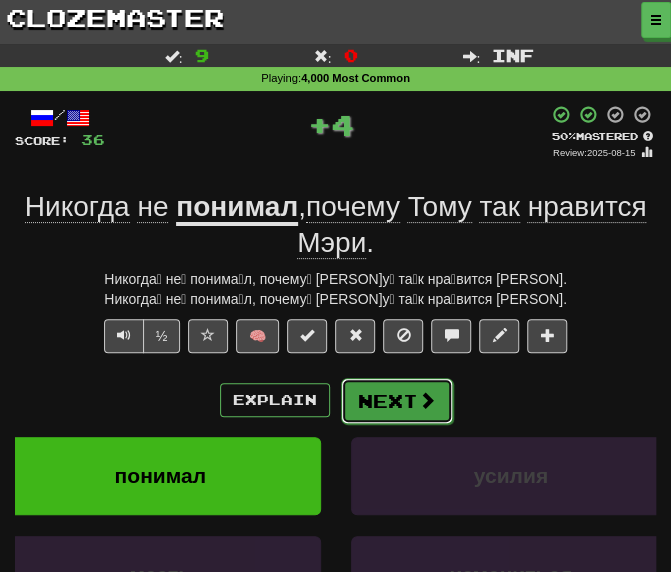 click on "Next" at bounding box center [397, 401] 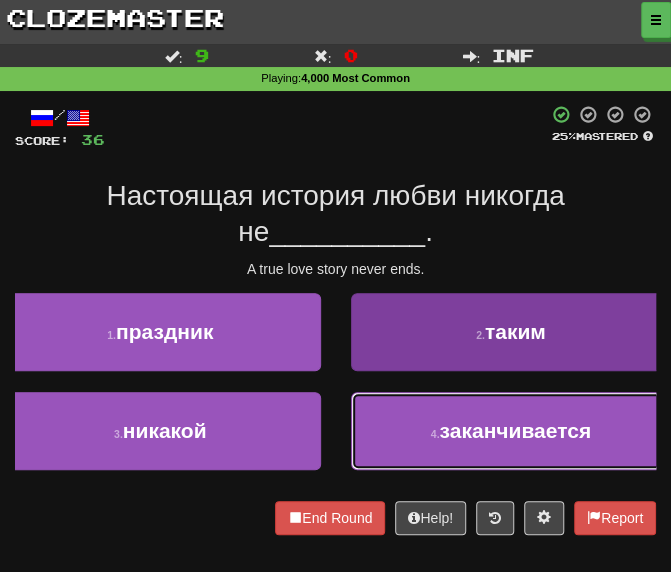 click on "4 .  заканчивается" at bounding box center (511, 431) 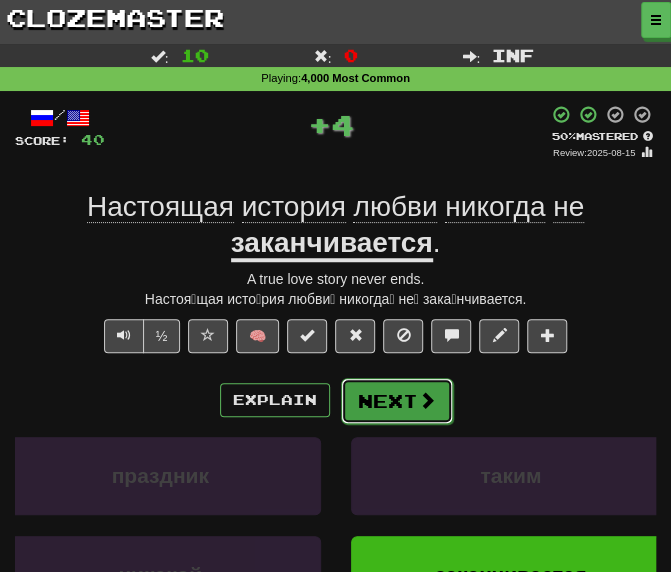 click on "Next" at bounding box center (397, 401) 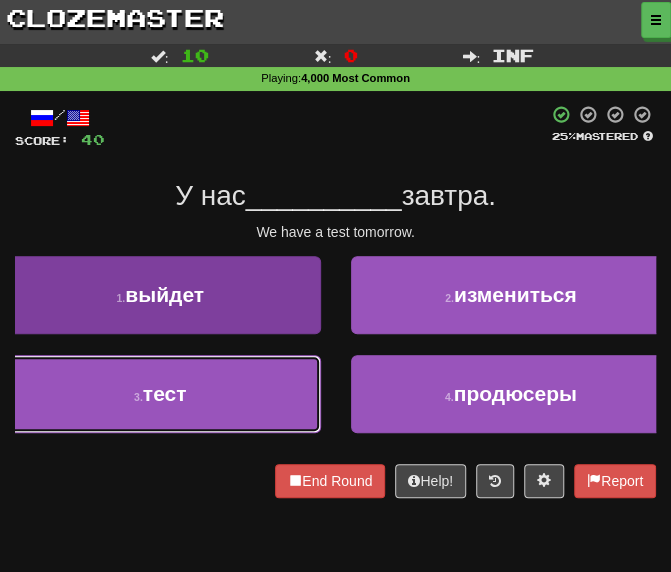 click on "3 .  тест" at bounding box center (160, 394) 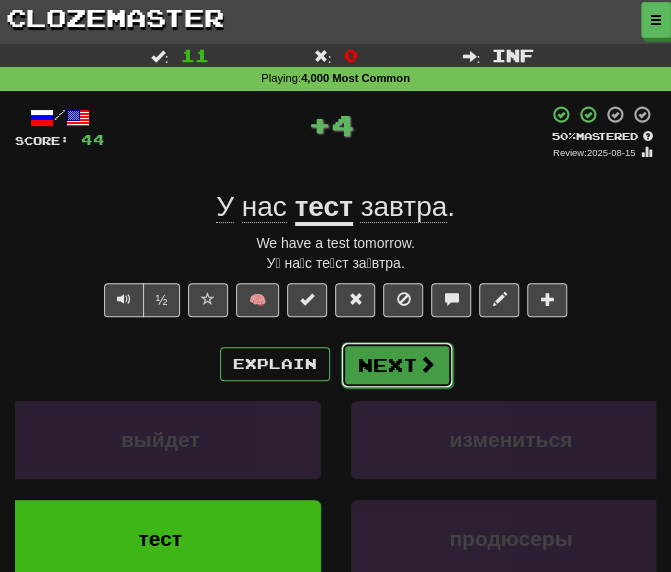 click on "Next" at bounding box center [397, 365] 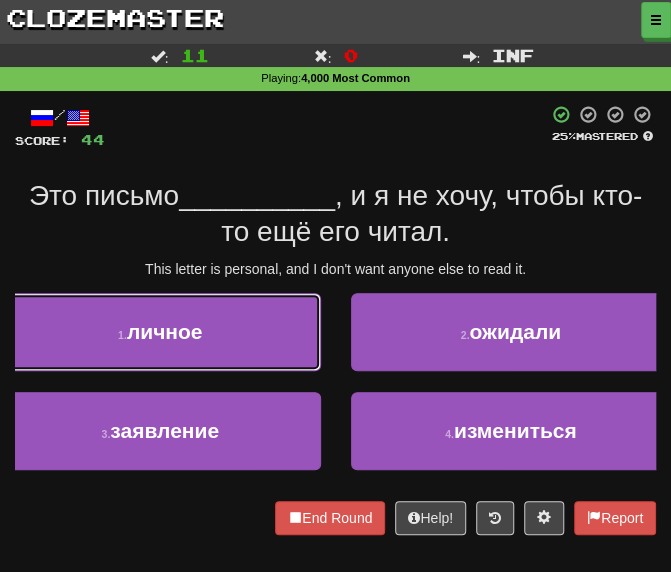 drag, startPoint x: 191, startPoint y: 325, endPoint x: 193, endPoint y: 314, distance: 11.18034 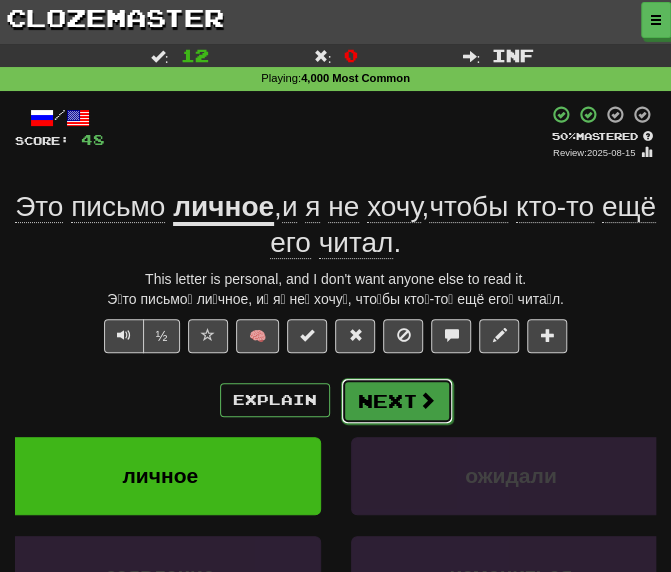 click on "Next" at bounding box center (397, 401) 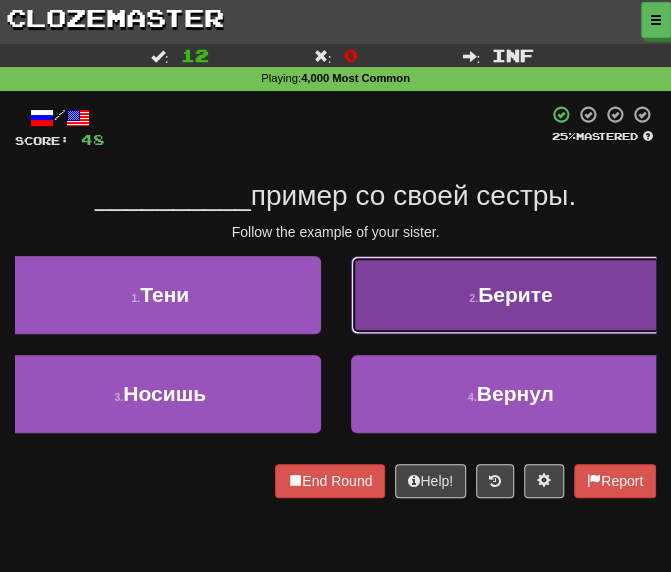 click on "2 .  Берите" at bounding box center (511, 295) 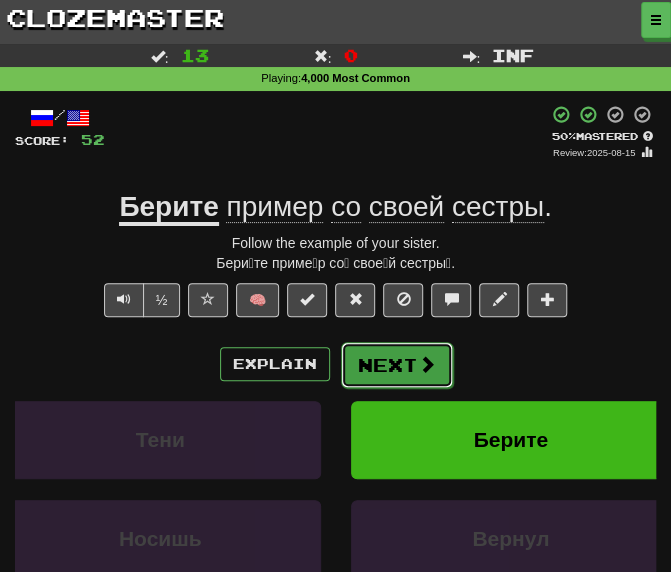 click on "Next" at bounding box center (397, 365) 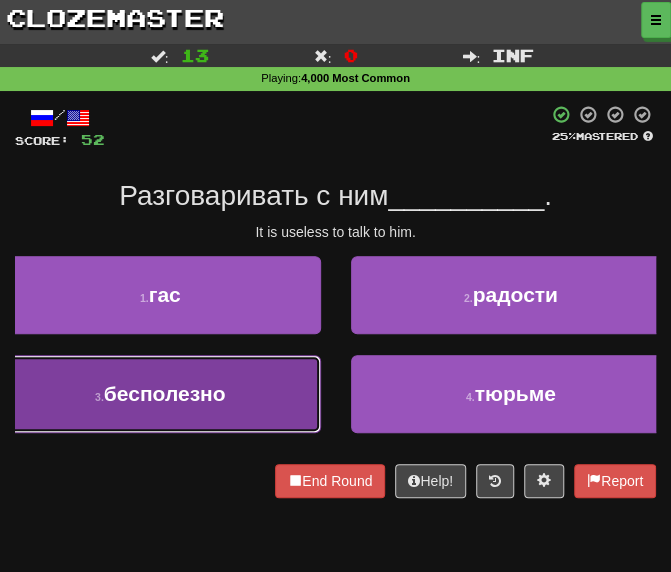 click on "бесполезно" at bounding box center (165, 393) 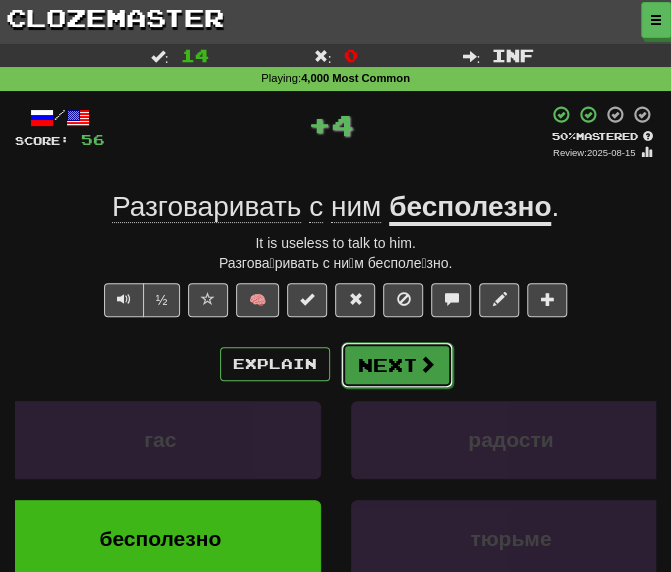 click on "Next" at bounding box center (397, 365) 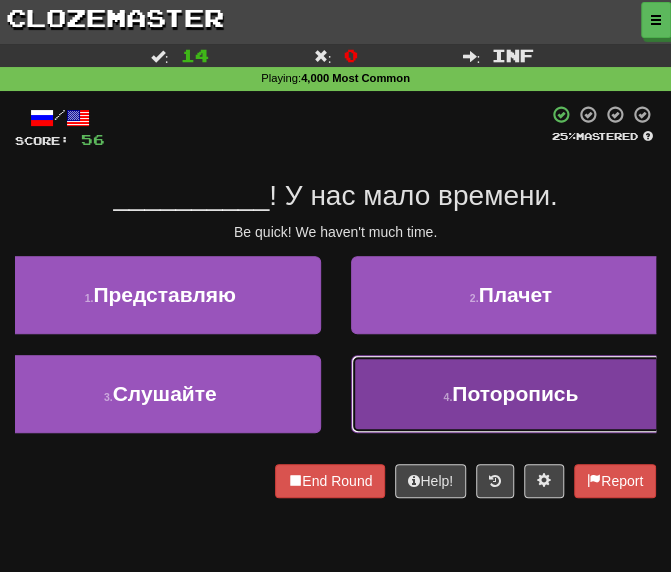 click on "4 .  Поторопись" at bounding box center (511, 394) 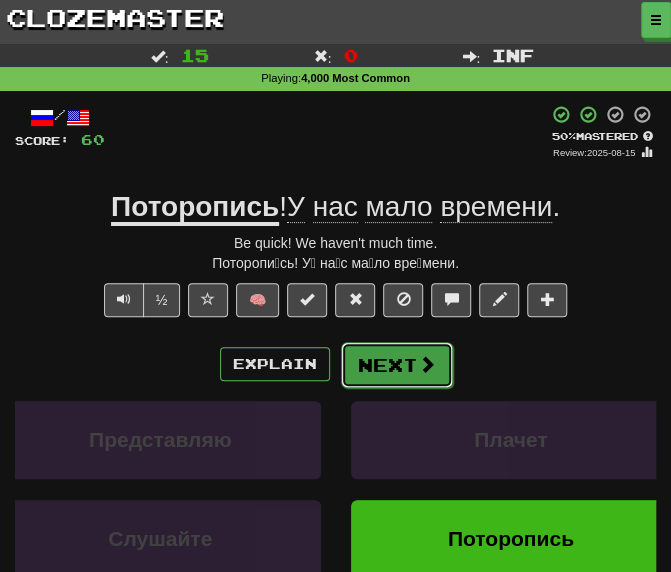 click on "Next" at bounding box center [397, 365] 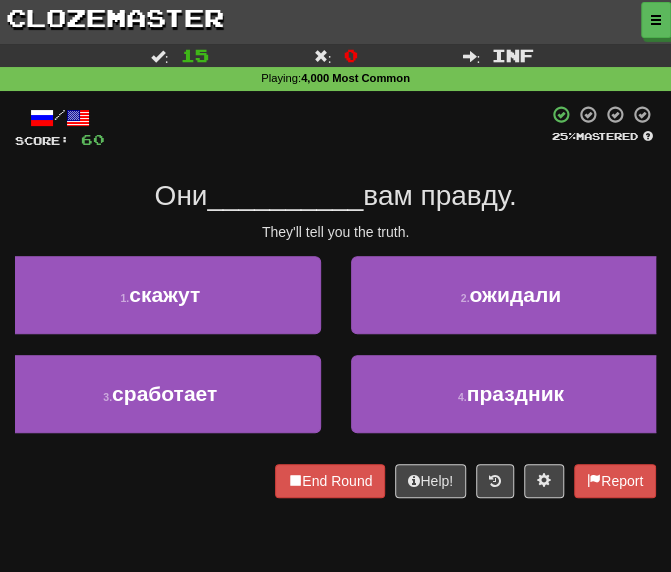 click on "1 .  скажут" at bounding box center [160, 305] 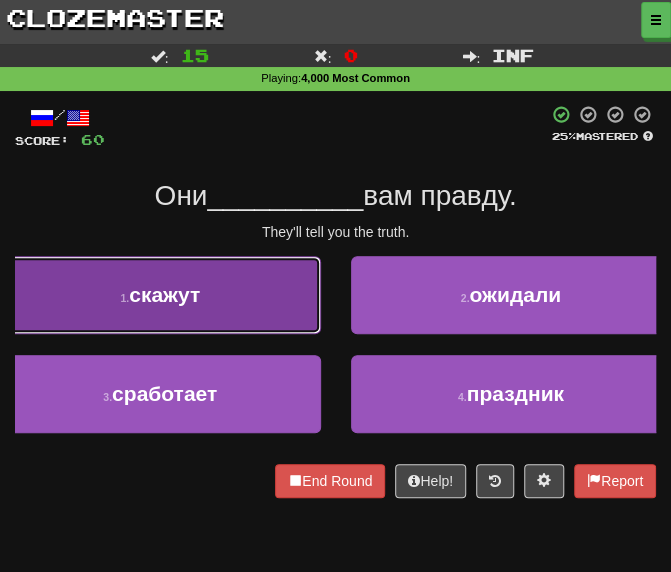 click on "1 .  скажут" at bounding box center [160, 295] 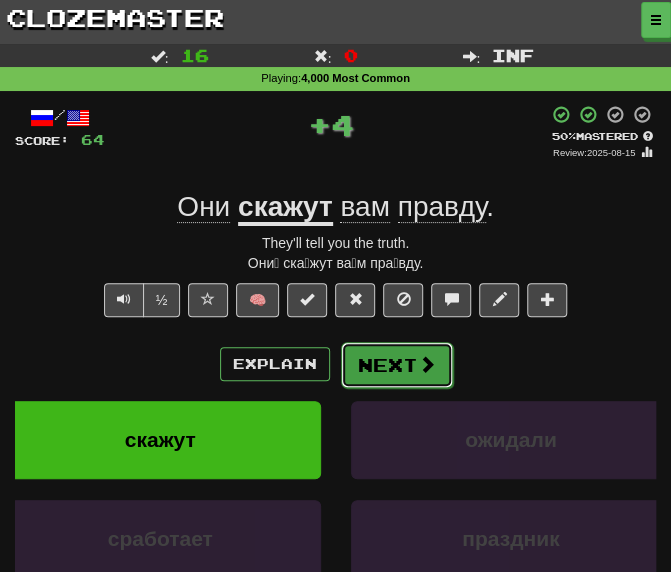 click on "Next" at bounding box center (397, 365) 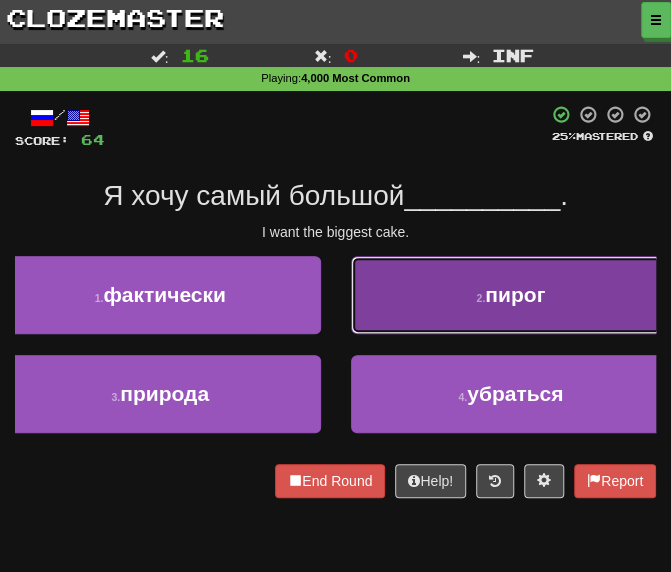 click on "2 .  пирог" at bounding box center [511, 295] 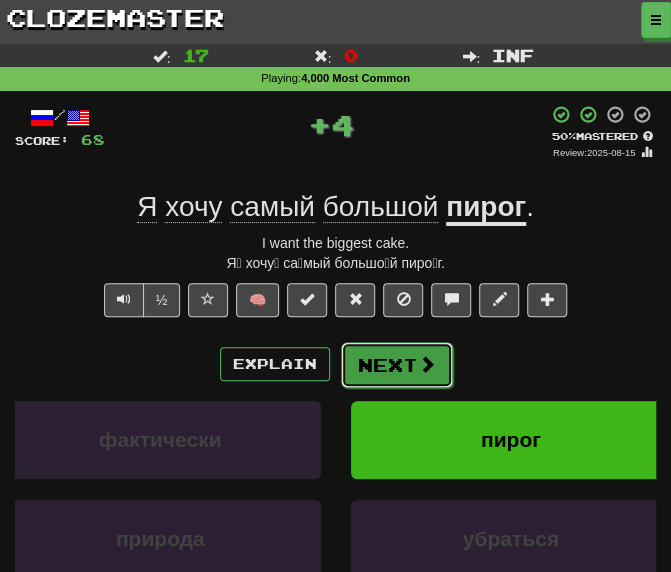 click on "Next" at bounding box center (397, 365) 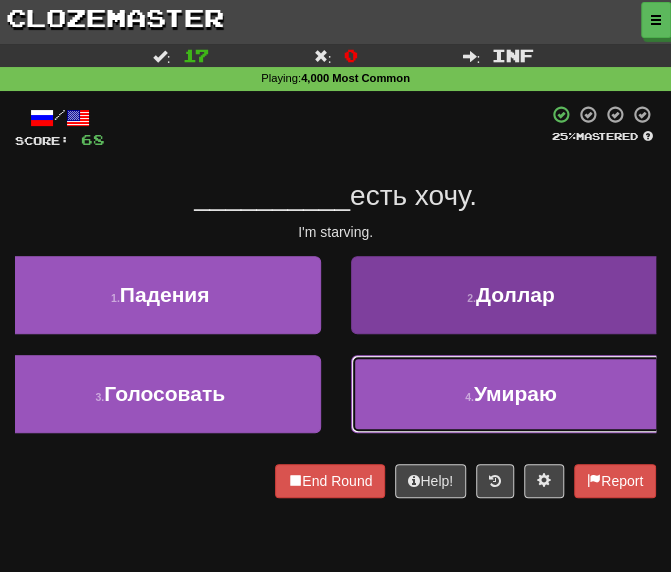 click on "4 .  Умираю" at bounding box center (511, 394) 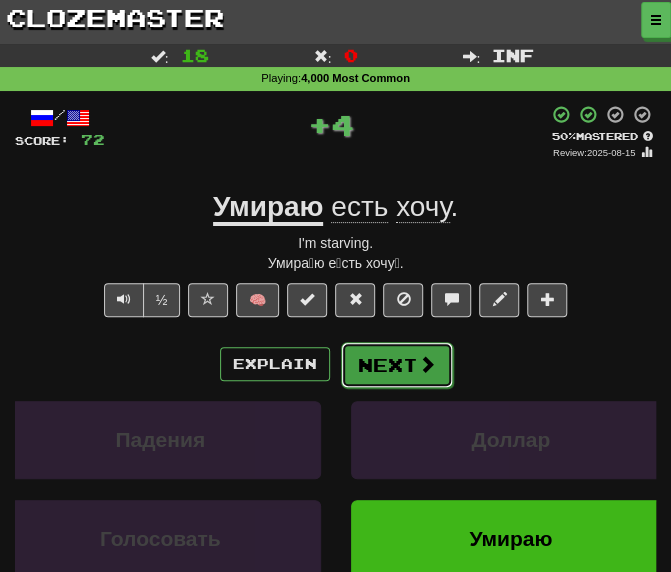 click on "Next" at bounding box center [397, 365] 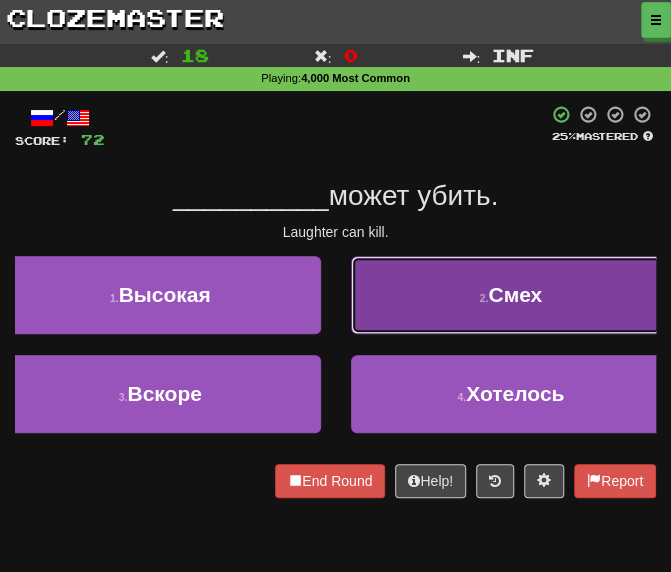 click on "2 .  Смех" at bounding box center [511, 295] 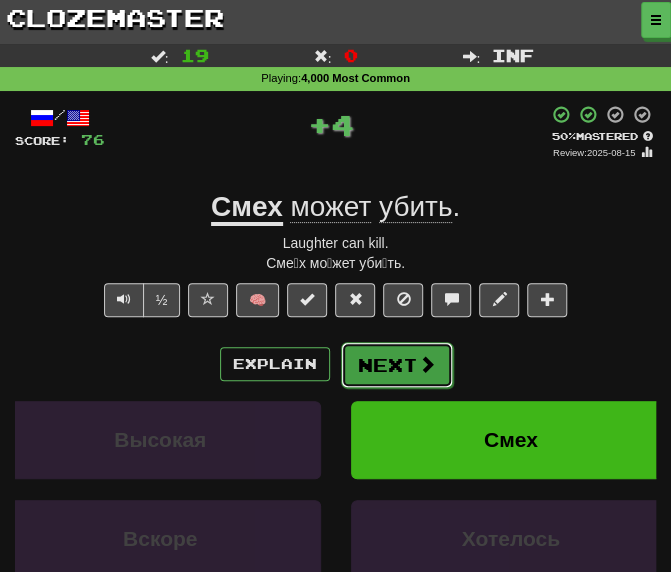 click on "Next" at bounding box center [397, 365] 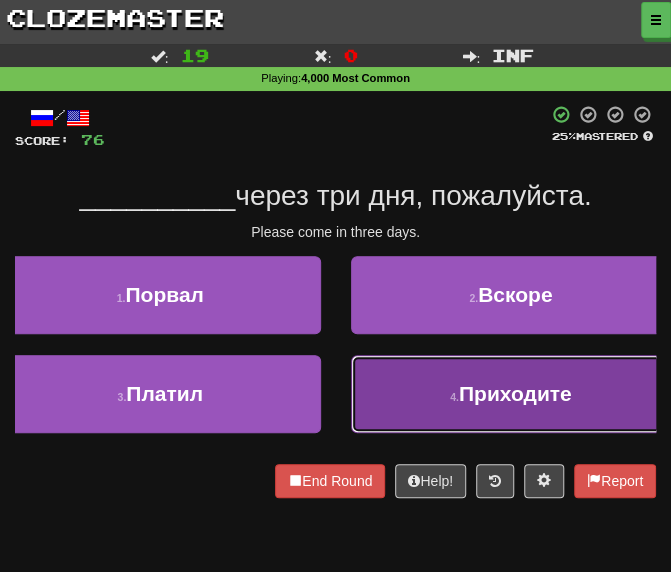 click on "4 .  Приходите" at bounding box center [511, 394] 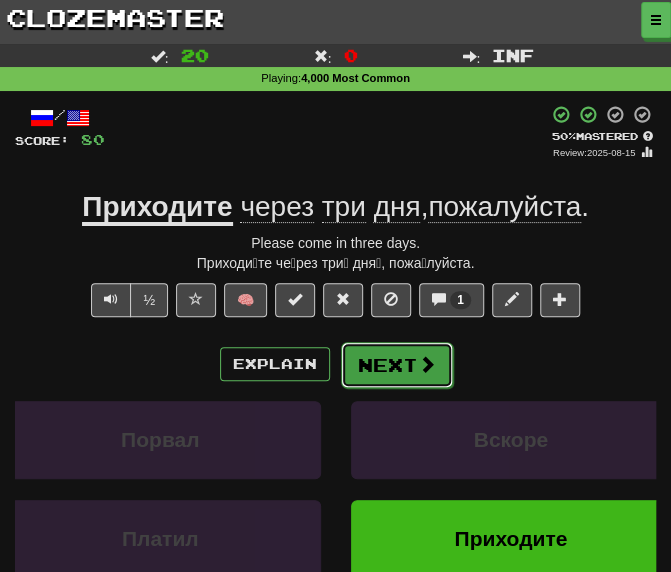 click on "Next" at bounding box center (397, 365) 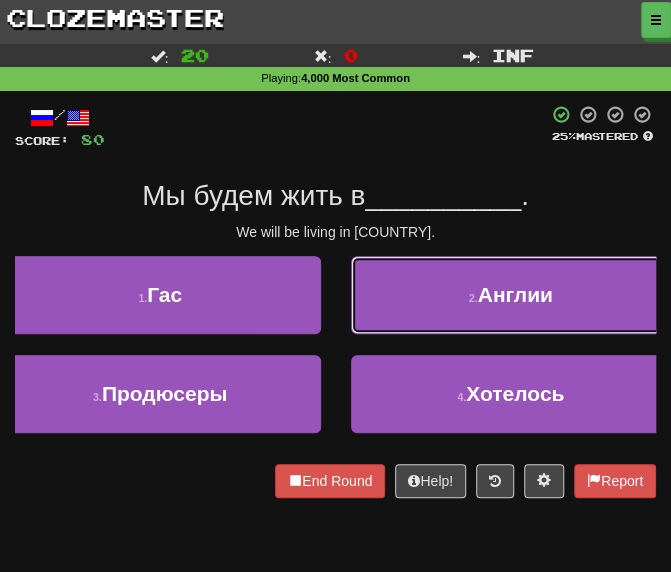 click on "2 .  Англии" at bounding box center [511, 295] 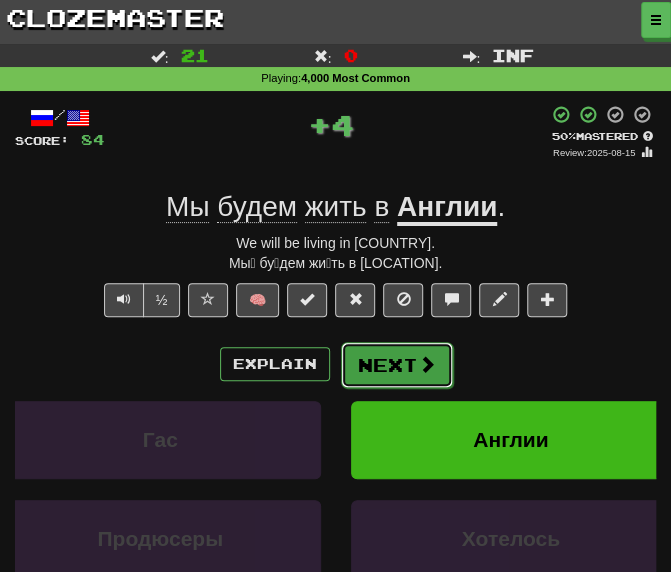 click on "Next" at bounding box center [397, 365] 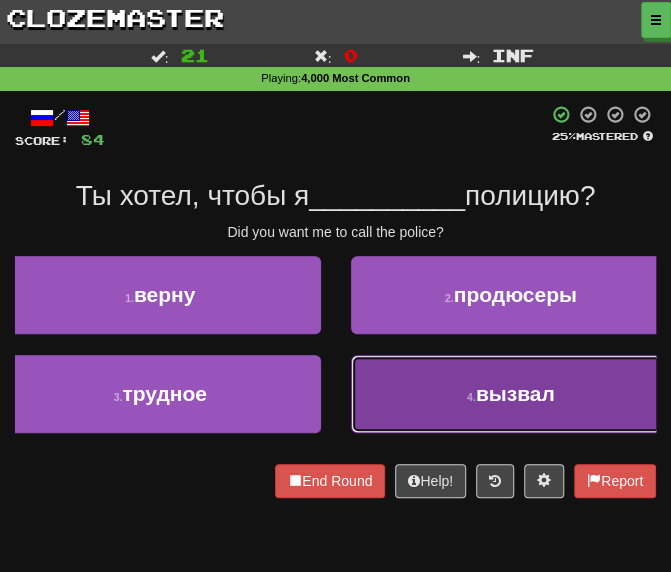 click on "4 .  вызвал" at bounding box center [511, 394] 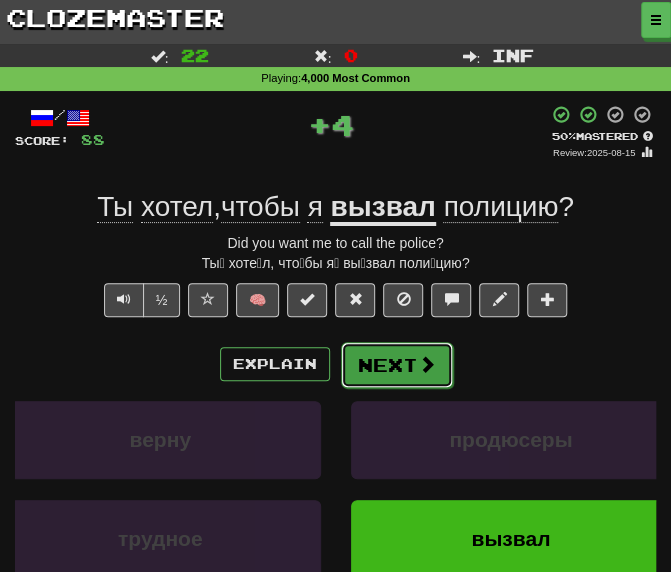 click on "Next" at bounding box center [397, 365] 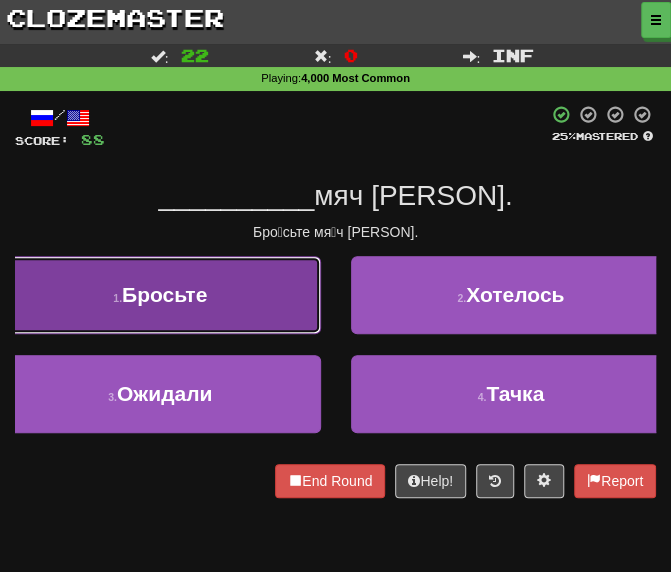 click on "Бросьте" at bounding box center (164, 294) 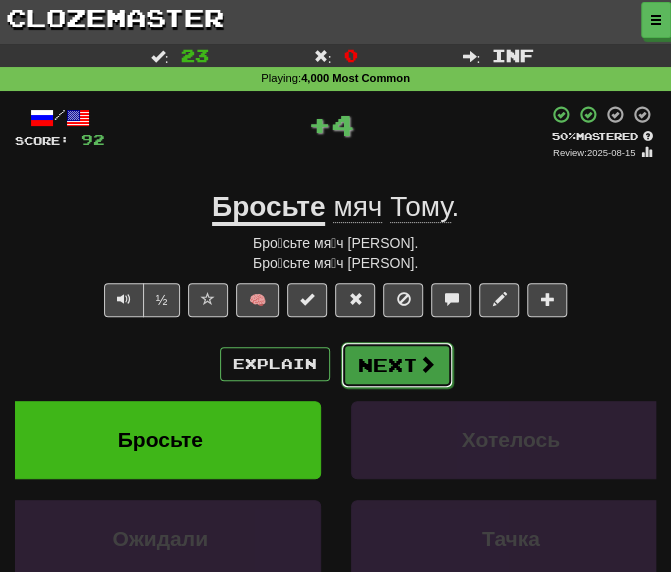 click on "Next" at bounding box center (397, 365) 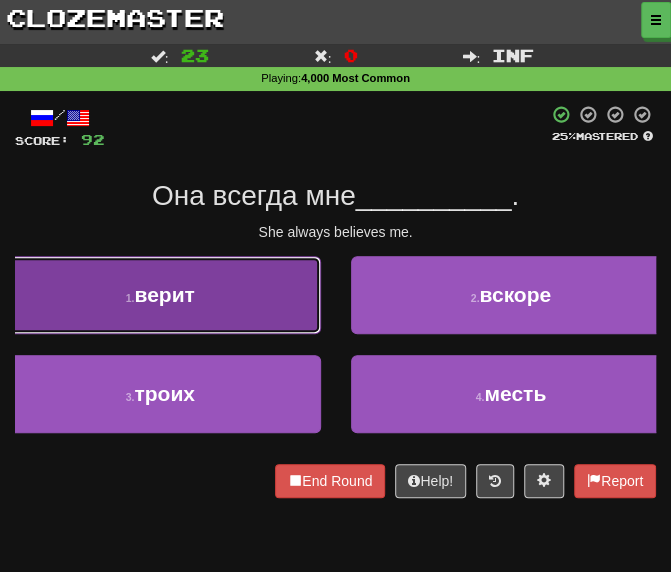 click on "1 .  верит" at bounding box center (160, 295) 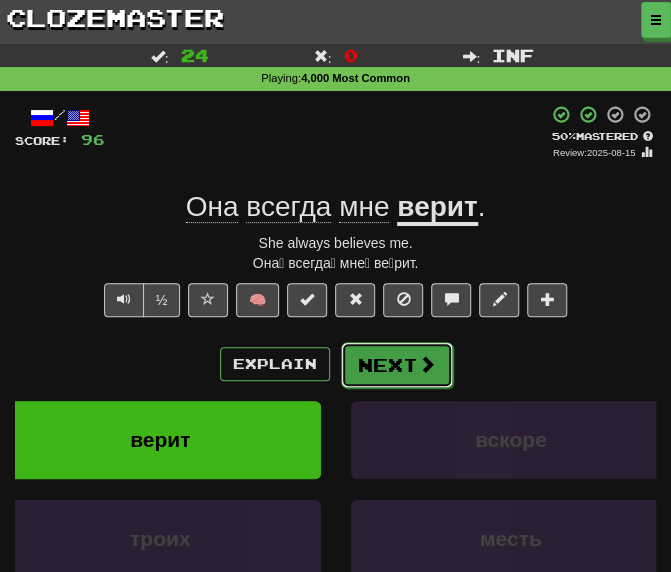click on "Next" at bounding box center (397, 365) 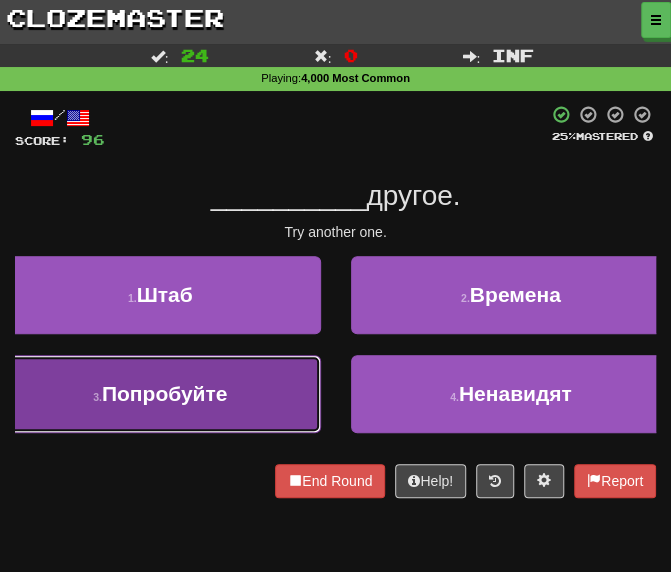 click on "3 .  Попробуйте" at bounding box center [160, 394] 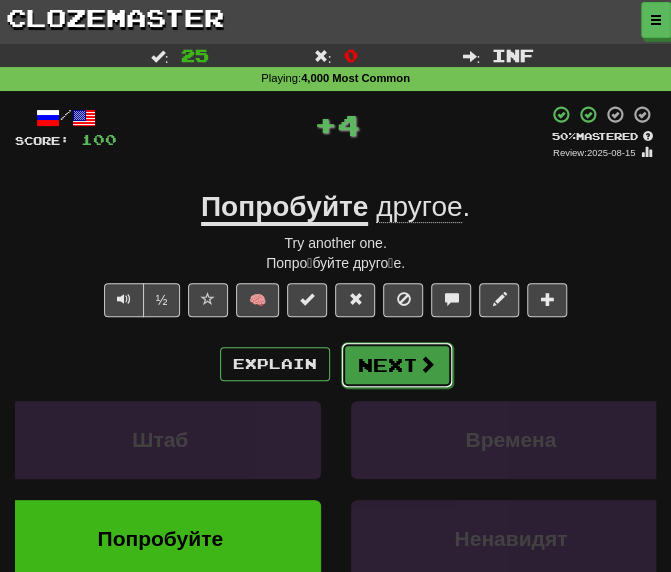 click on "Next" at bounding box center (397, 365) 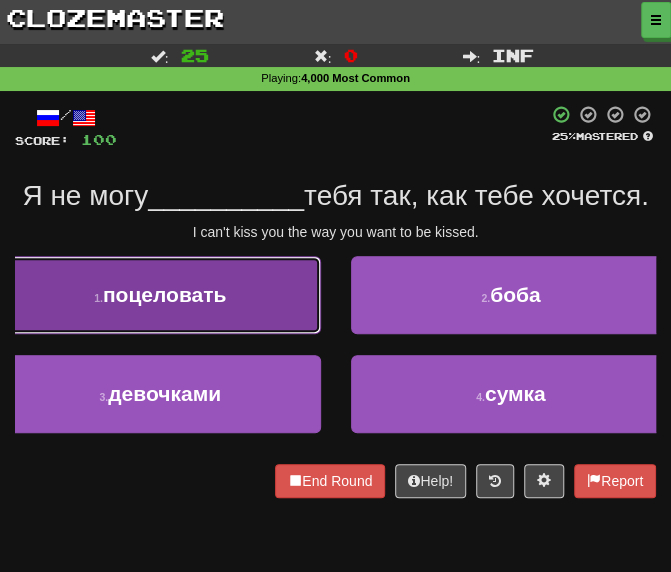 click on "поцеловать" at bounding box center (165, 294) 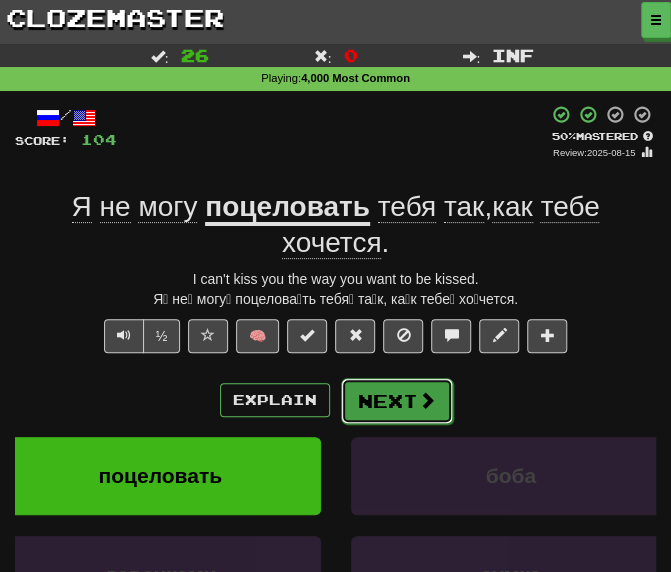 click on "Next" at bounding box center (397, 401) 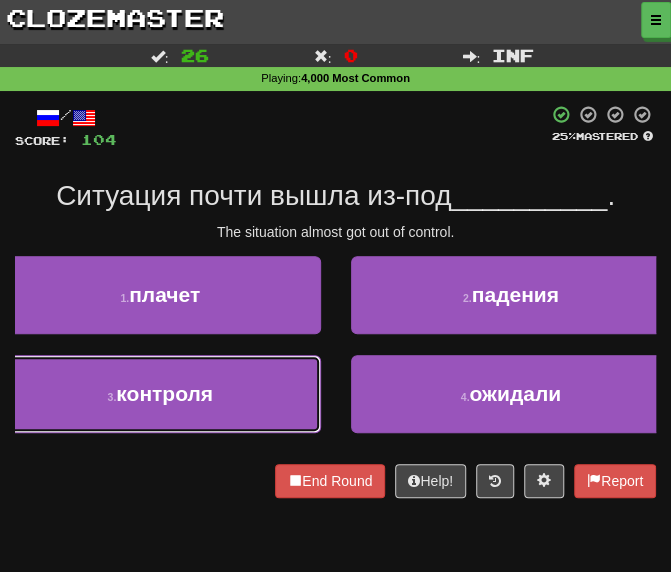 drag, startPoint x: 215, startPoint y: 394, endPoint x: 231, endPoint y: 387, distance: 17.464249 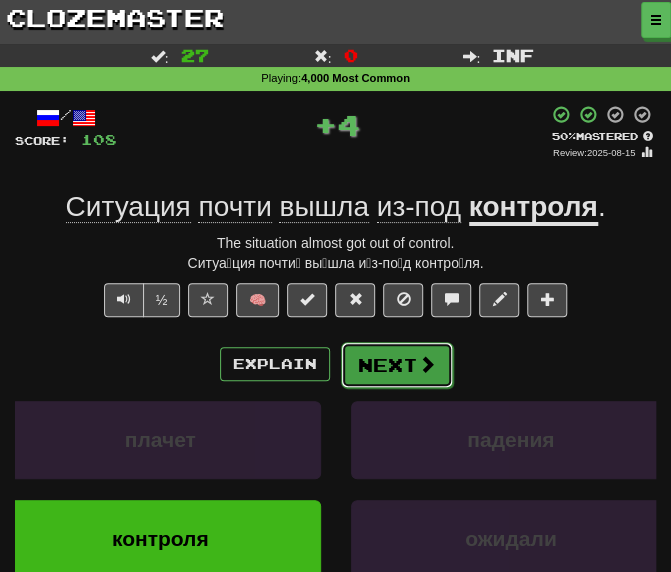 click on "Next" at bounding box center (397, 365) 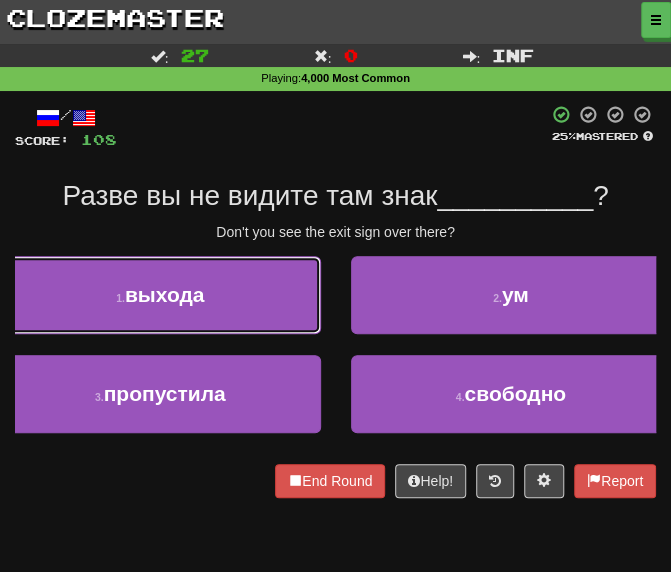 drag, startPoint x: 169, startPoint y: 276, endPoint x: 188, endPoint y: 289, distance: 23.021729 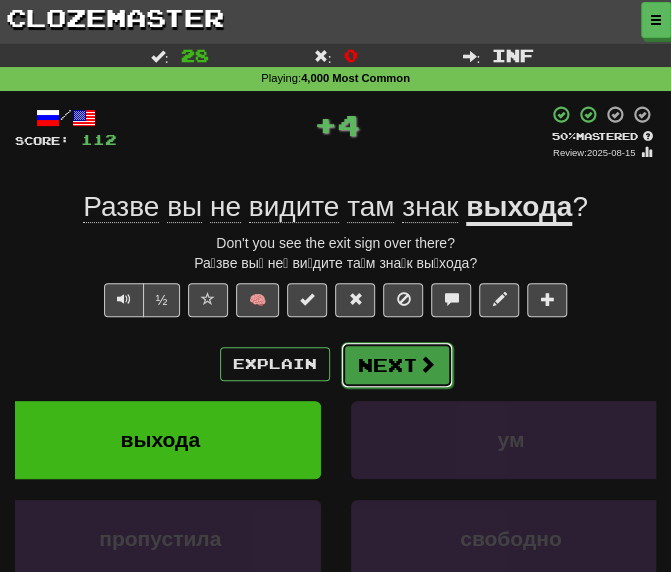 click on "Next" at bounding box center (397, 365) 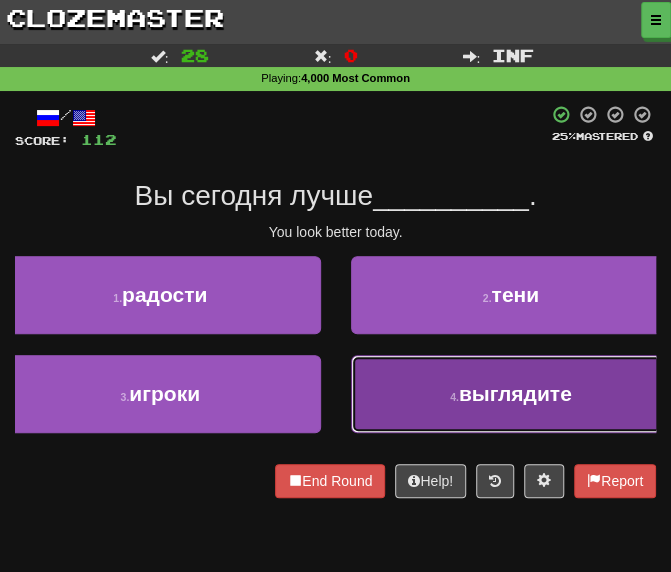 click on "4 .  выглядите" at bounding box center (511, 394) 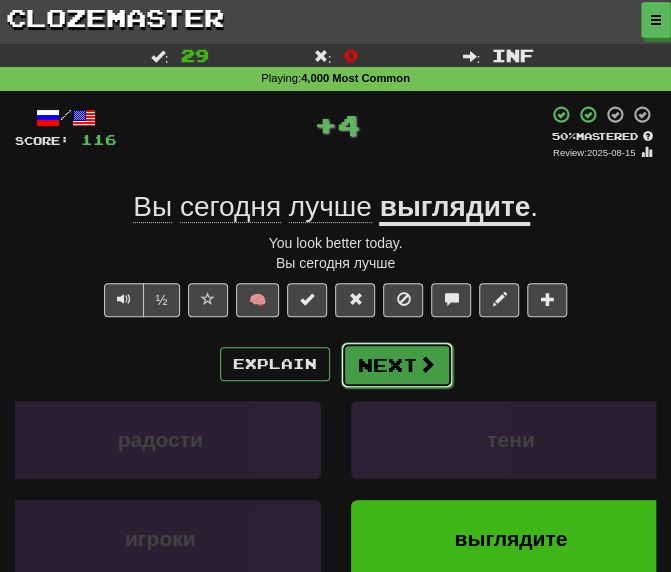 click on "Next" at bounding box center (397, 365) 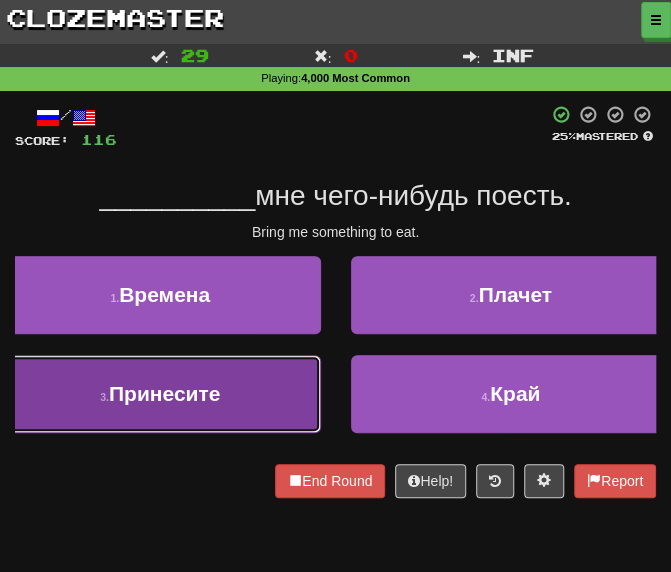 click on "Принесите" at bounding box center (164, 393) 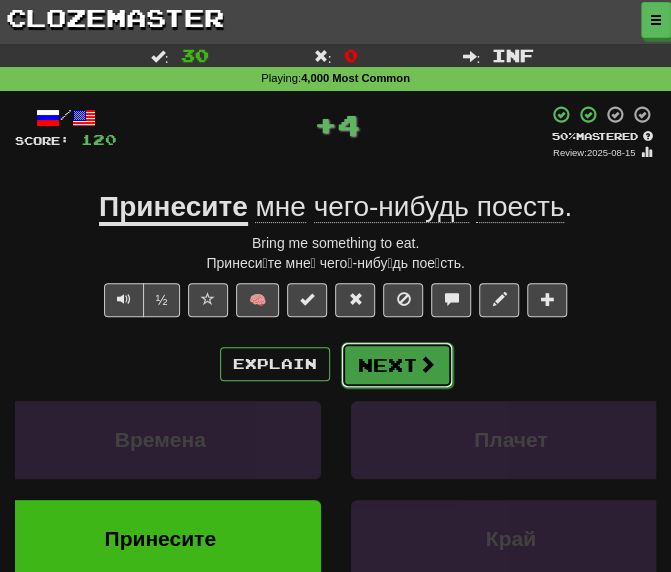 click on "Next" at bounding box center [397, 365] 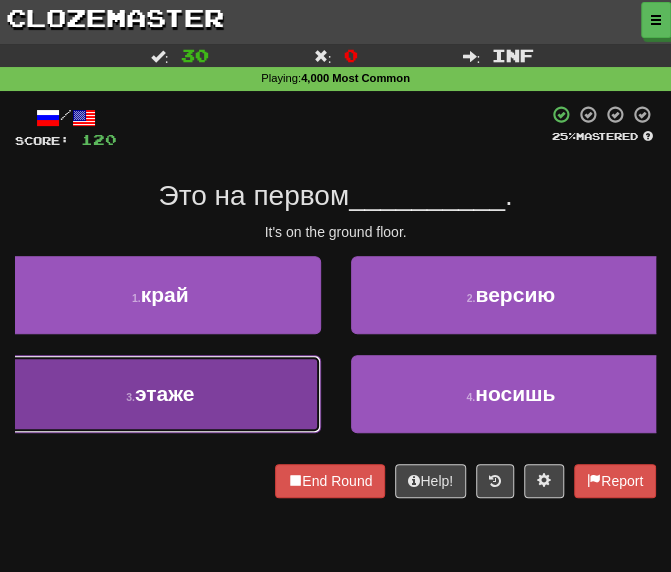 click on "этаже" at bounding box center (165, 393) 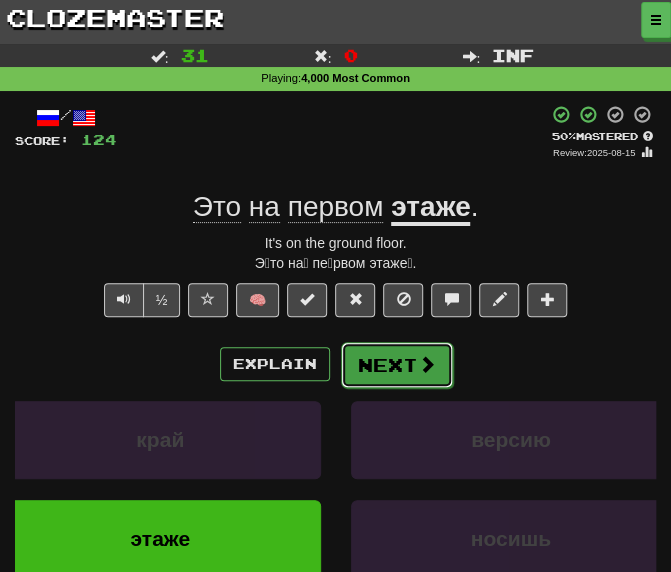 click on "Next" at bounding box center [397, 365] 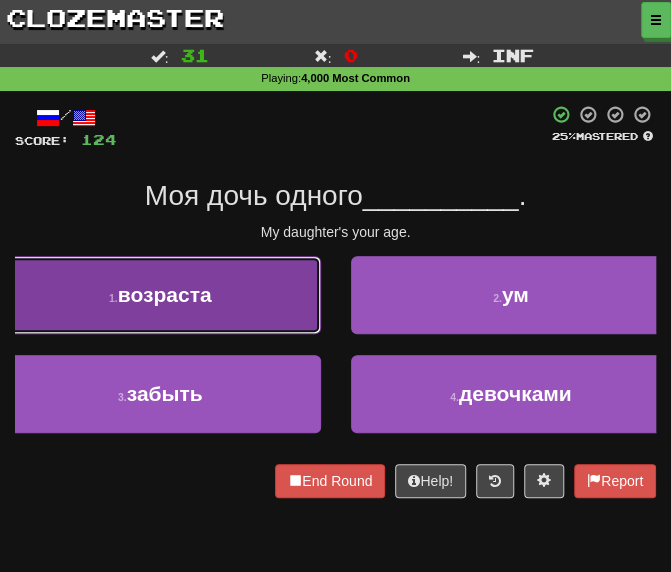 click on "1 .  возраста" at bounding box center (160, 295) 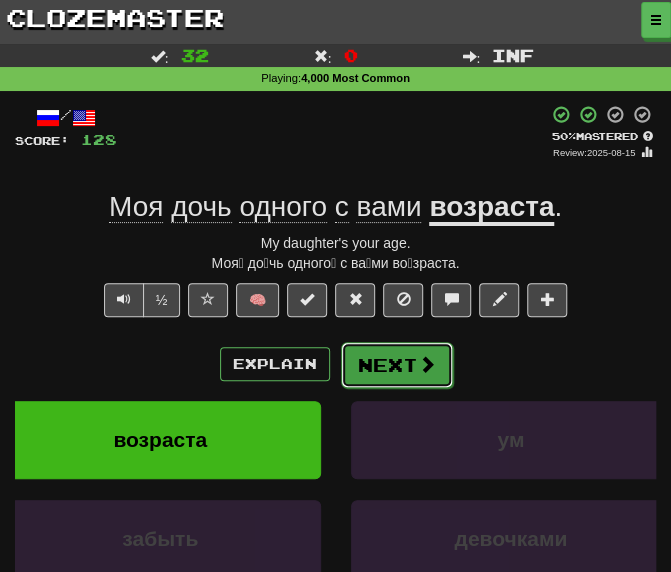 click on "Next" at bounding box center [397, 365] 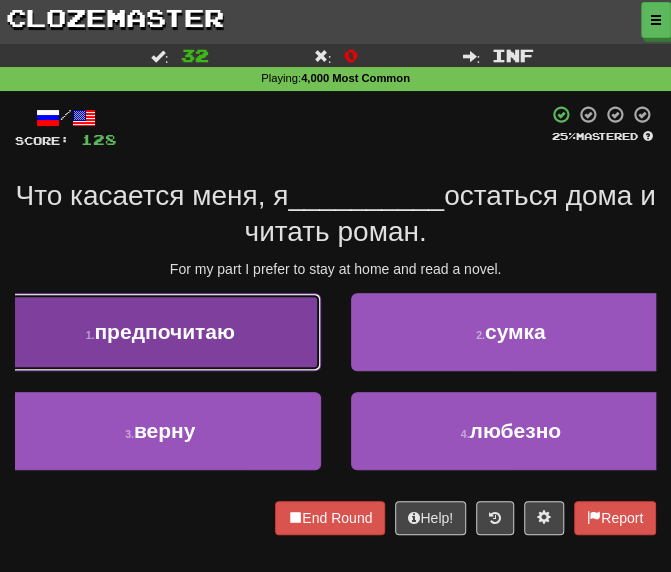 click on "предпочитаю" at bounding box center [164, 331] 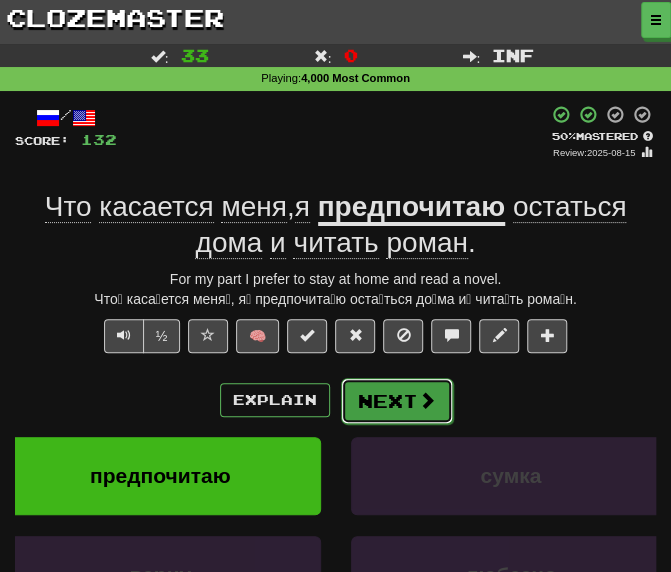 click on "Next" at bounding box center [397, 401] 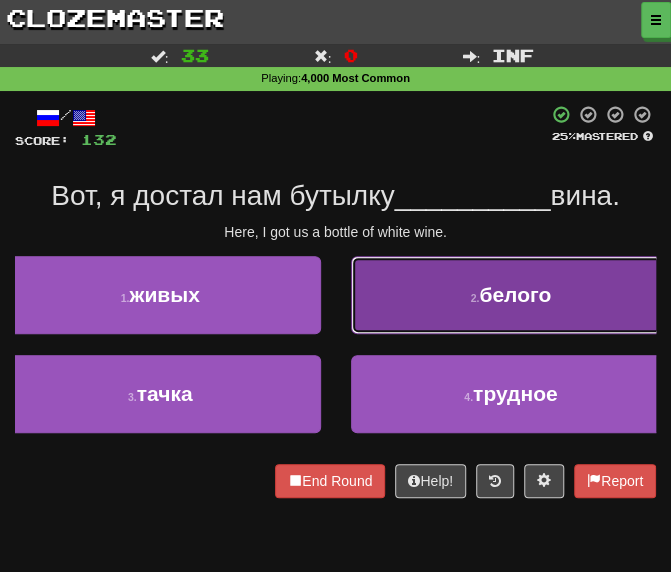 click on "2 .  белого" at bounding box center (511, 295) 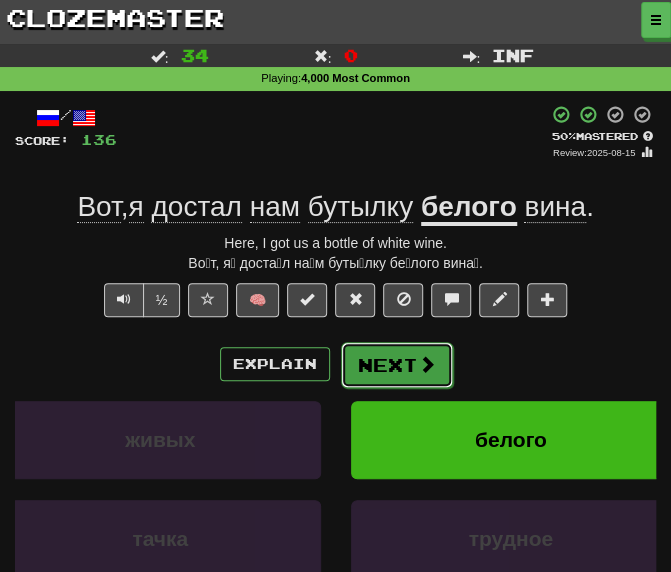 click on "Next" at bounding box center [397, 365] 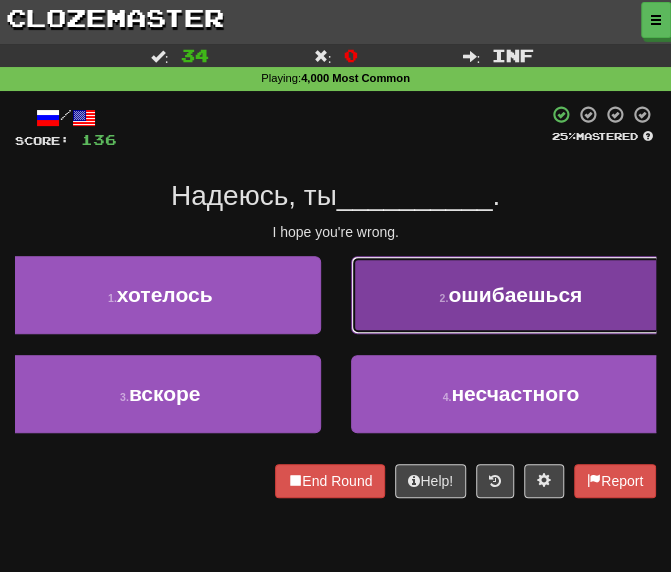 click on "2 .  ошибаешься" at bounding box center (511, 295) 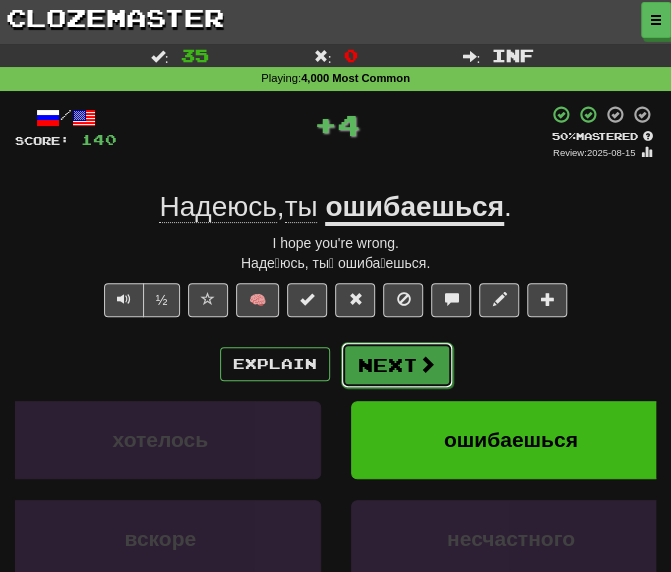 click on "Next" at bounding box center (397, 365) 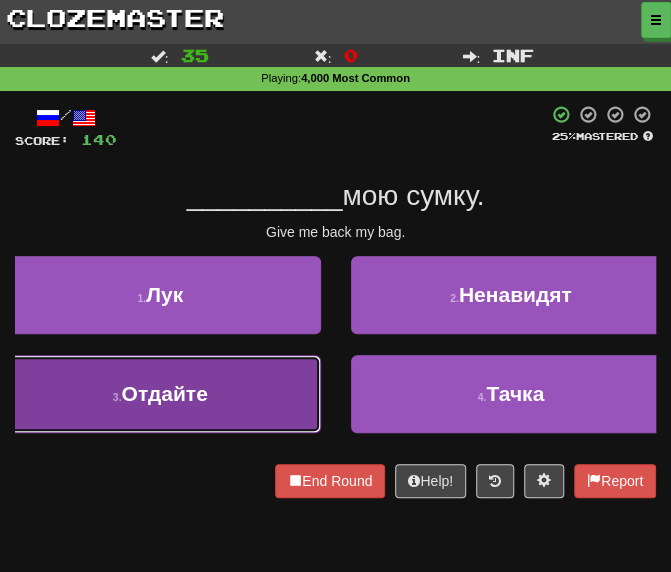 click on "Отдайте" at bounding box center (165, 393) 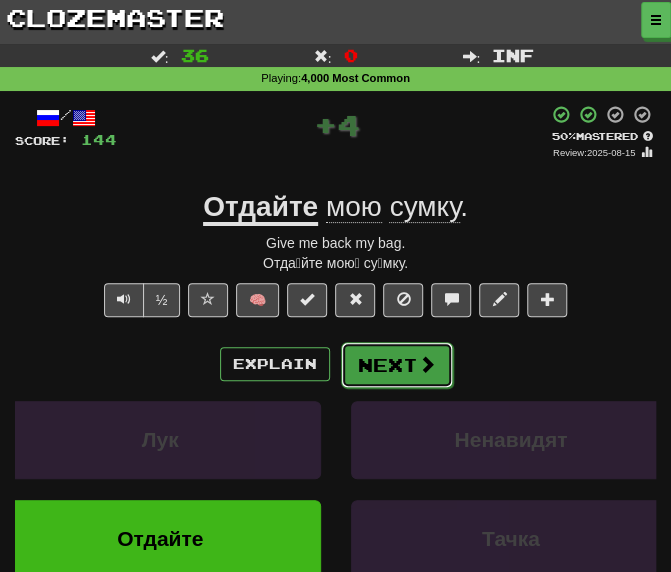 click on "Next" at bounding box center [397, 365] 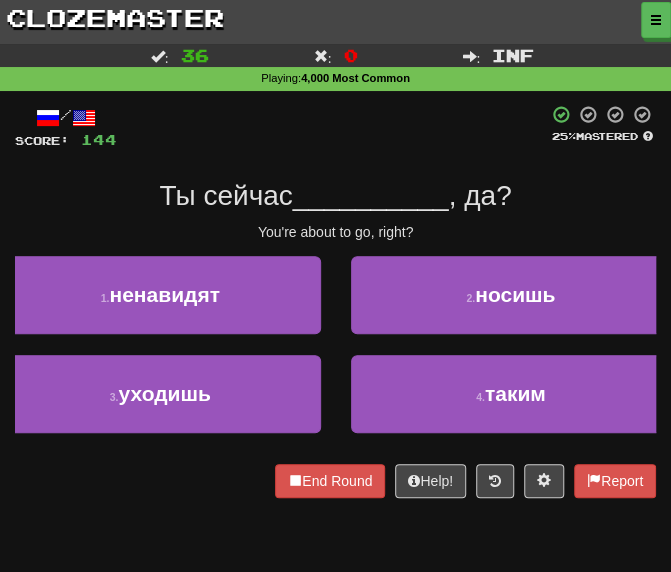 click on "3 .  уходишь" at bounding box center (160, 404) 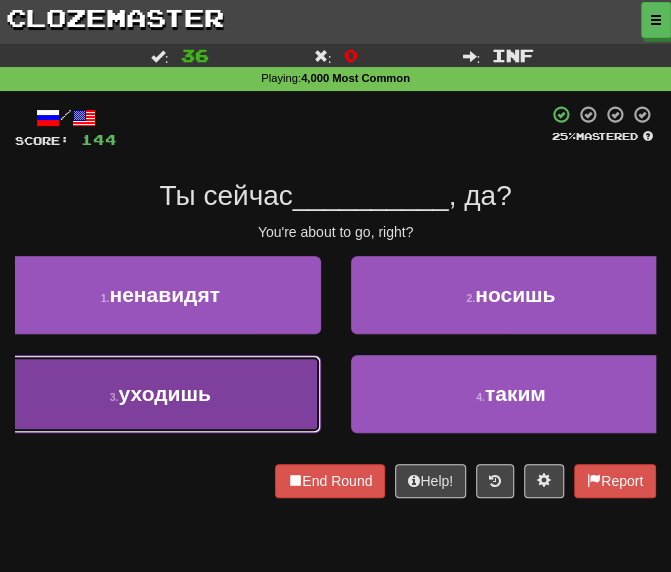 click on "3 .  уходишь" at bounding box center (160, 394) 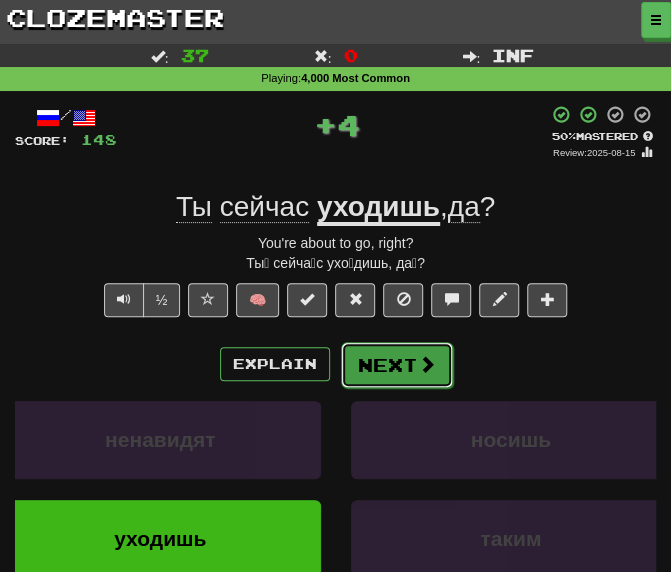 click on "Next" at bounding box center (397, 365) 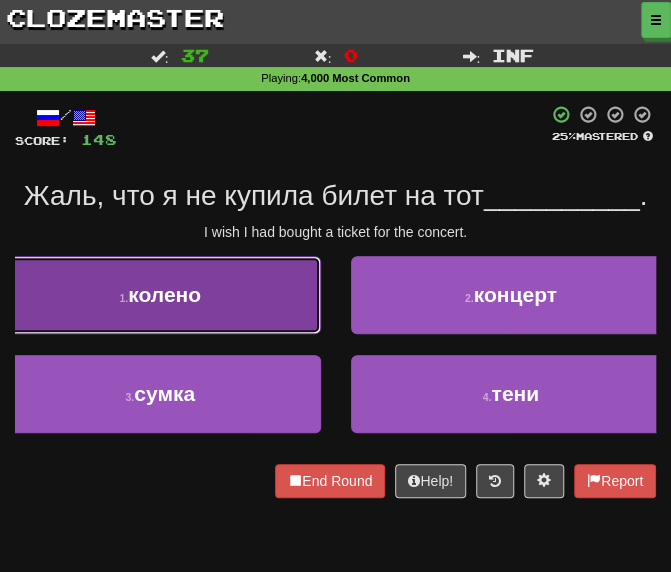 click on "колено" at bounding box center (164, 294) 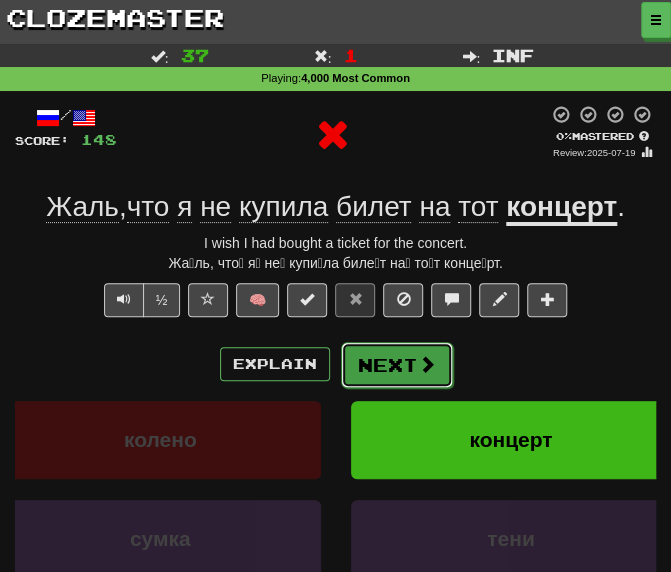 click on "Next" at bounding box center [397, 365] 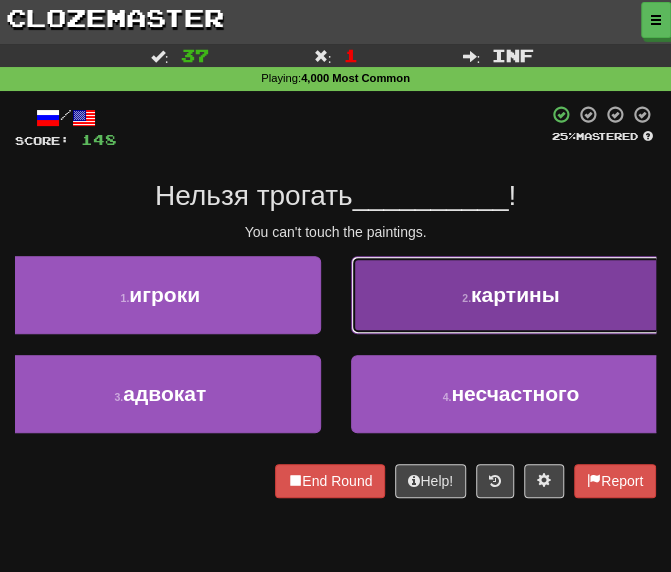 click on "2 .  картины" at bounding box center (511, 295) 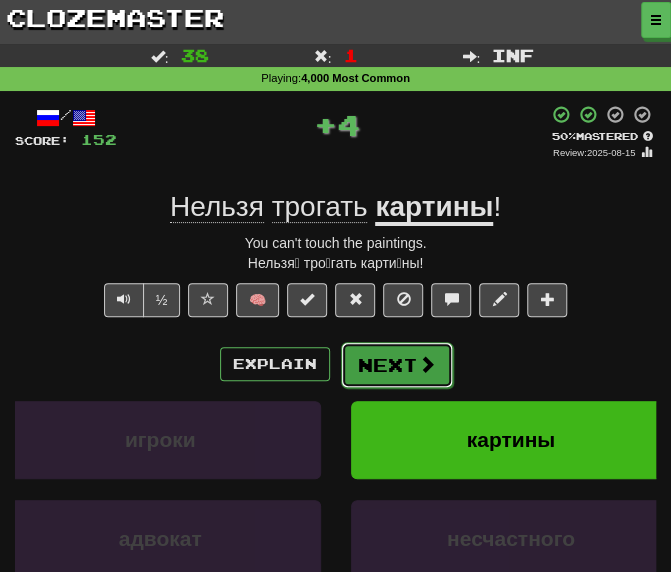 click on "Next" at bounding box center [397, 365] 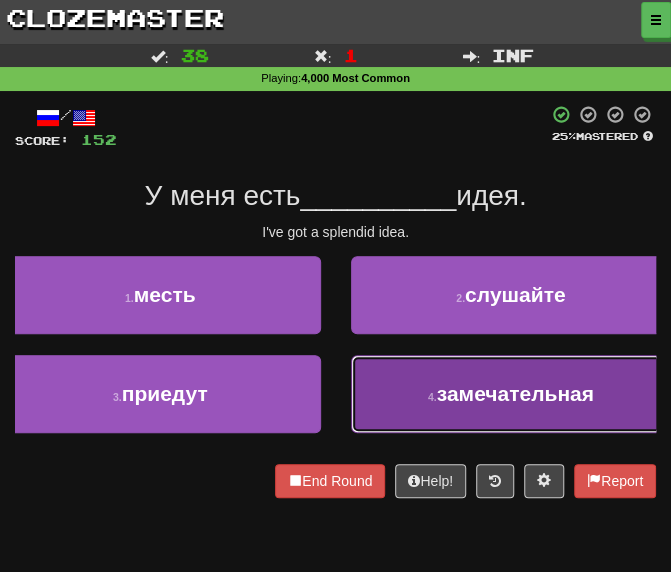 click on "4 .  замечательная" at bounding box center [511, 394] 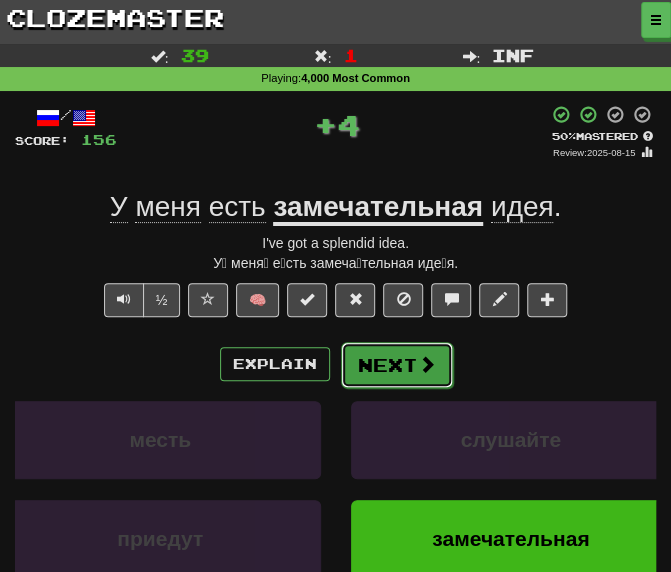 click on "Next" at bounding box center (397, 365) 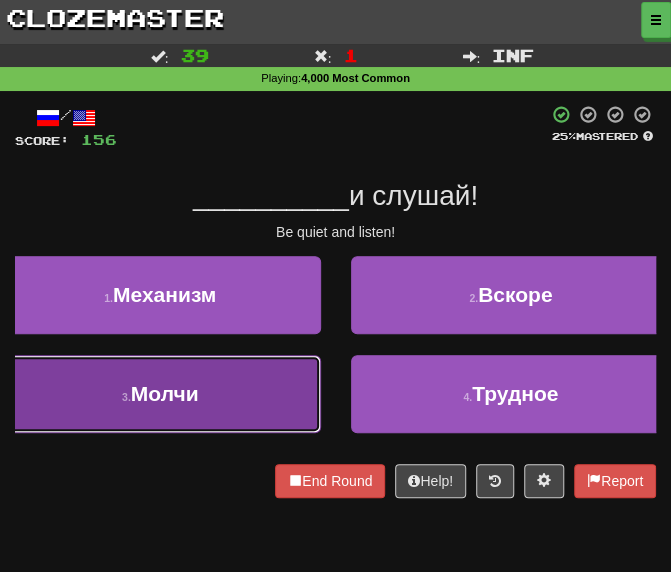 click on "3 .  Молчи" at bounding box center (160, 394) 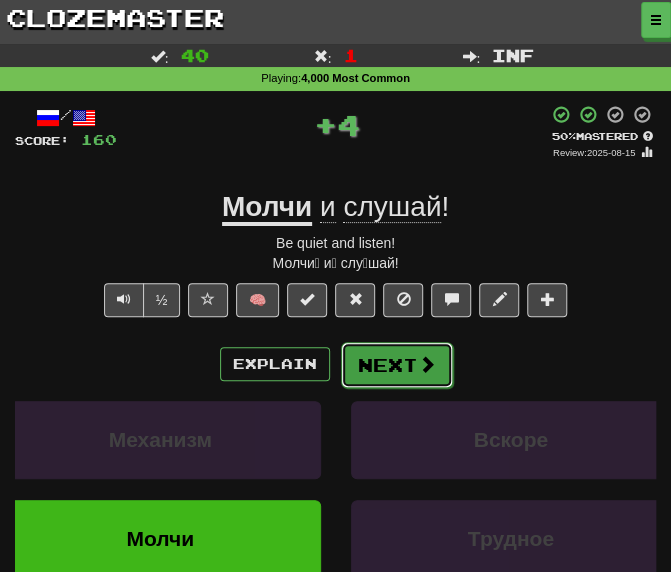 click on "Next" at bounding box center (397, 365) 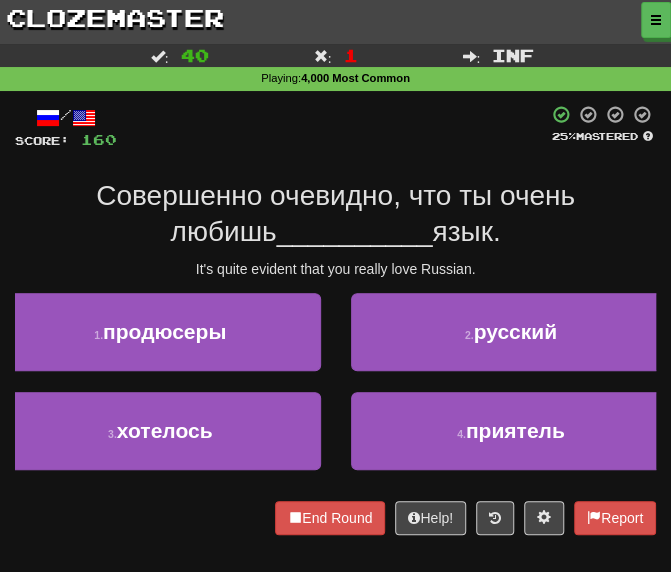 click at bounding box center [332, 127] 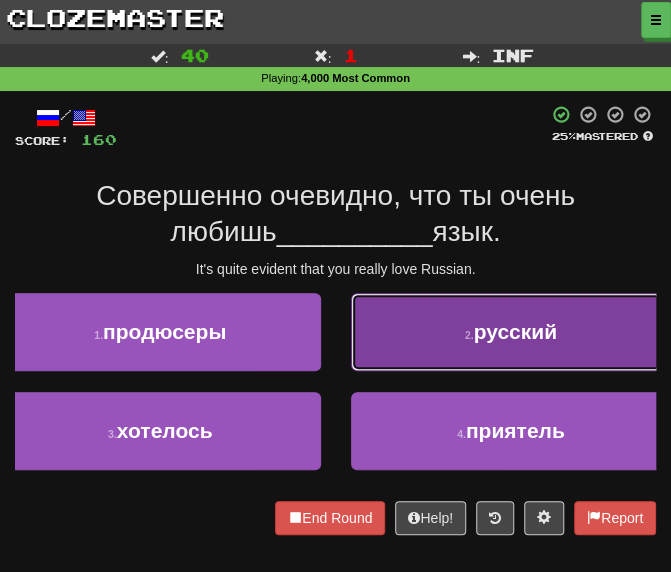 click on "2 .  русский" at bounding box center [511, 332] 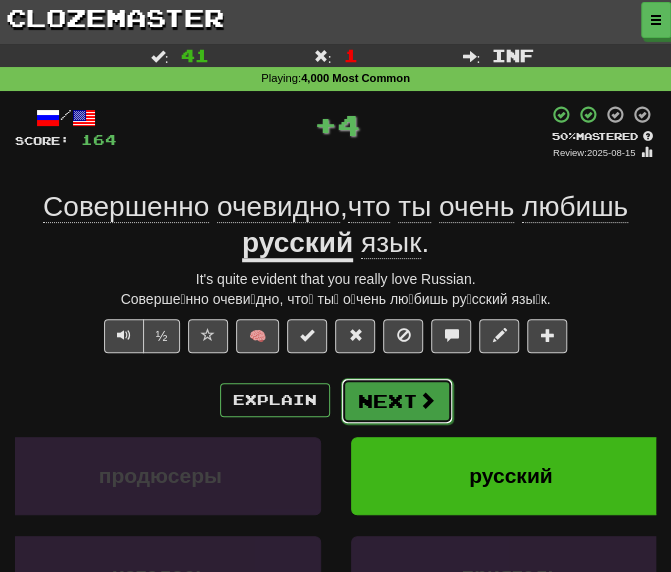 click on "Next" at bounding box center [397, 401] 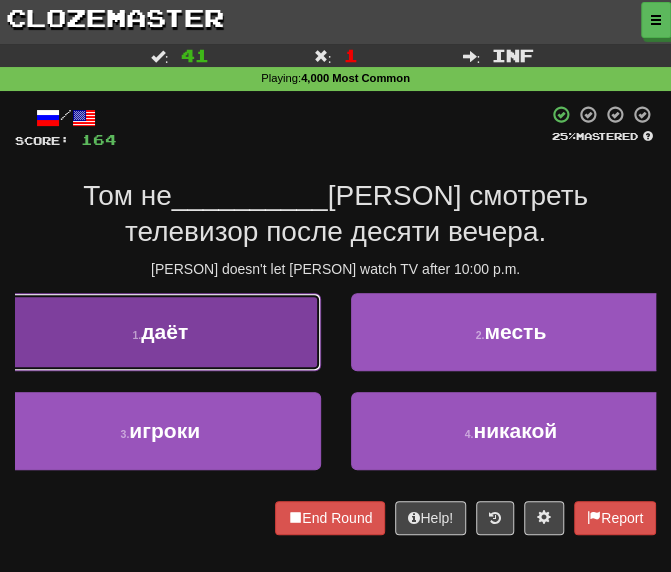 click on "даёт" at bounding box center [164, 331] 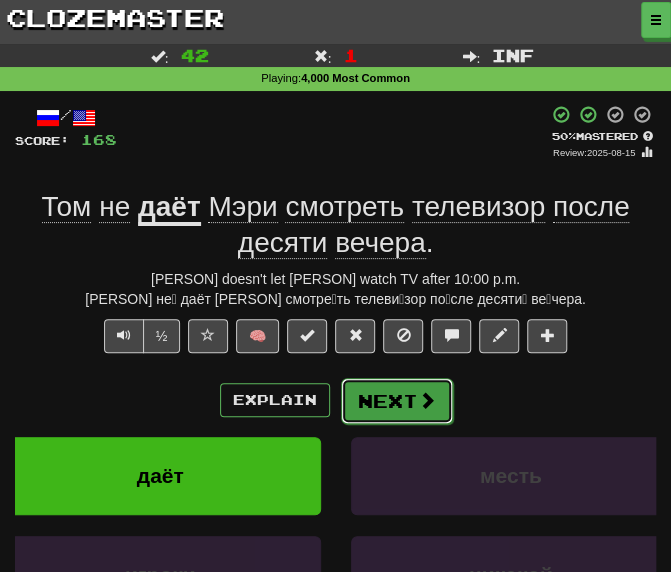 click on "Next" at bounding box center [397, 401] 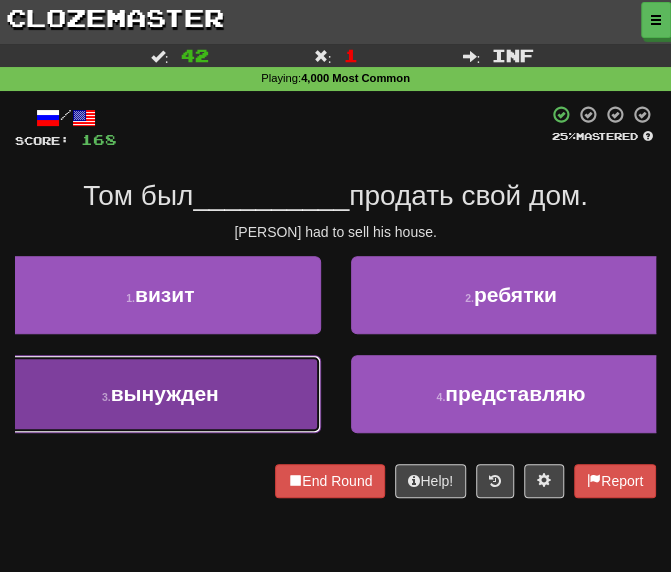 click on "3 .  вынужден" at bounding box center (160, 394) 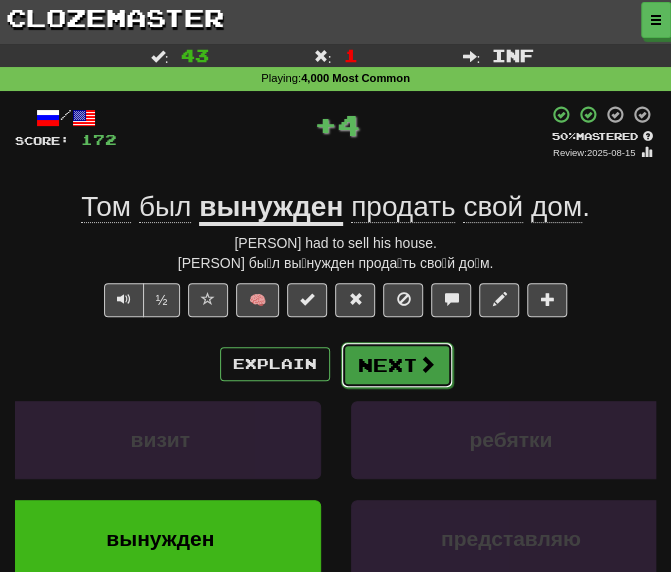 click on "Next" at bounding box center [397, 365] 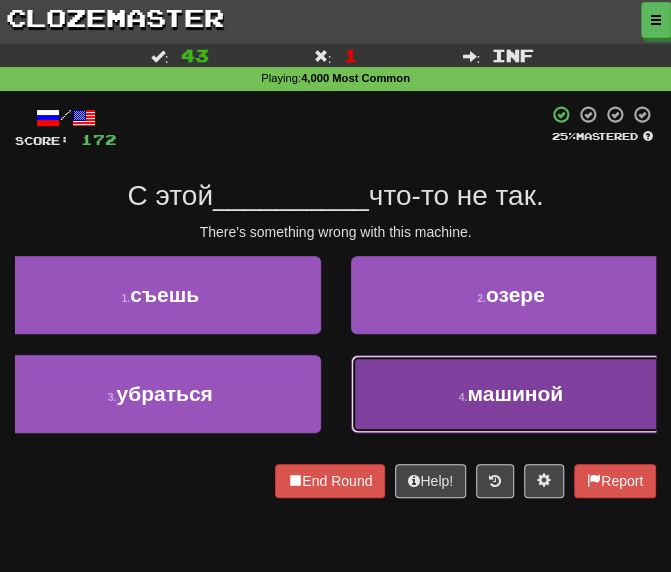 click on "4 .  машиной" at bounding box center [511, 394] 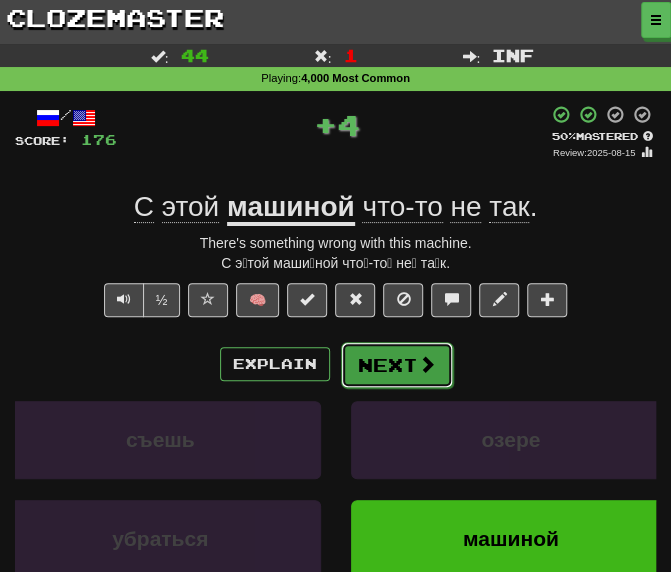 click on "Next" at bounding box center (397, 365) 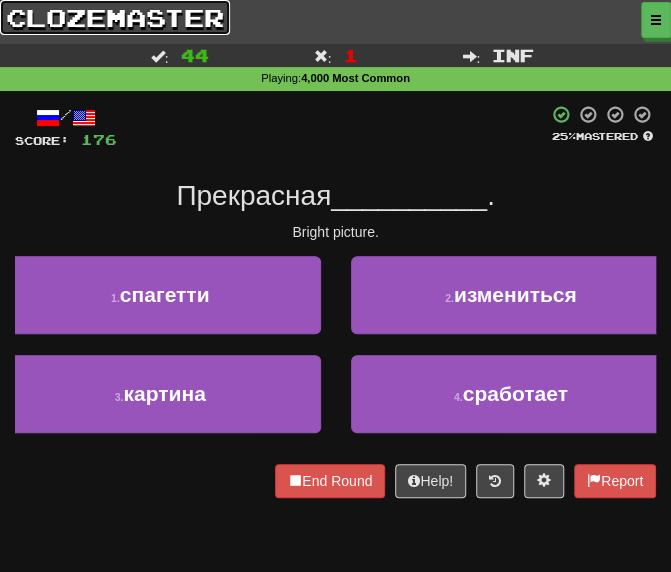 click on "clozemaster" at bounding box center [115, 17] 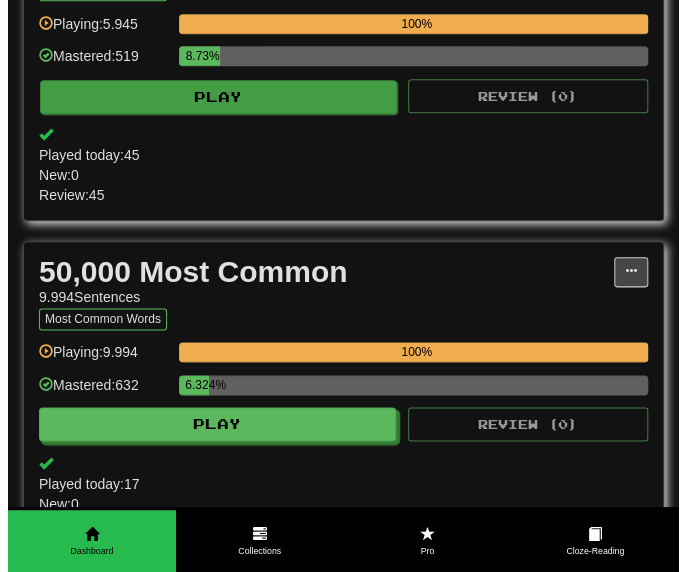 scroll, scrollTop: 500, scrollLeft: 0, axis: vertical 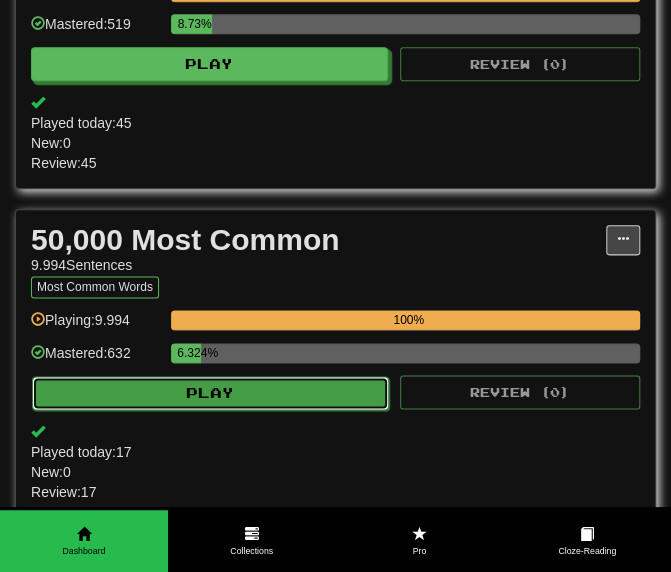 click on "Play" at bounding box center [210, 393] 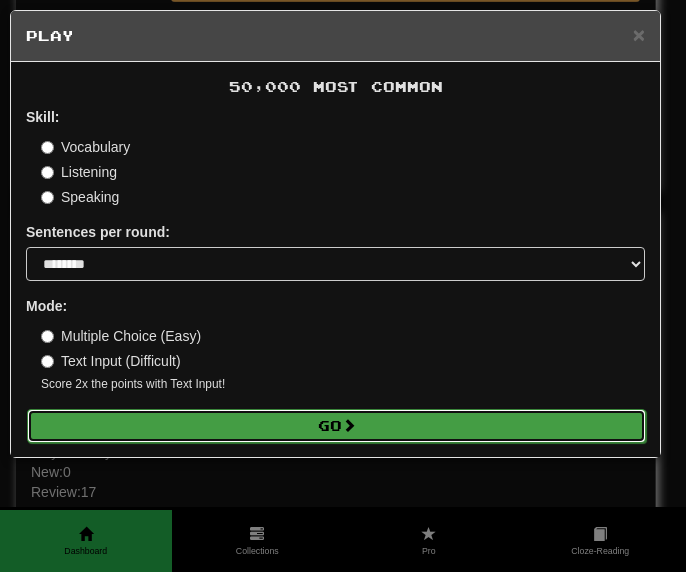 click on "Go" at bounding box center [336, 426] 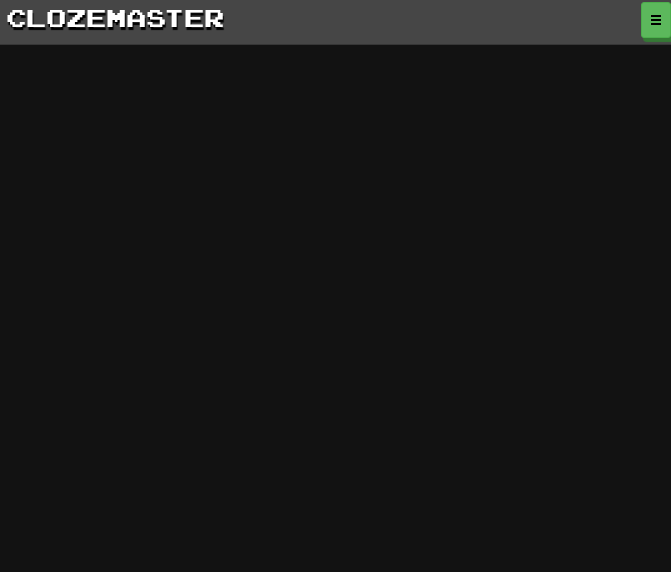 scroll, scrollTop: 0, scrollLeft: 0, axis: both 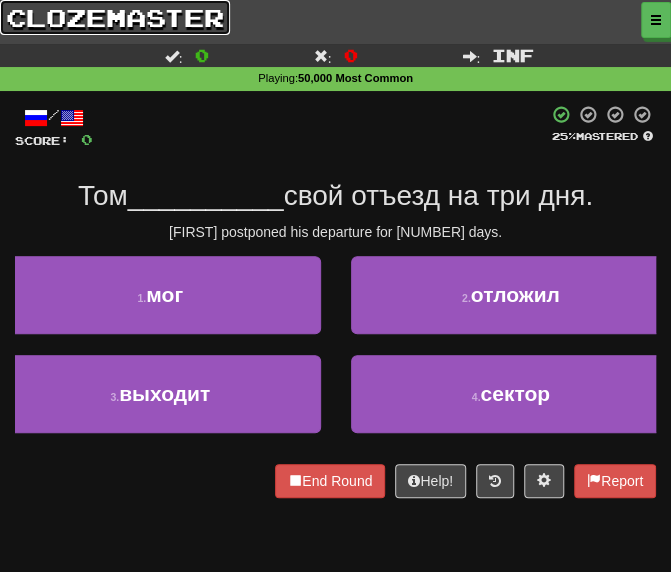 click on "clozemaster" at bounding box center (115, 17) 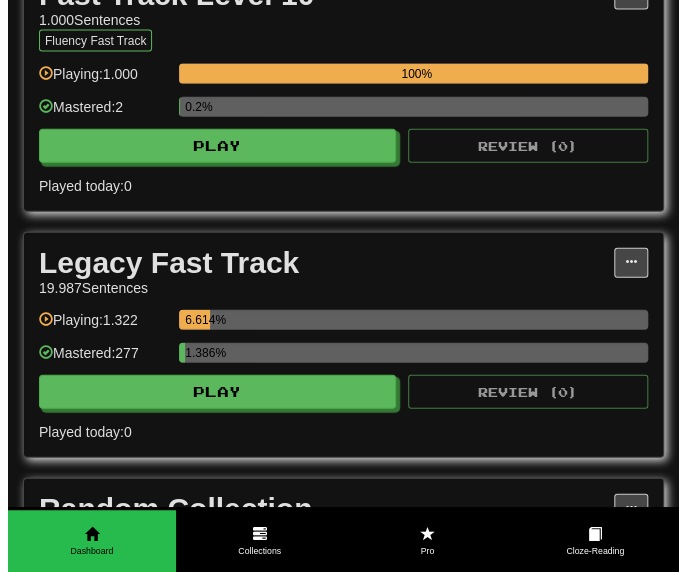 scroll, scrollTop: 3200, scrollLeft: 0, axis: vertical 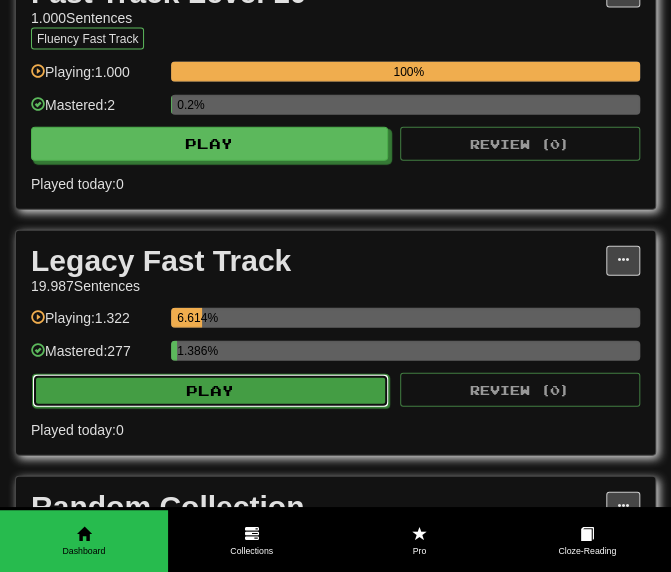 click on "Play" at bounding box center [210, 391] 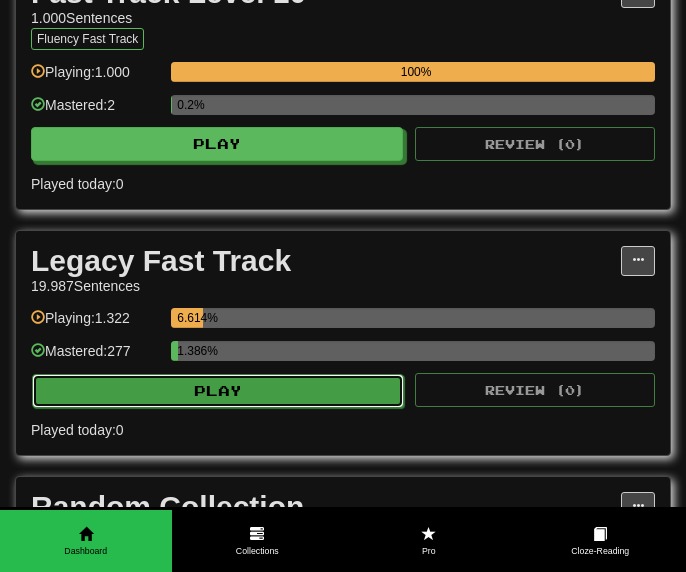 select on "********" 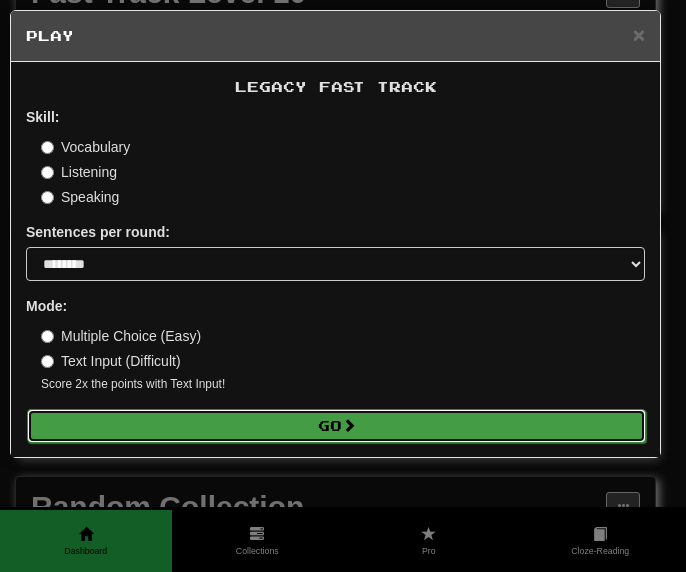 click on "Go" at bounding box center [336, 426] 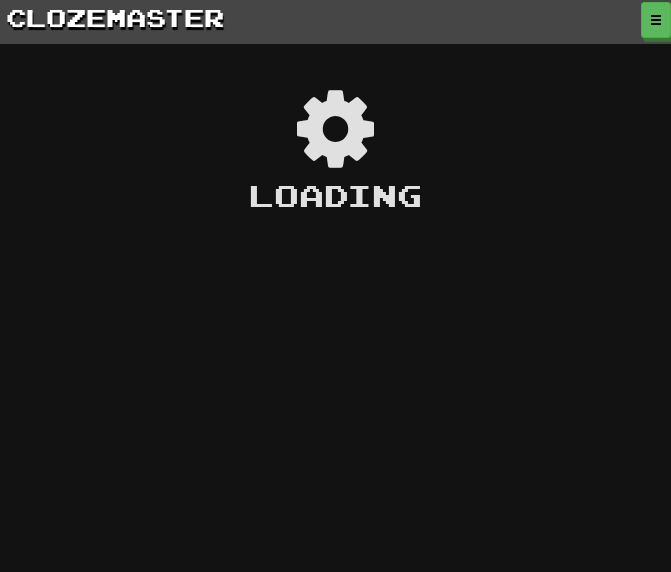 scroll, scrollTop: 0, scrollLeft: 0, axis: both 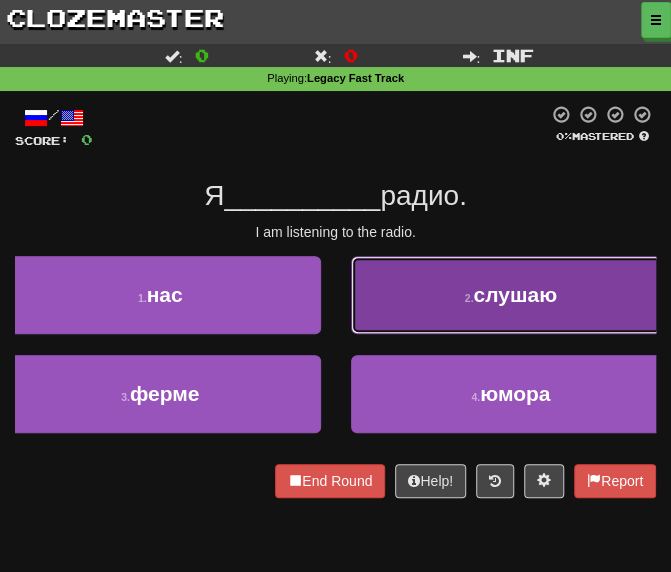 click on "2 . слушаю" at bounding box center [511, 295] 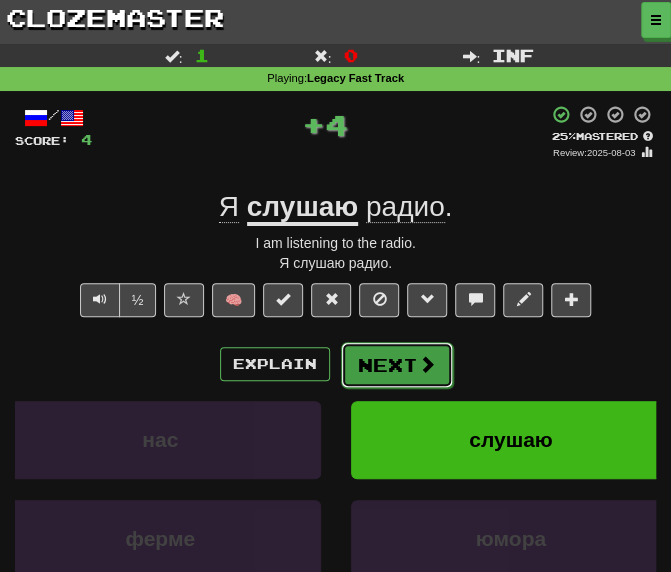 click on "Next" at bounding box center [397, 365] 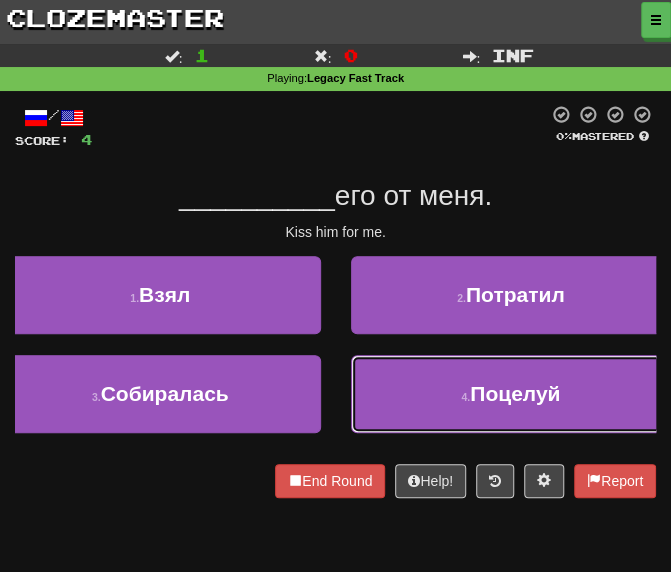 click on "4 . Поцелуй" at bounding box center (511, 394) 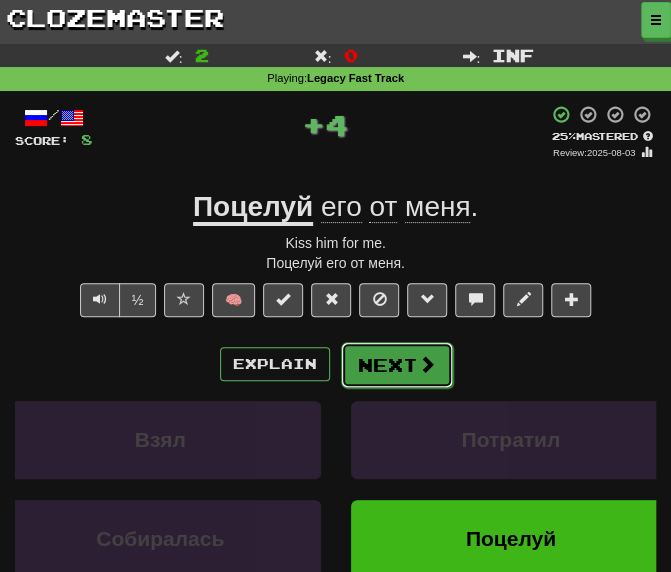 click on "Next" at bounding box center (397, 365) 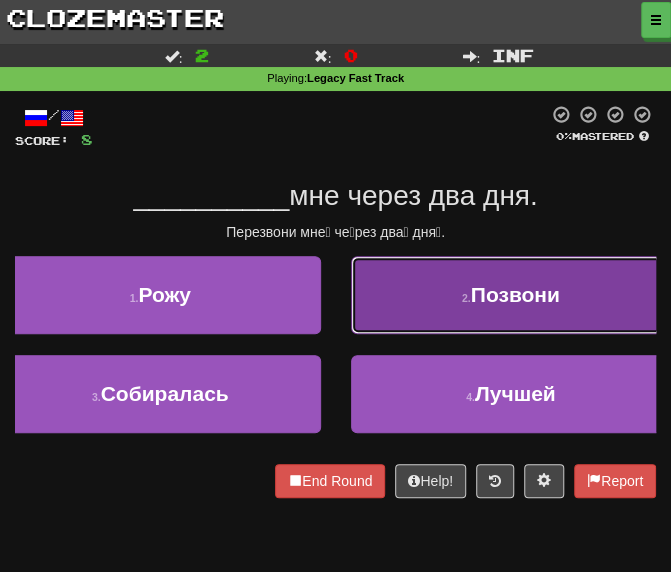 click on "2 . Позвони" at bounding box center (511, 295) 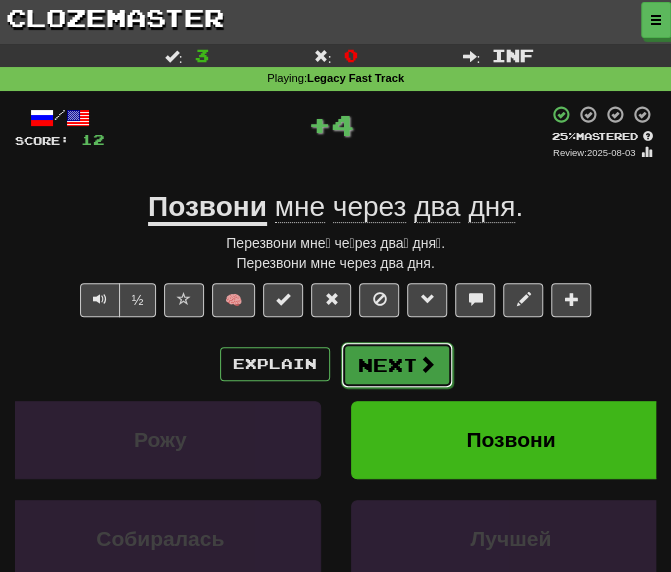 click on "Next" at bounding box center (397, 365) 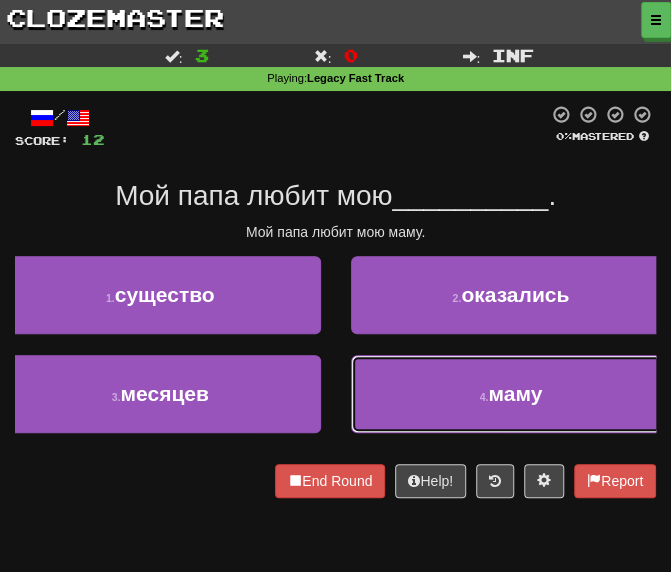 click on "4 . маму" at bounding box center (511, 394) 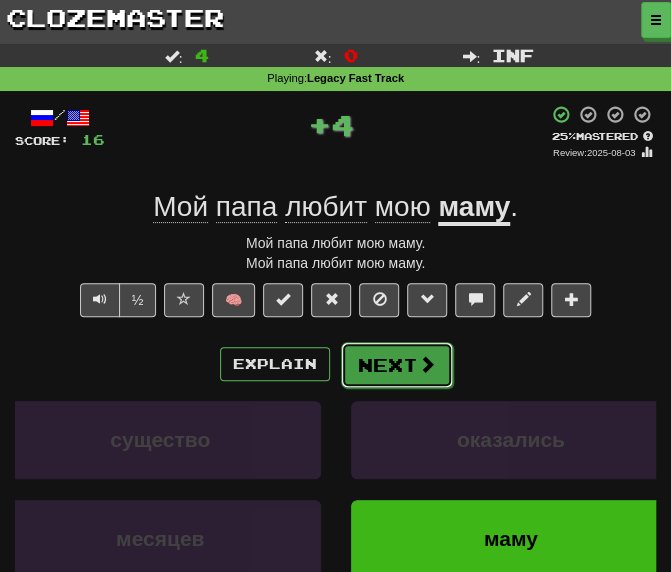 click on "Next" at bounding box center [397, 365] 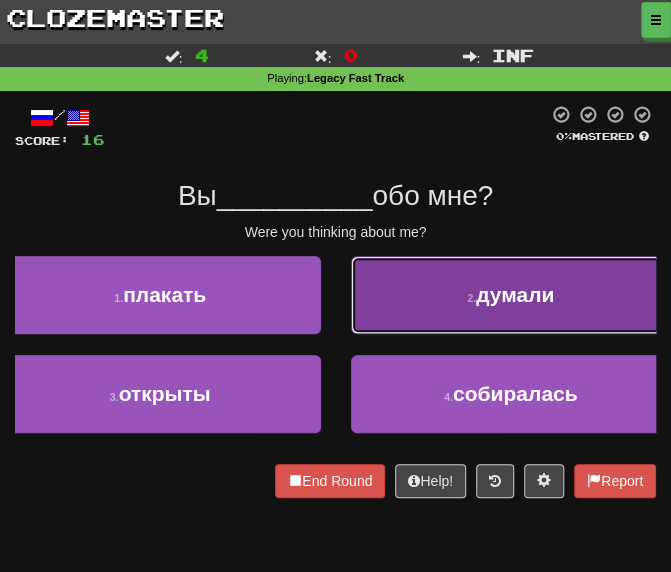 click on "2 . думали" at bounding box center [511, 295] 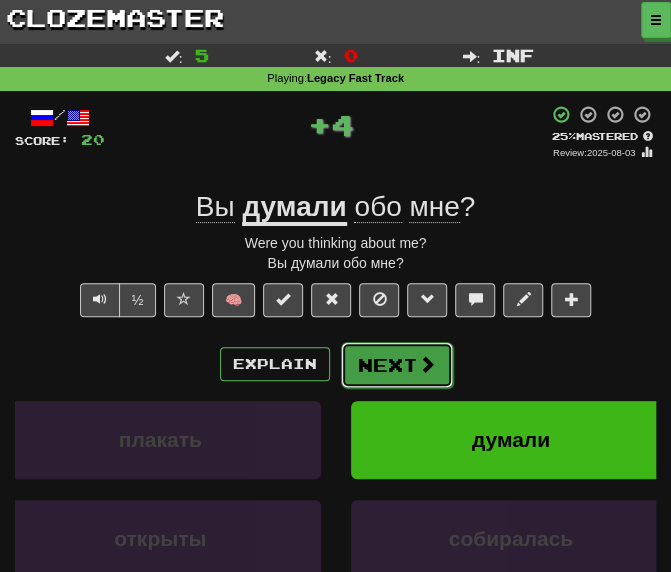 click on "Next" at bounding box center [397, 365] 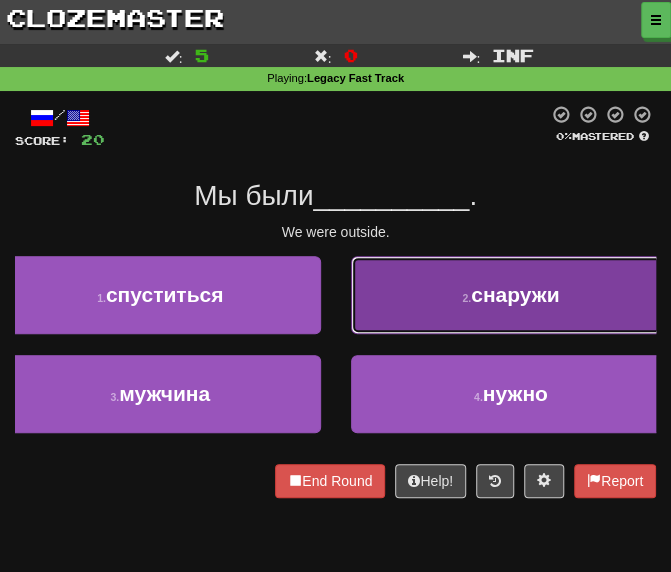click on "2 . снаружи" at bounding box center [511, 295] 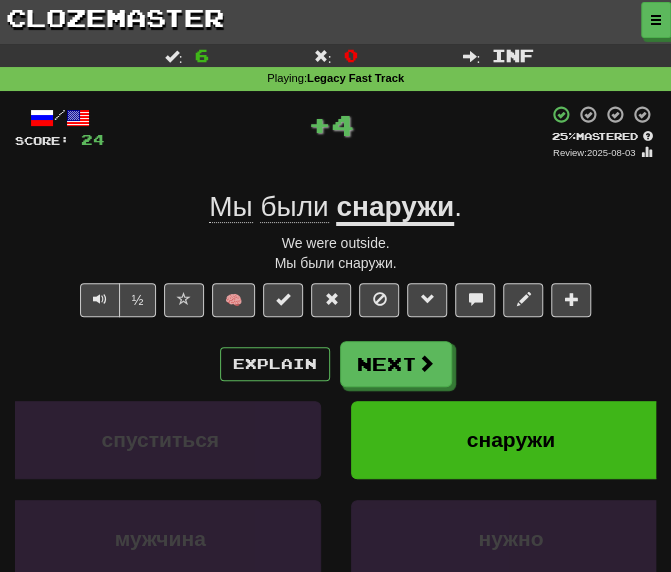 click on "снаружи" at bounding box center (395, 208) 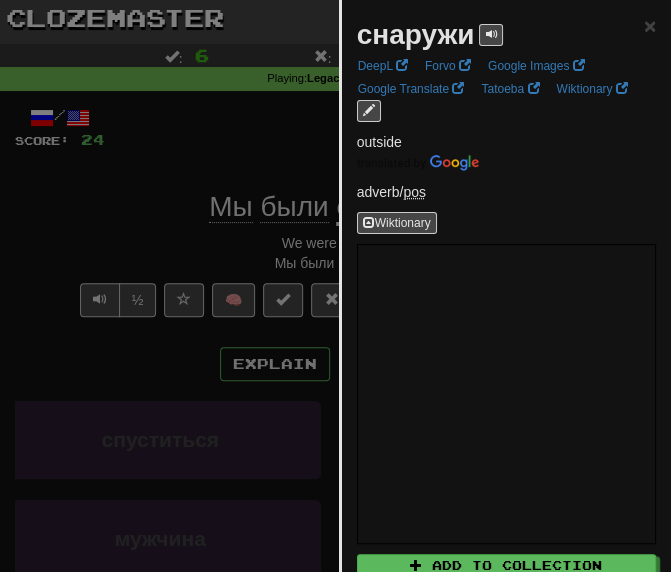 click at bounding box center [335, 286] 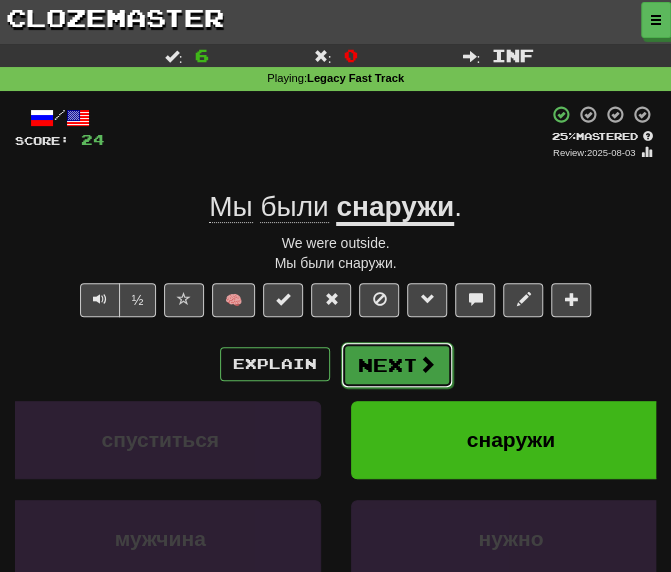 click on "Next" at bounding box center (397, 365) 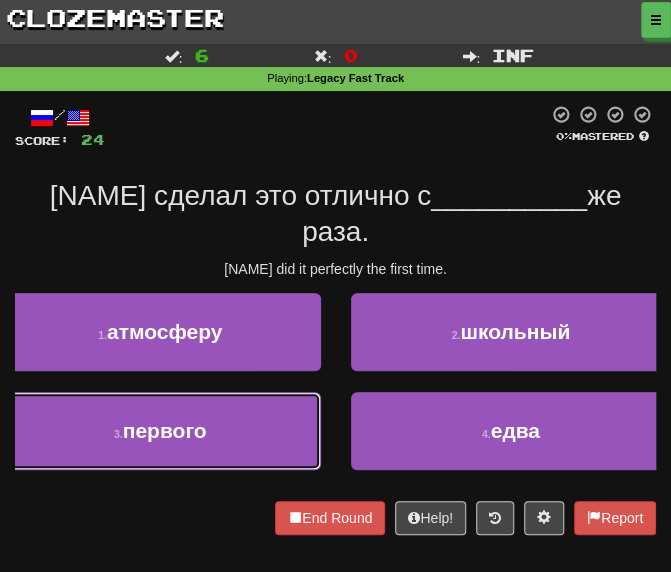 click on "первого" at bounding box center (165, 430) 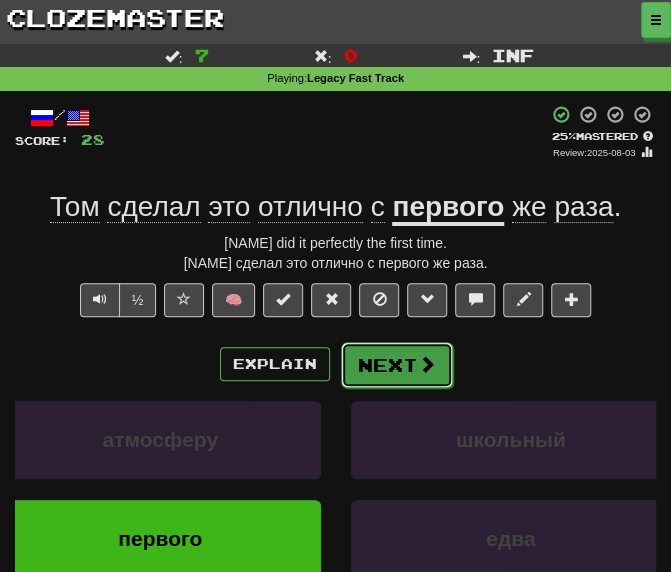 click on "Next" at bounding box center (397, 365) 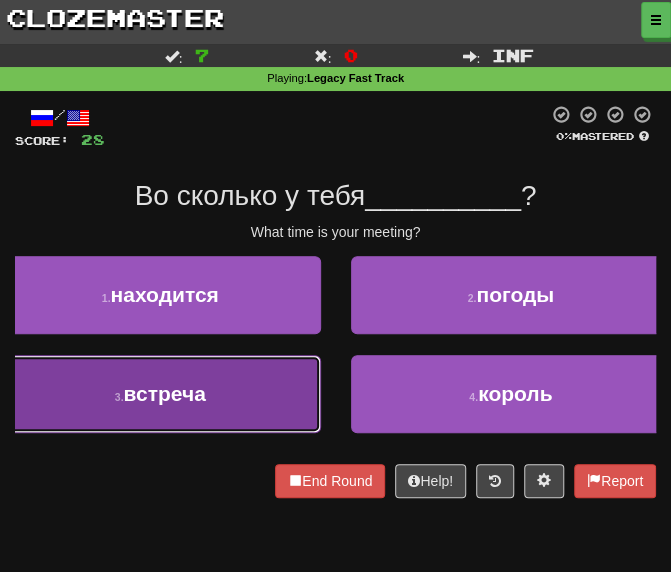 click on "3 . встреча" at bounding box center [160, 394] 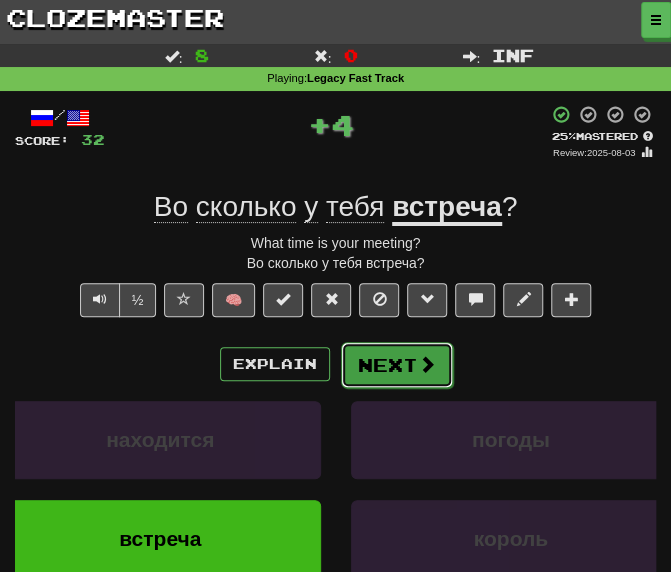 click on "Next" at bounding box center (397, 365) 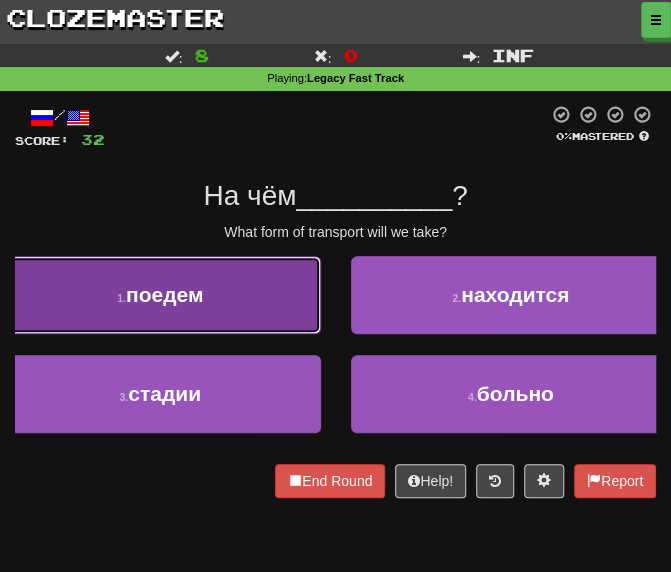 click on "1 . поедем" at bounding box center (160, 295) 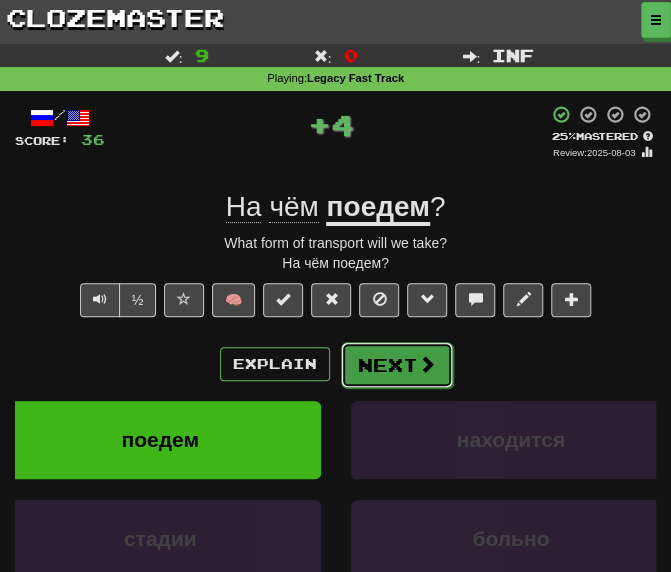 click on "Next" at bounding box center (397, 365) 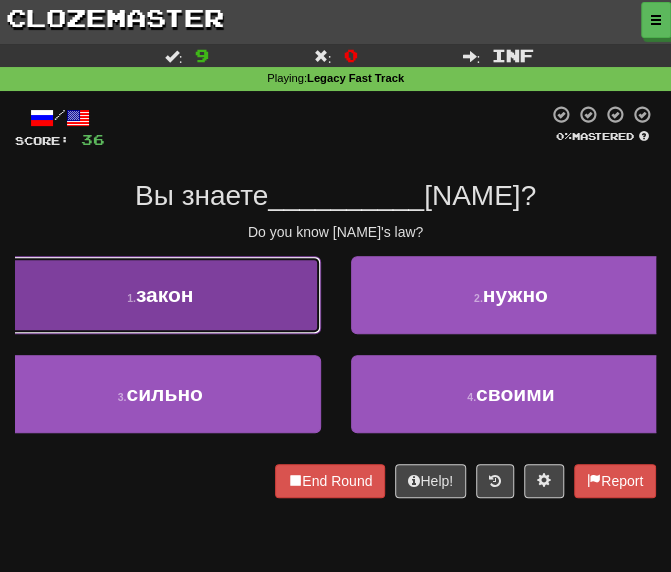 click on "закон" at bounding box center (165, 294) 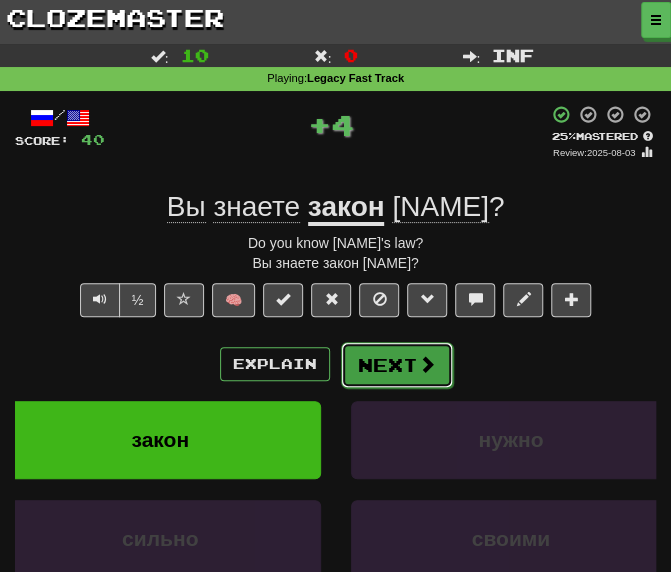 click on "Next" at bounding box center [397, 365] 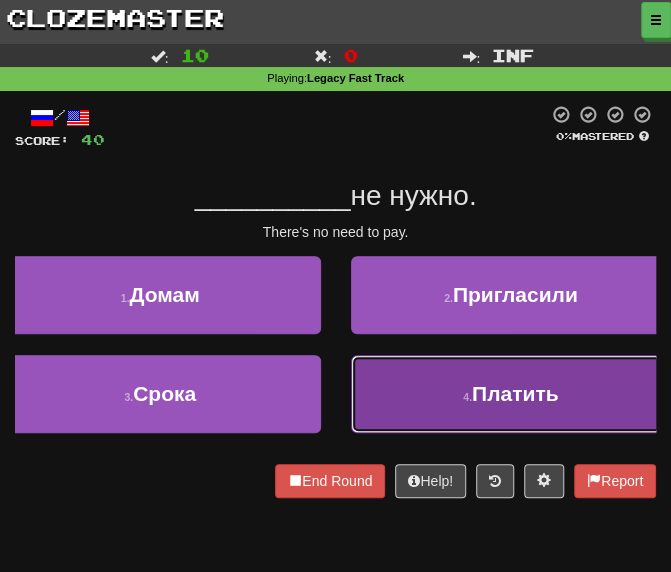 click on "4 . Платить" at bounding box center [511, 394] 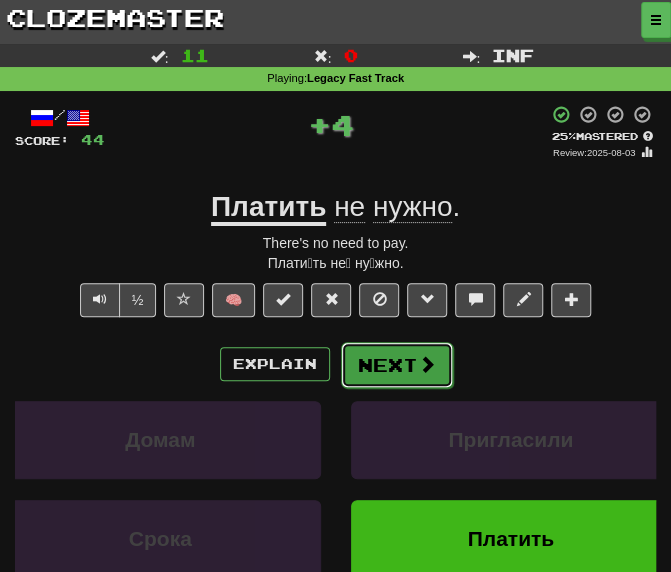 click on "Next" at bounding box center (397, 365) 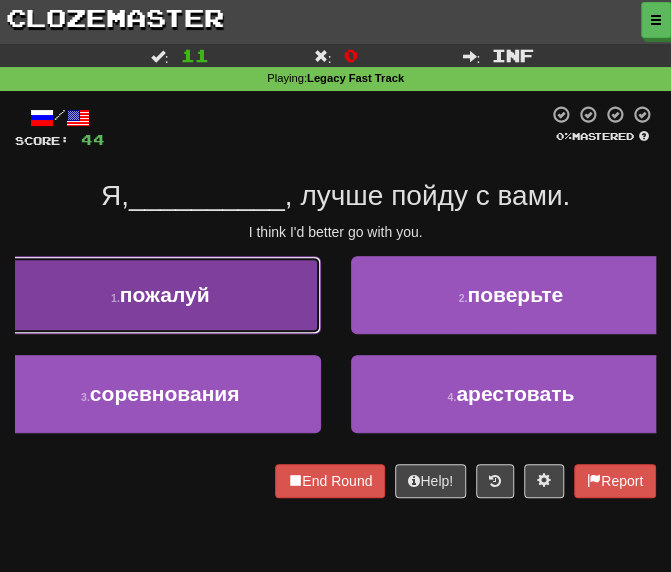 click on "1 . пожалуй" at bounding box center [160, 295] 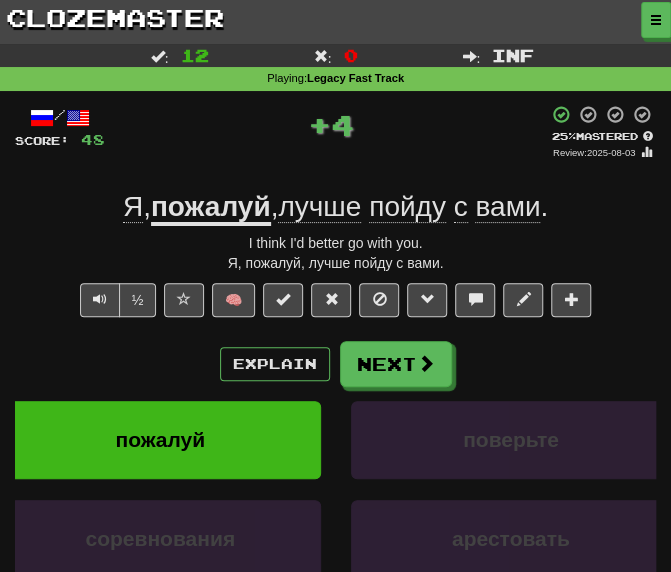 click on "пожалуй" at bounding box center [211, 208] 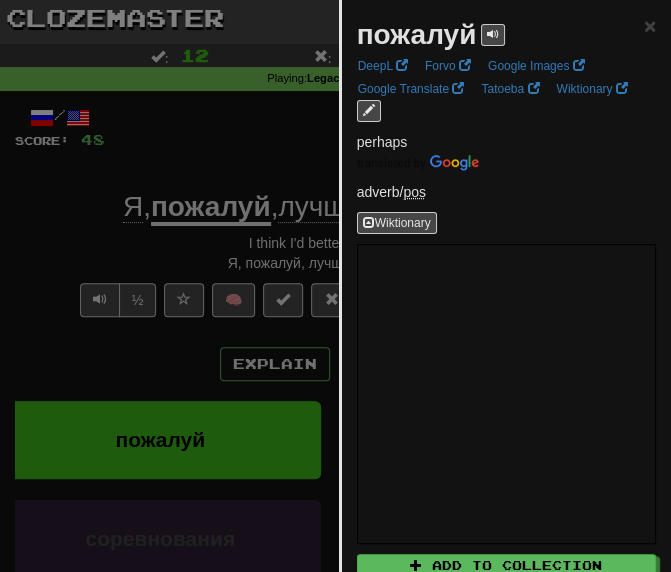 click at bounding box center (335, 286) 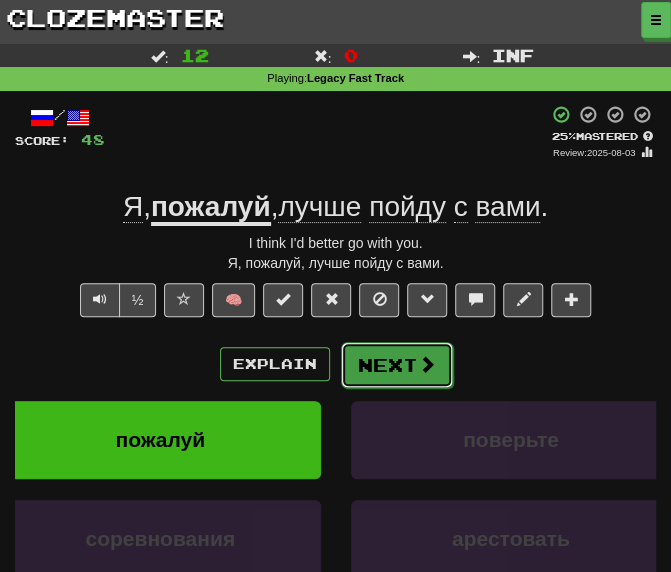 click at bounding box center [427, 364] 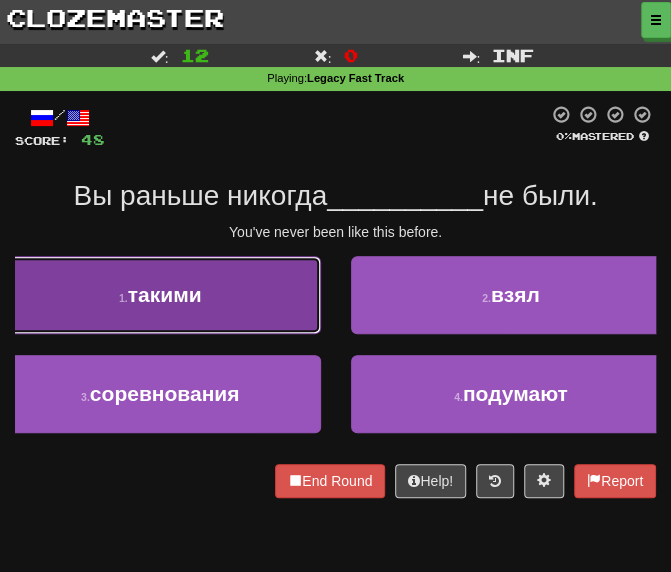 click on "такими" at bounding box center (165, 294) 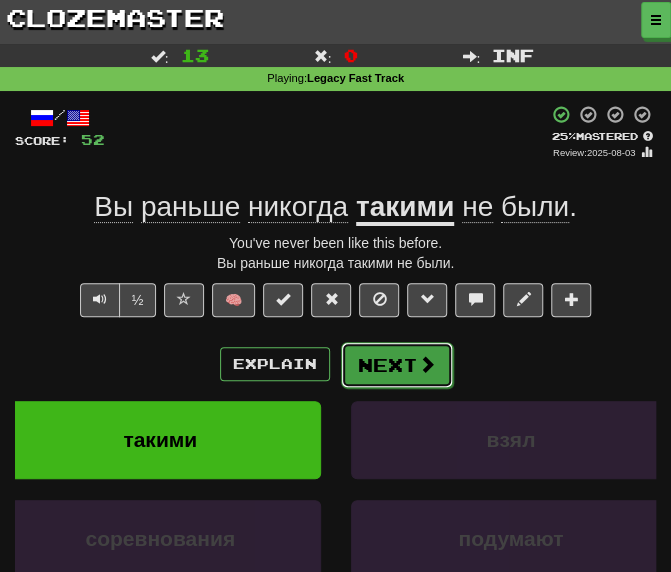 click on "Next" at bounding box center (397, 365) 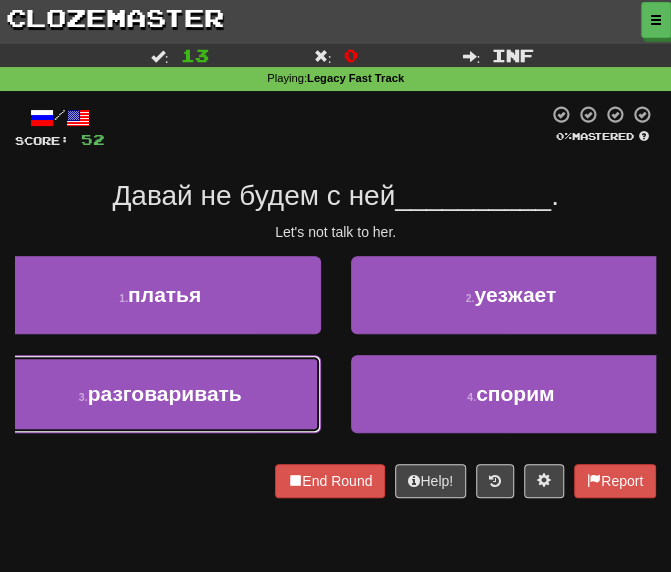 click on "разговаривать" at bounding box center [165, 393] 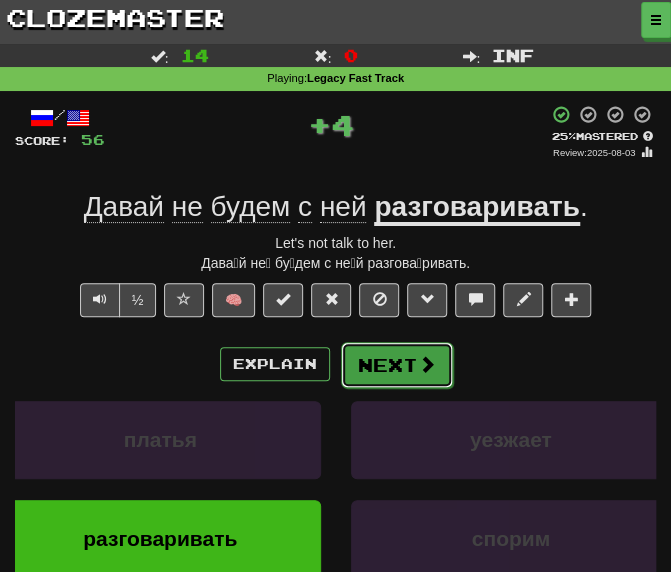 click on "Next" at bounding box center [397, 365] 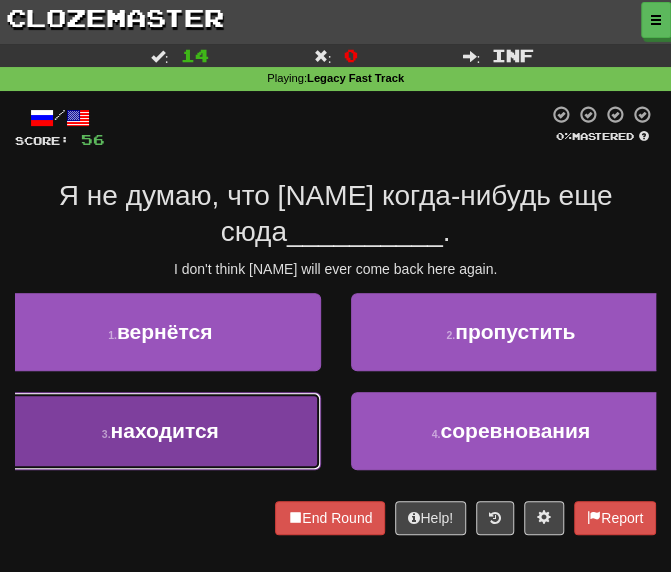 click on "3 .  находится" at bounding box center (160, 431) 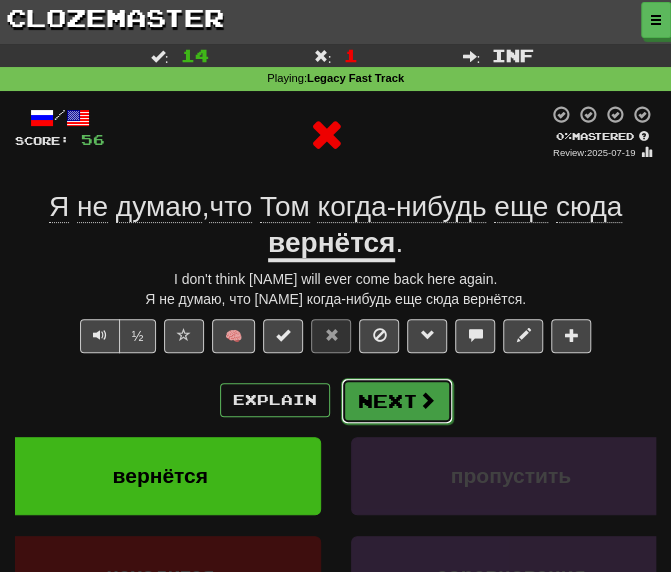 click on "Next" at bounding box center (397, 401) 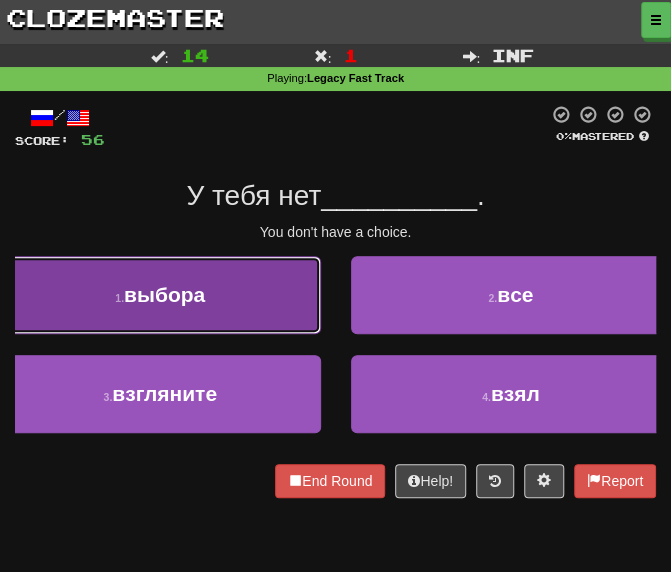 click on "выбора" at bounding box center (164, 294) 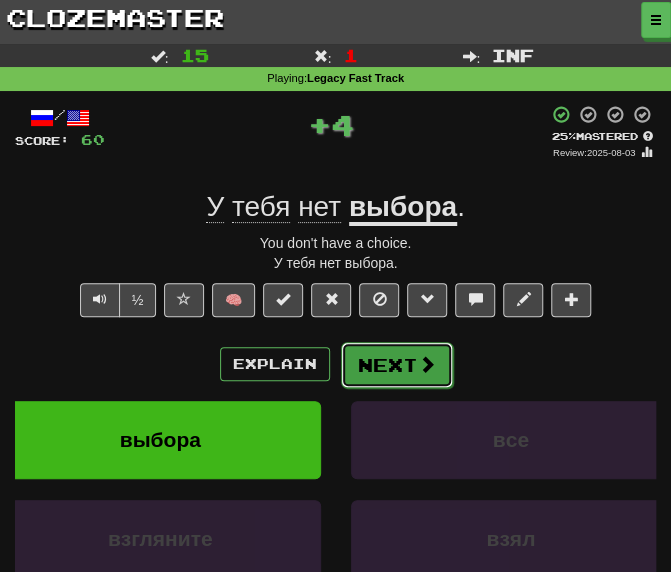click on "Next" at bounding box center (397, 365) 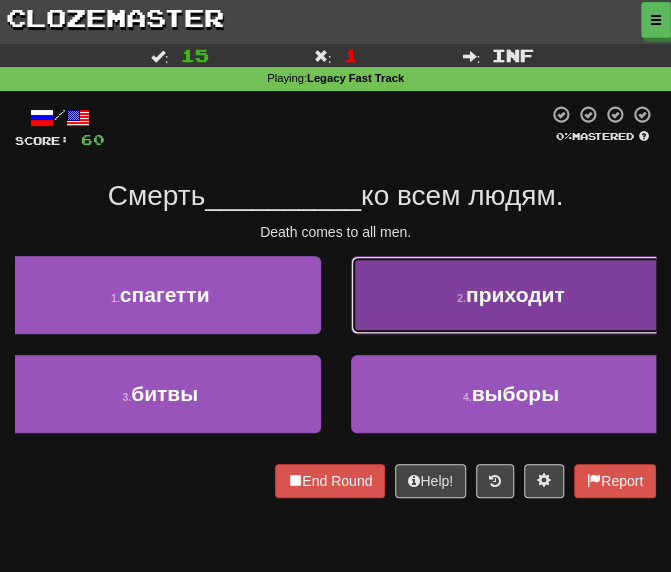 click on "2 .  приходит" at bounding box center [511, 295] 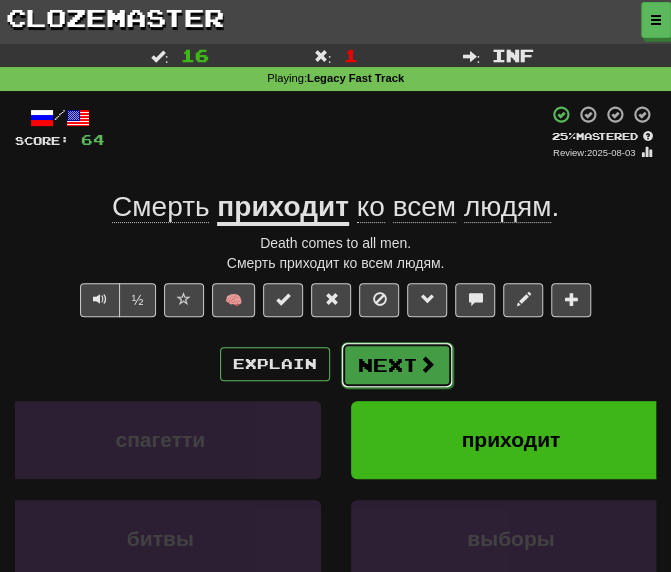 click on "Next" at bounding box center [397, 365] 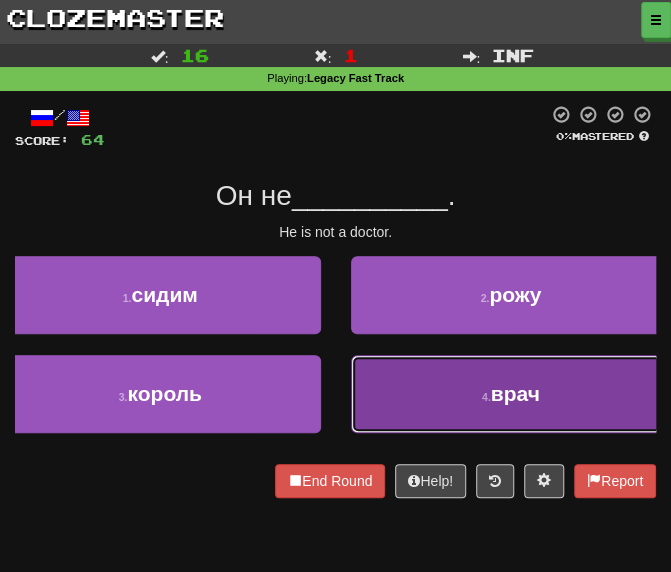 click on "4 . врач" at bounding box center [511, 394] 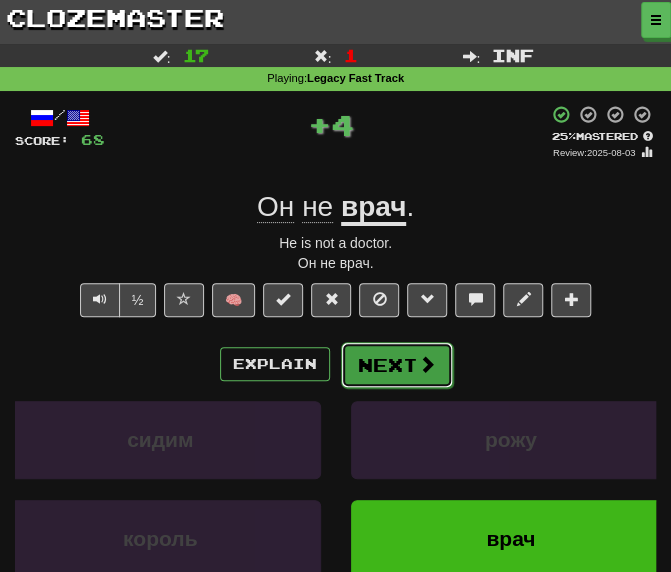 click on "Next" at bounding box center [397, 365] 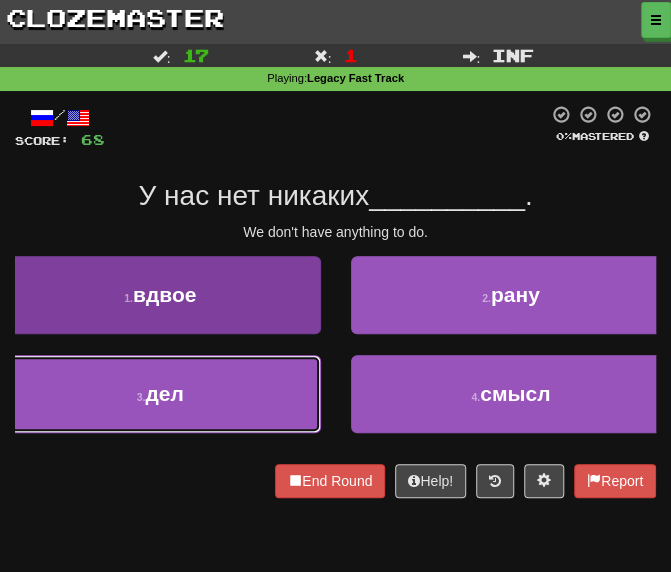 click on "3 . дел" at bounding box center [160, 394] 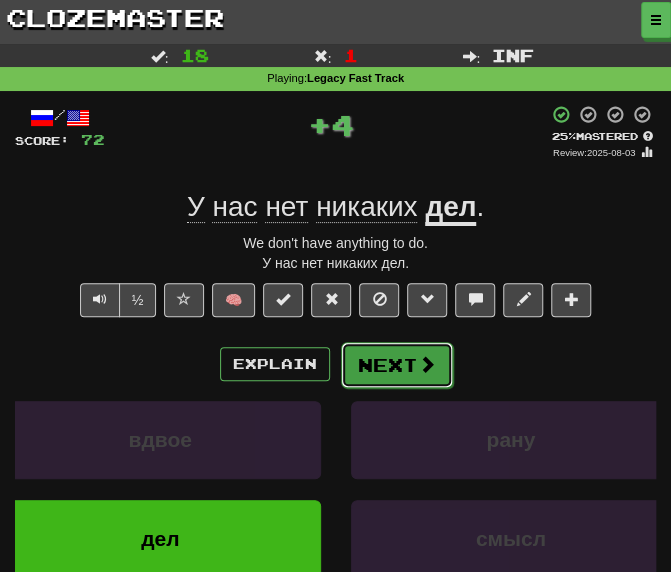 click on "Next" at bounding box center [397, 365] 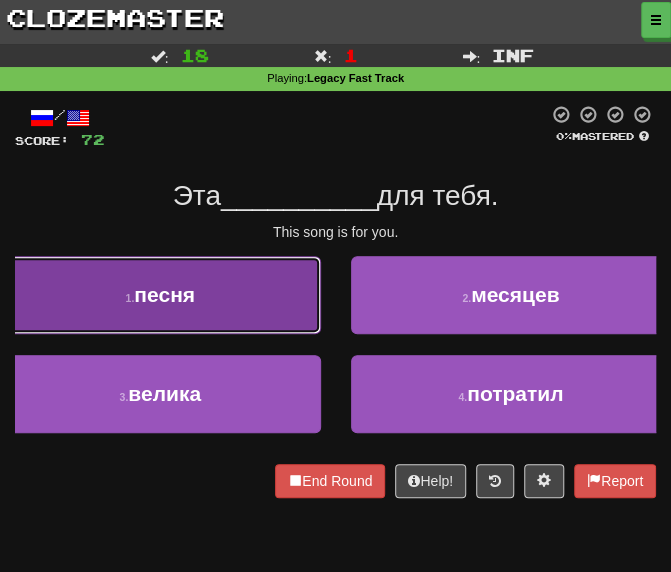 click on "1 . песня" at bounding box center [160, 295] 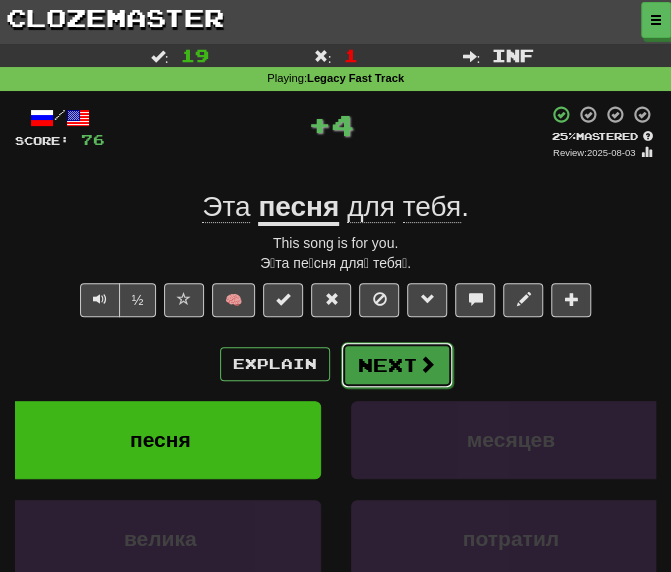 click on "Next" at bounding box center [397, 365] 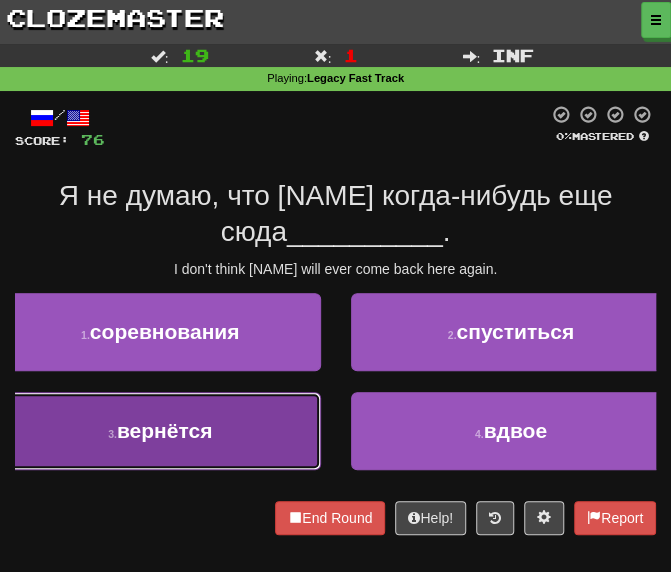 click on "3 .  вернётся" at bounding box center (160, 431) 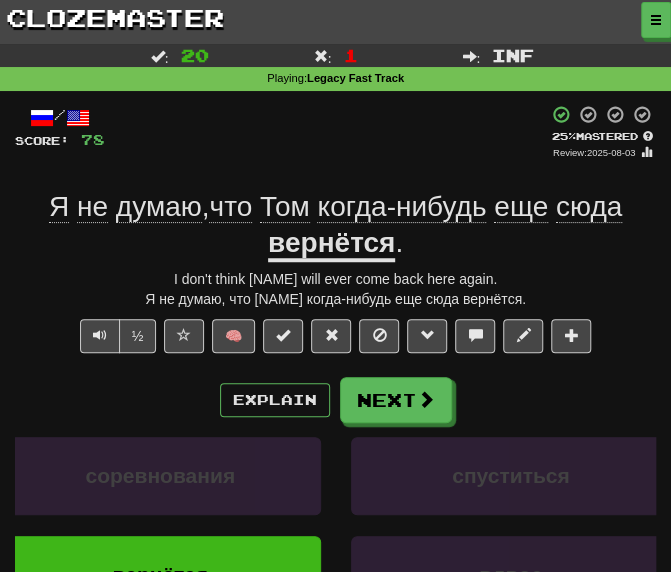 click on "+ 2" at bounding box center [326, 132] 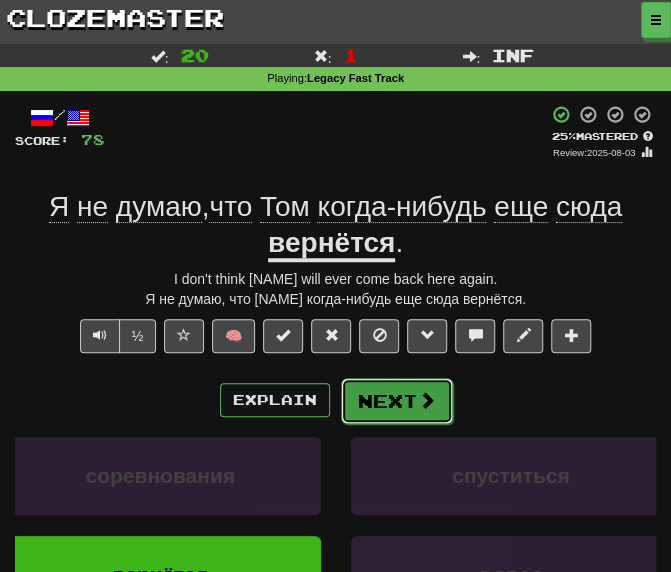 click on "Next" at bounding box center [397, 401] 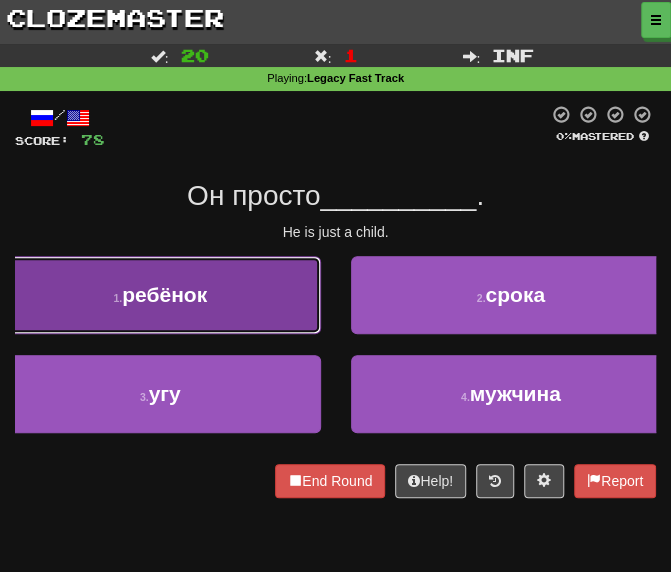 click on "ребёнок" at bounding box center (164, 294) 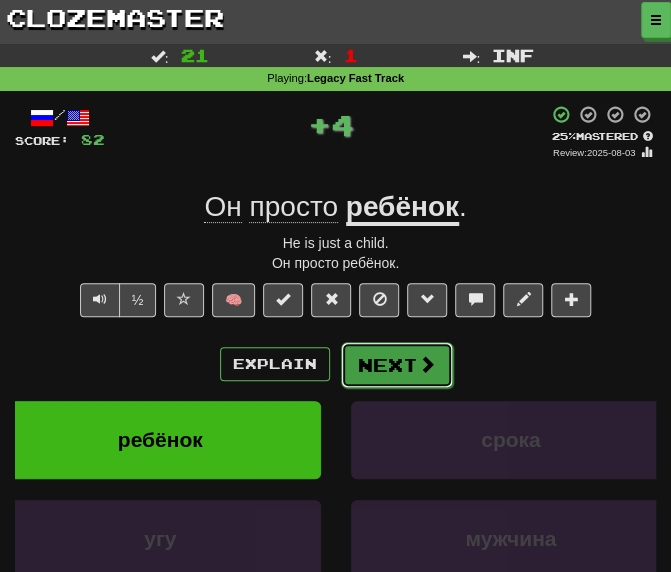 click at bounding box center (427, 364) 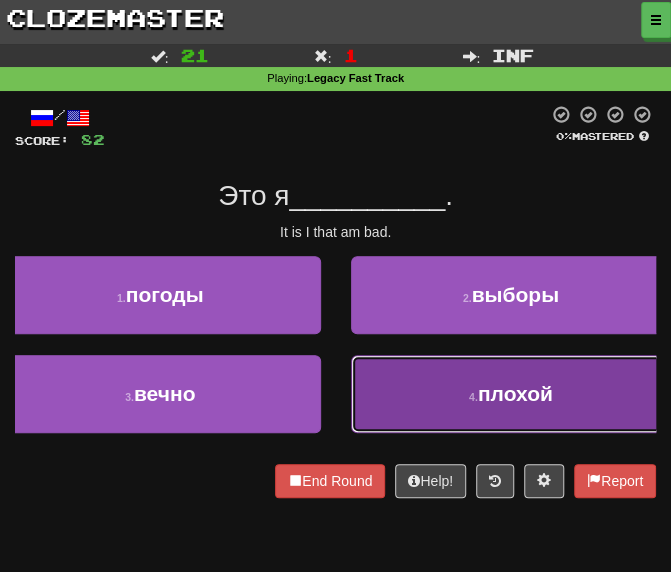 click on "4 .  плохой" at bounding box center (511, 394) 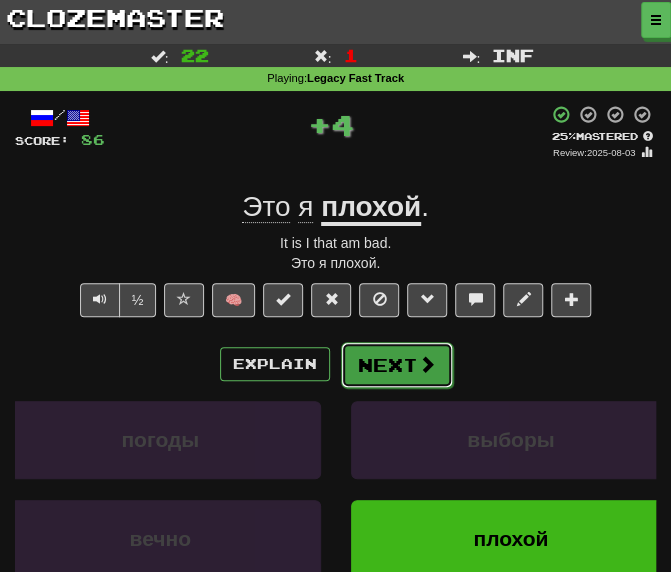 click on "Next" at bounding box center (397, 365) 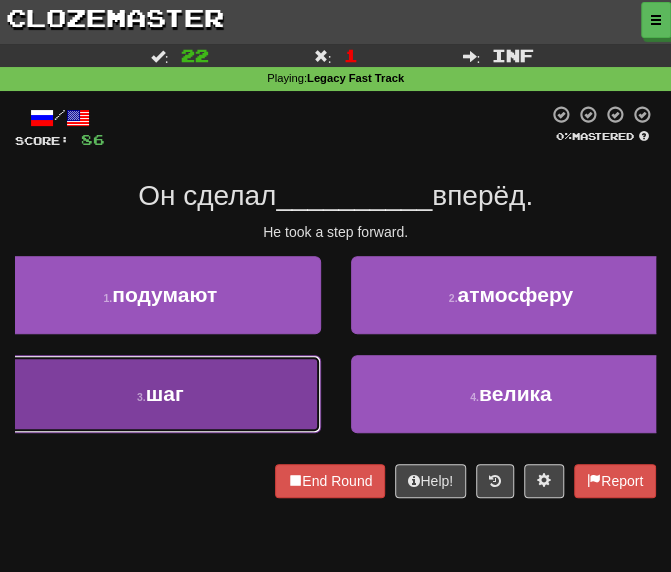 click on "3 .  шаг" at bounding box center (160, 394) 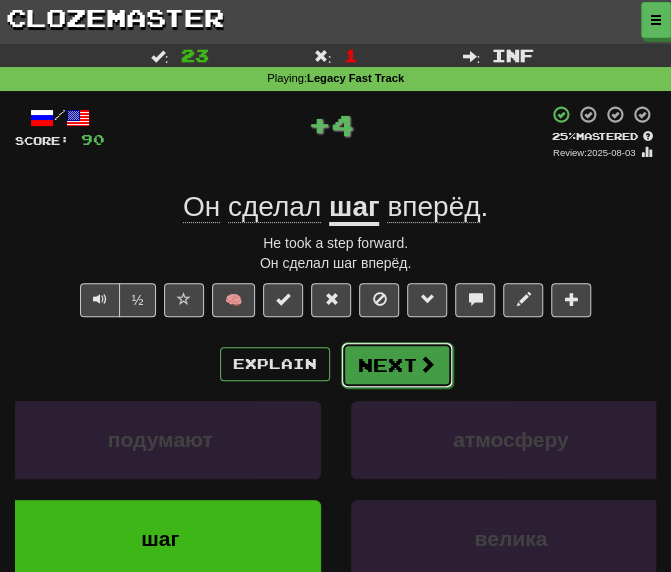 click on "Next" at bounding box center [397, 365] 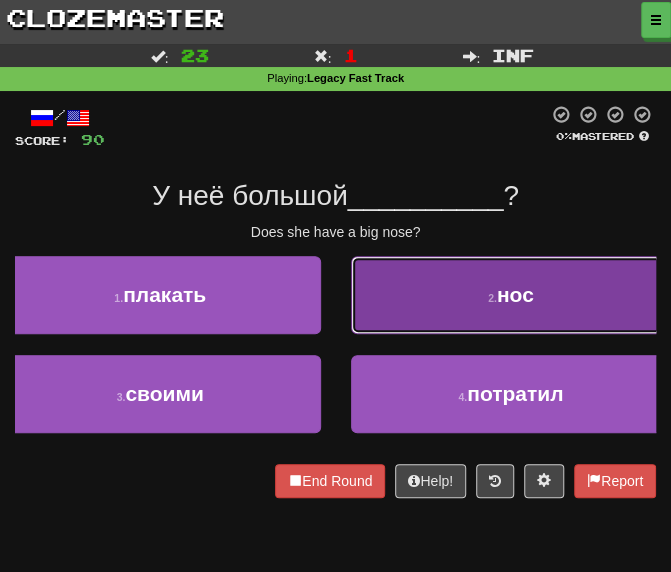 click on "2 . нос" at bounding box center (511, 295) 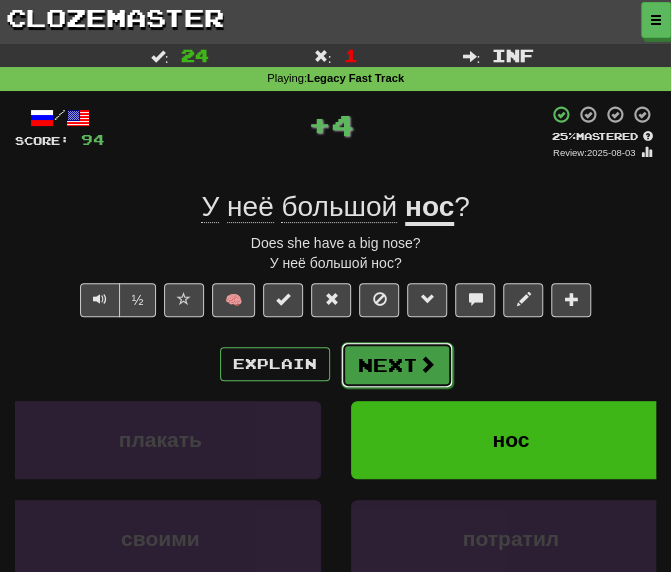 click on "Next" at bounding box center (397, 365) 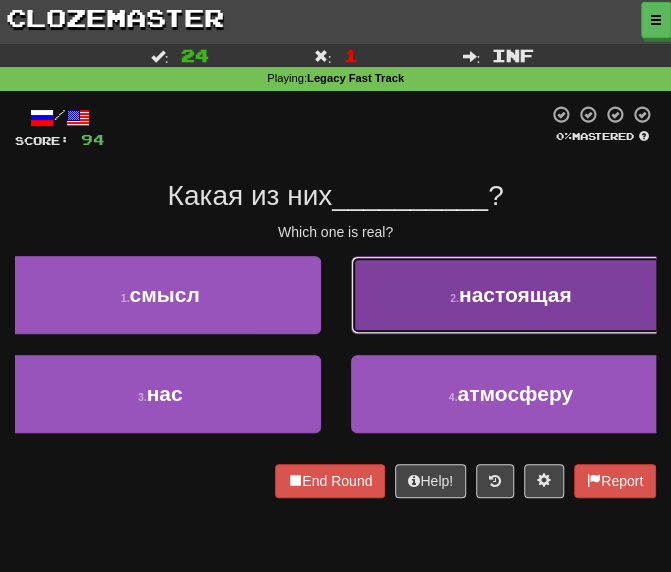 click on "2 .  настоящая" at bounding box center [511, 295] 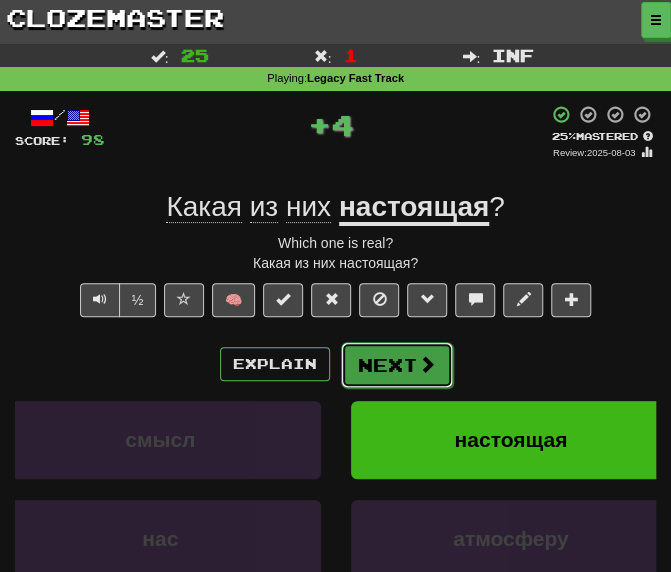 click on "Next" at bounding box center (397, 365) 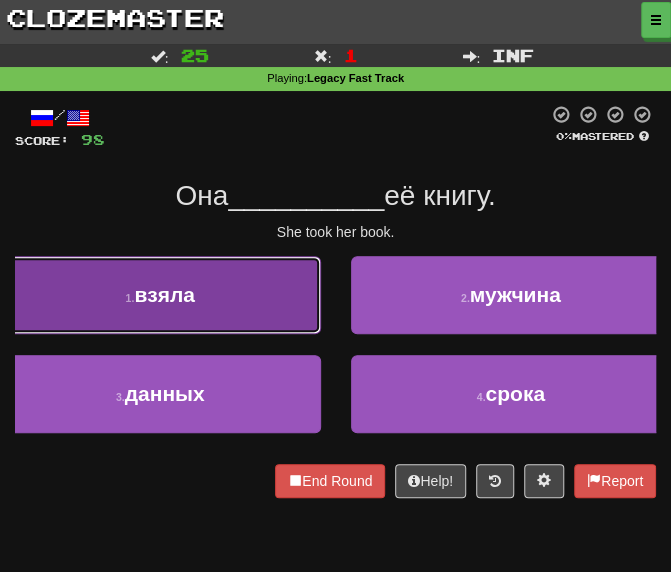 click on "1 . взяла" at bounding box center [160, 295] 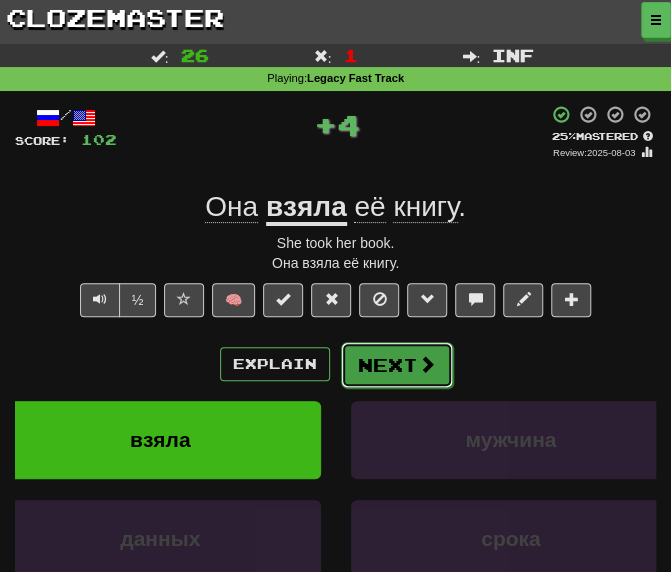 click on "Next" at bounding box center [397, 365] 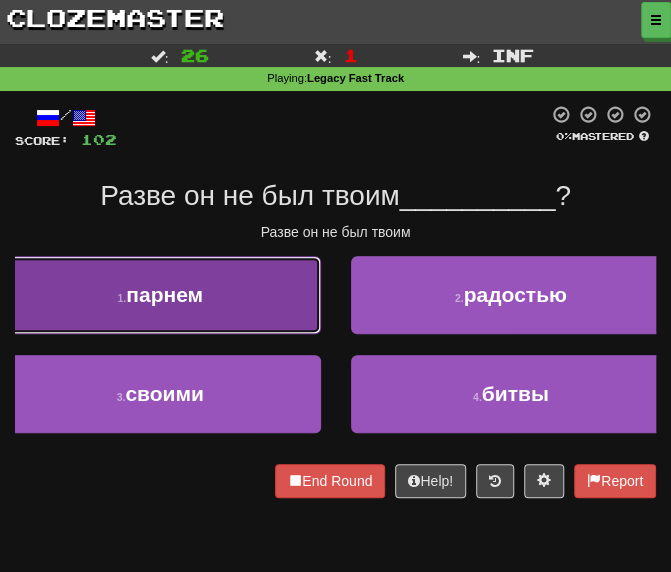 click on "парнем" at bounding box center (164, 294) 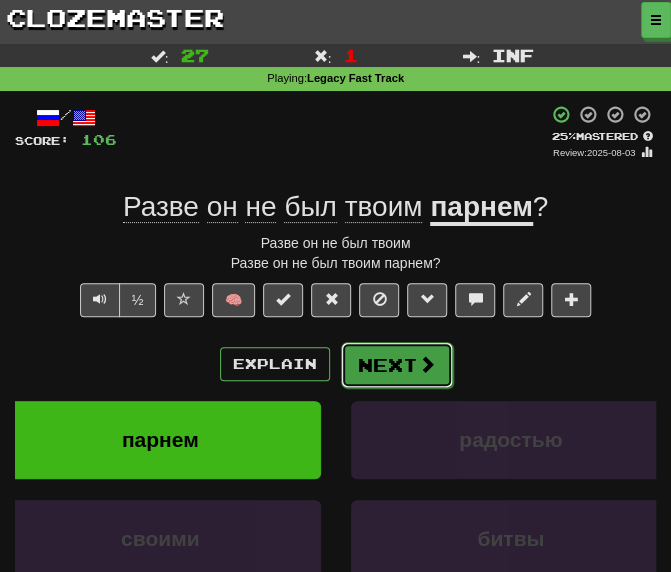 click on "Next" at bounding box center (397, 365) 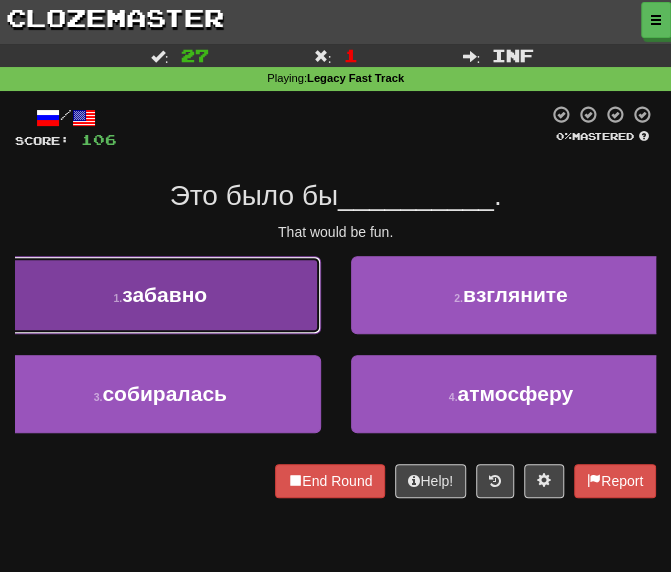 click on "1 .  забавно" at bounding box center [160, 295] 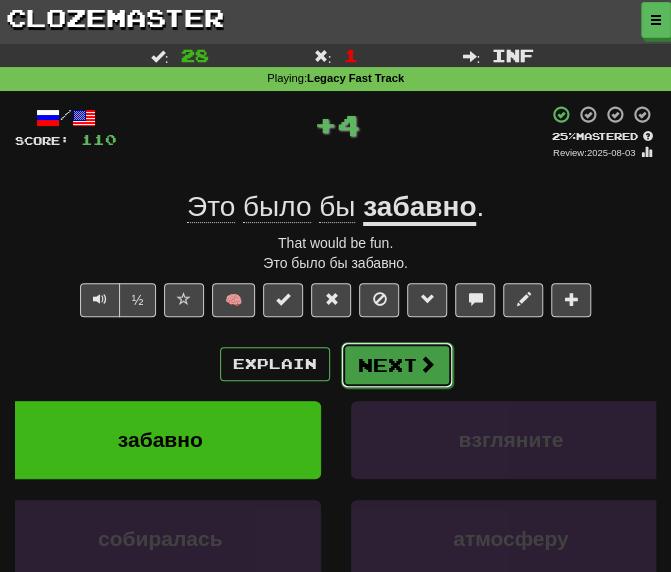 click on "Next" at bounding box center (397, 365) 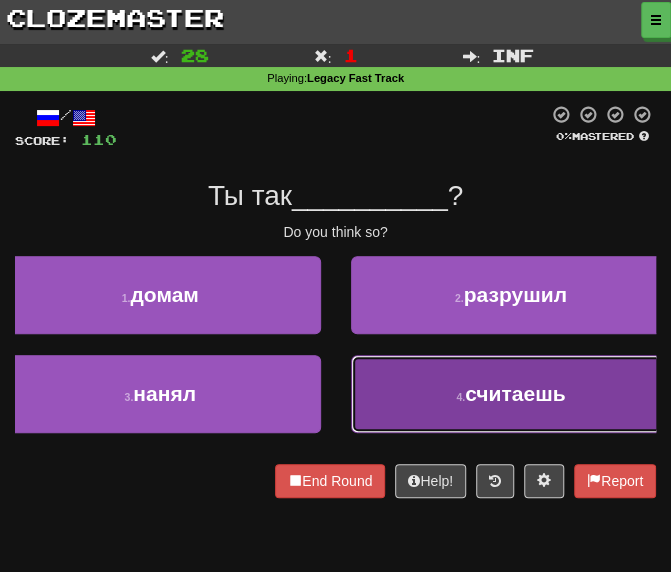 click on "4 . считаешь" at bounding box center (511, 394) 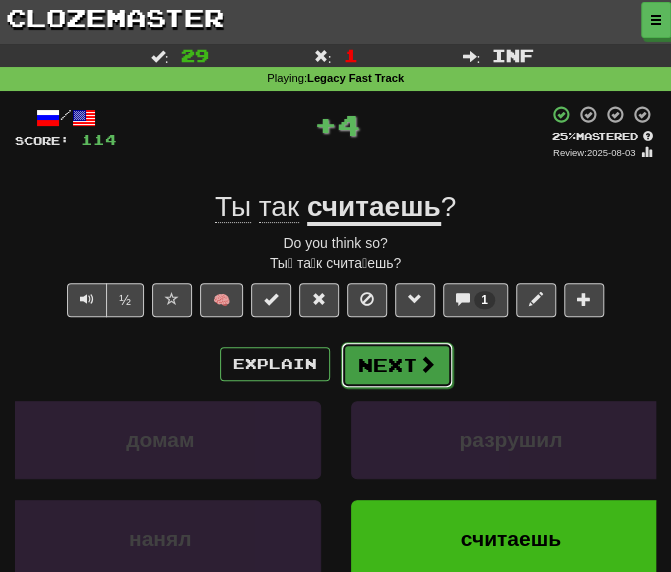 click on "Next" at bounding box center [397, 365] 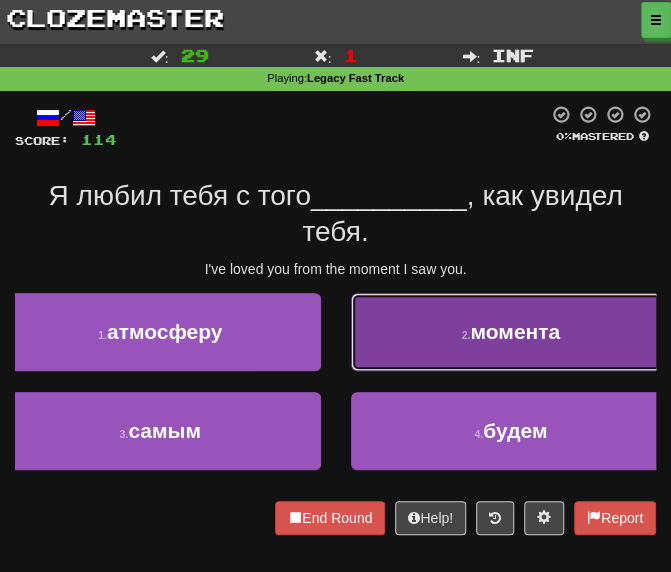 click on "2 .  момента" at bounding box center (511, 332) 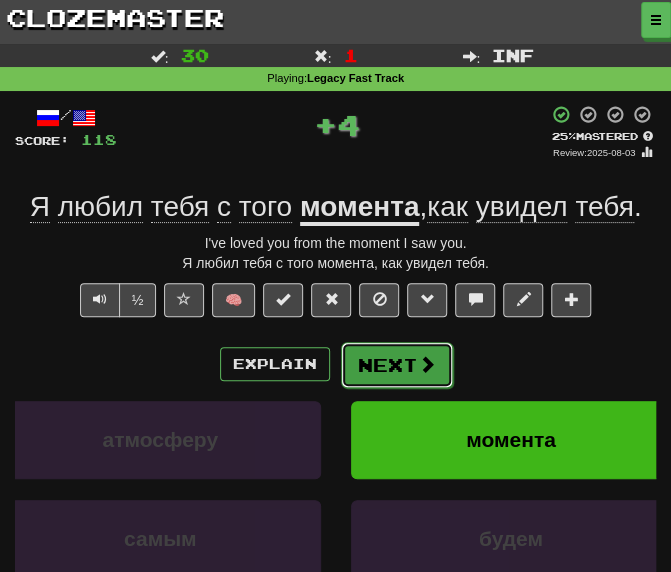 click on "Next" at bounding box center (397, 365) 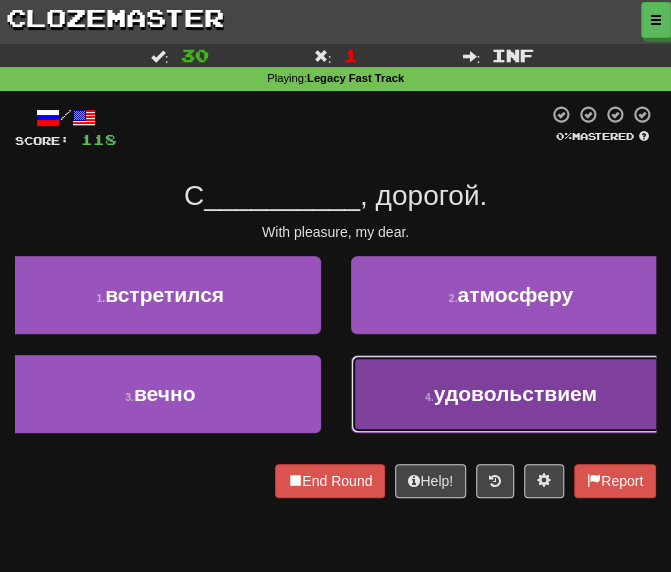 click on "удовольствием" at bounding box center (515, 393) 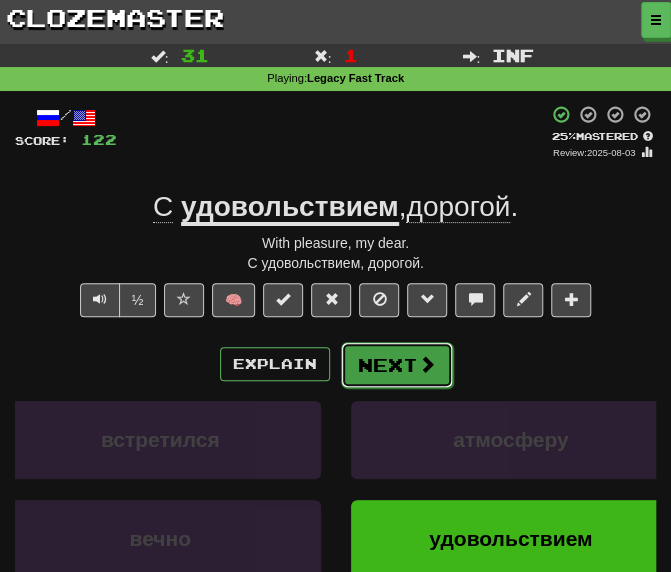 click on "Next" at bounding box center (397, 365) 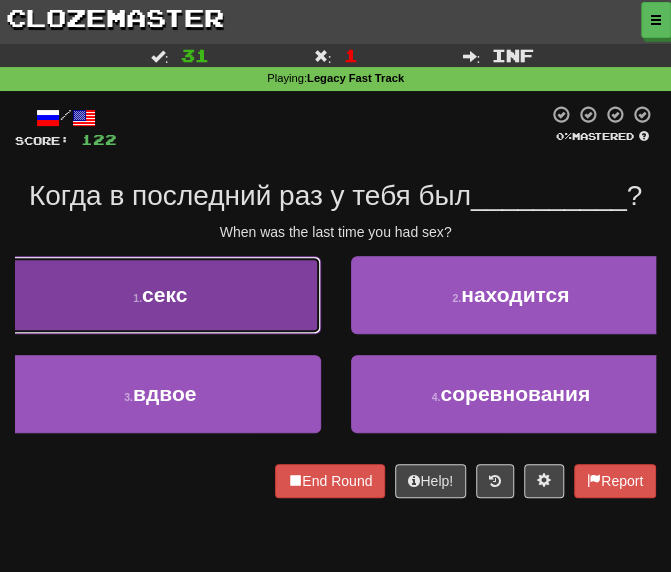 click on "1 . секс" at bounding box center (160, 295) 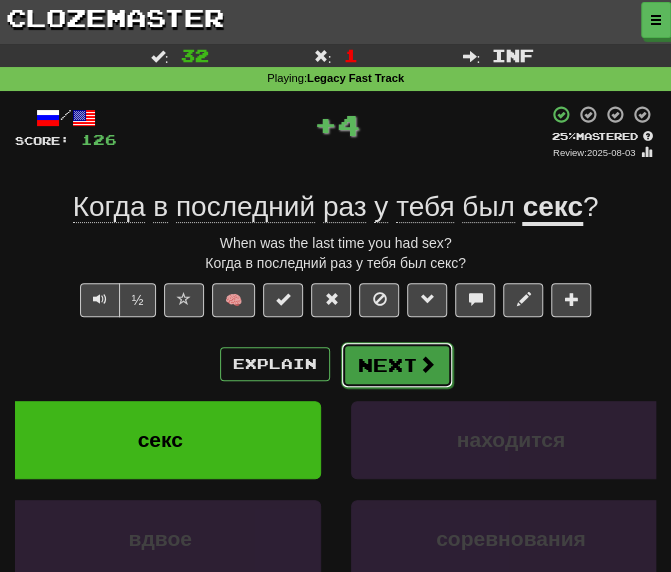 click on "Next" at bounding box center [397, 365] 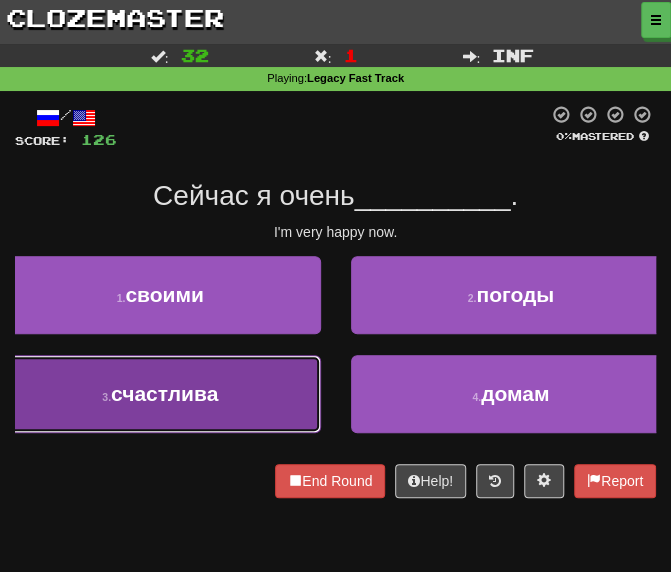 click on "счастлива" at bounding box center [164, 393] 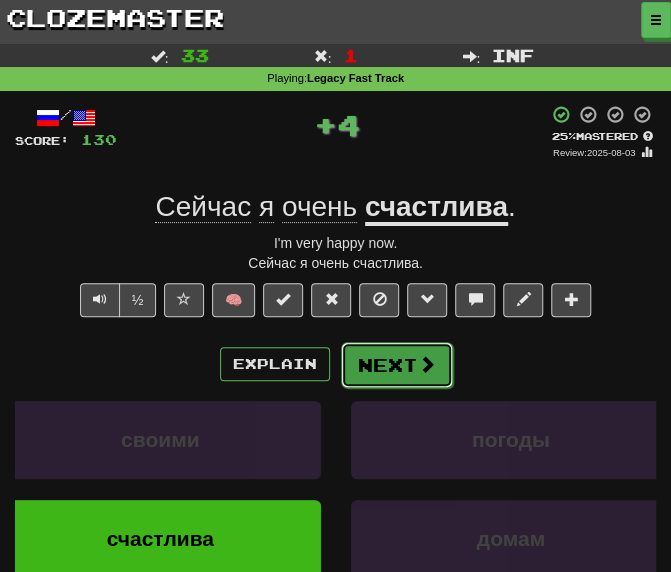 click on "Next" at bounding box center (397, 365) 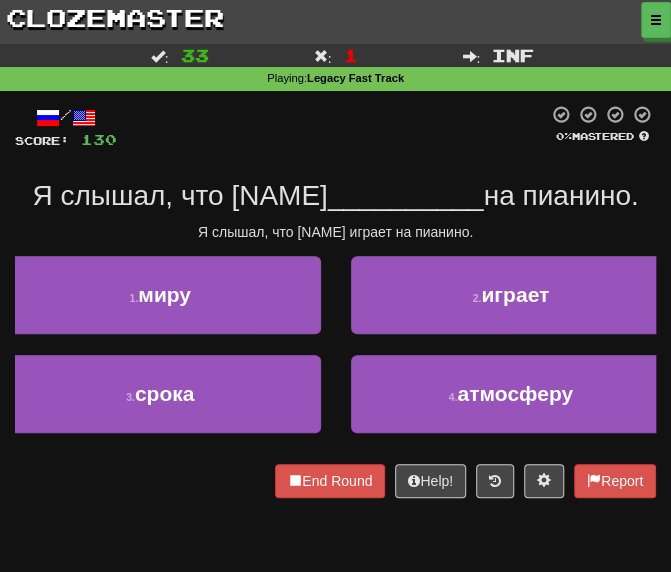 click at bounding box center [332, 127] 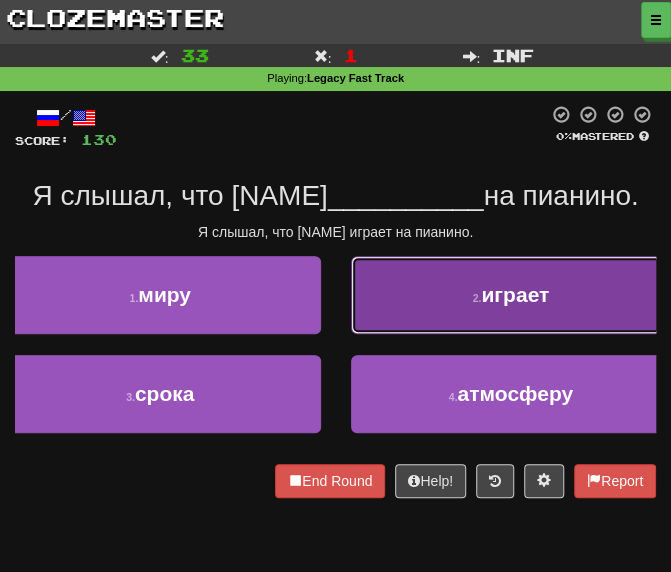 click on "2 .  играет" at bounding box center (511, 295) 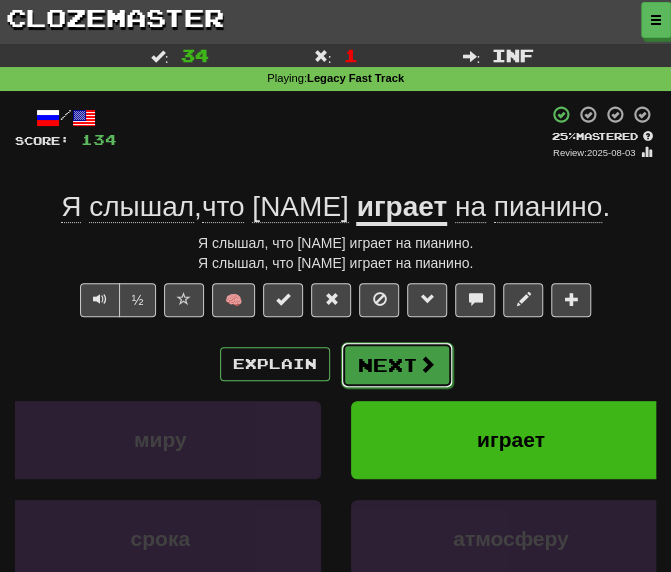 click on "Next" at bounding box center (397, 365) 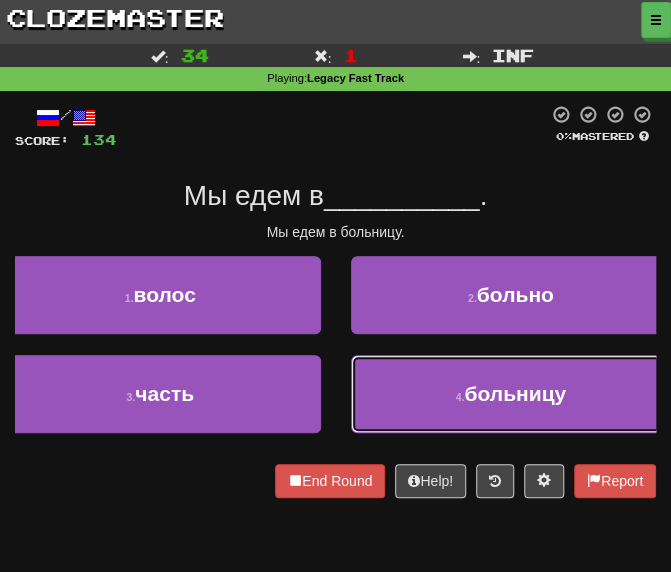 drag, startPoint x: 434, startPoint y: 395, endPoint x: 426, endPoint y: 387, distance: 11.313708 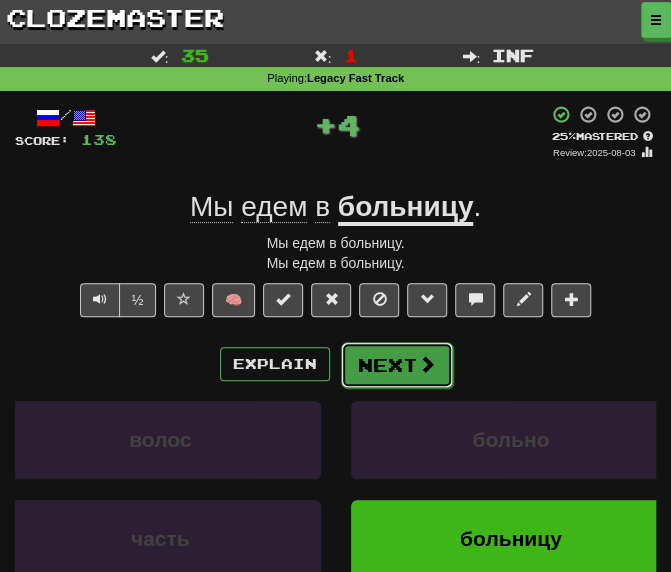 click on "Next" at bounding box center (397, 365) 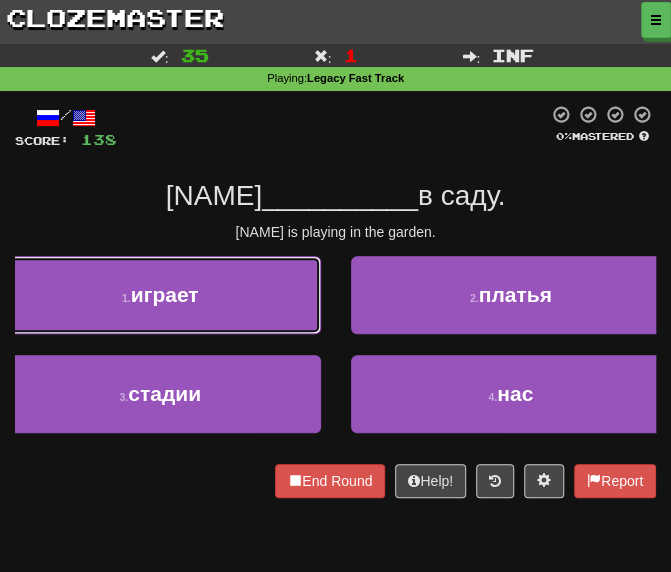 click on "1 . играет" at bounding box center [160, 295] 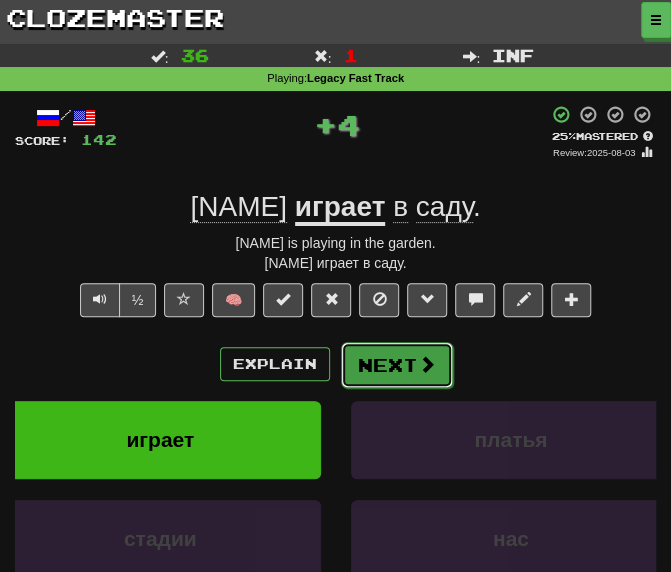 click on "Next" at bounding box center (397, 365) 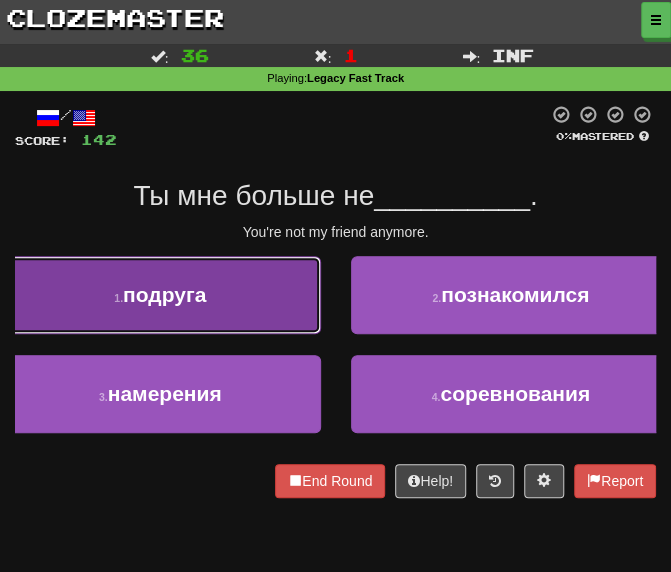 click on "подруга" at bounding box center (164, 294) 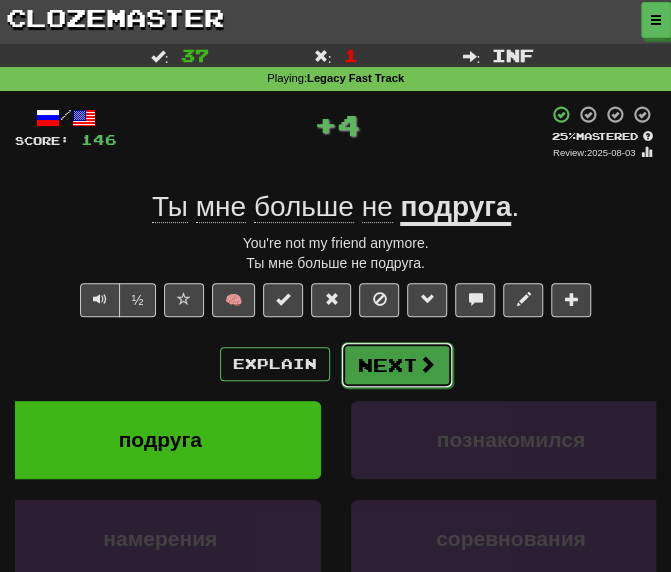 click on "Next" at bounding box center [397, 365] 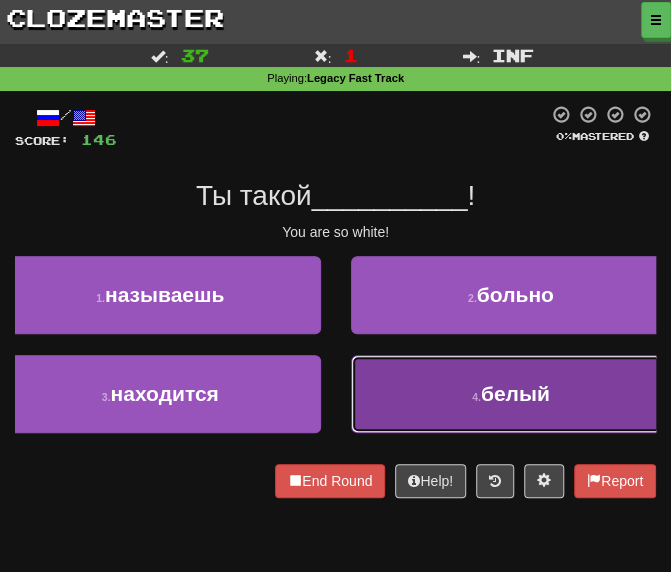 click on "4 .  белый" at bounding box center [511, 394] 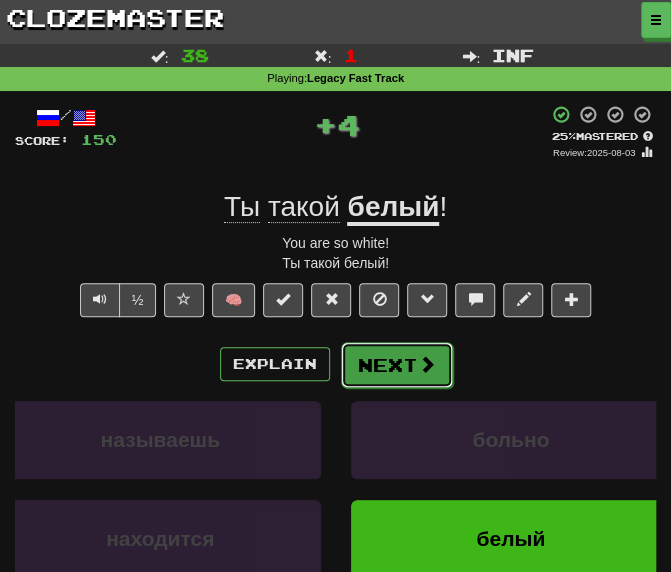 click on "Next" at bounding box center (397, 365) 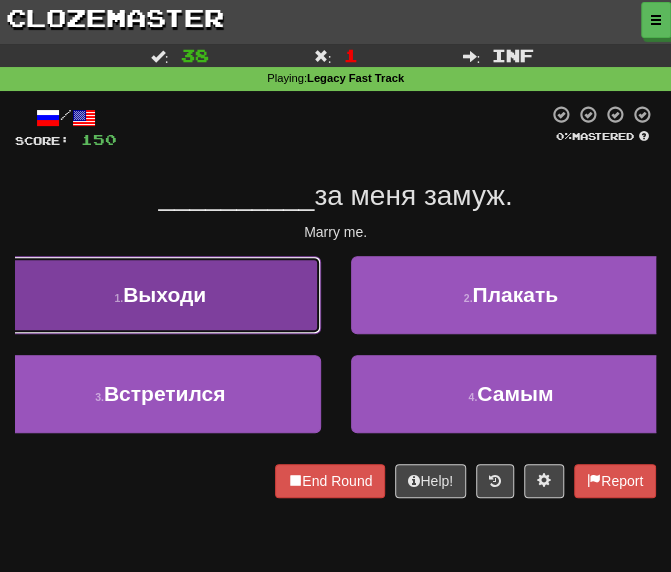 click on "1 .  Выходи" at bounding box center [160, 295] 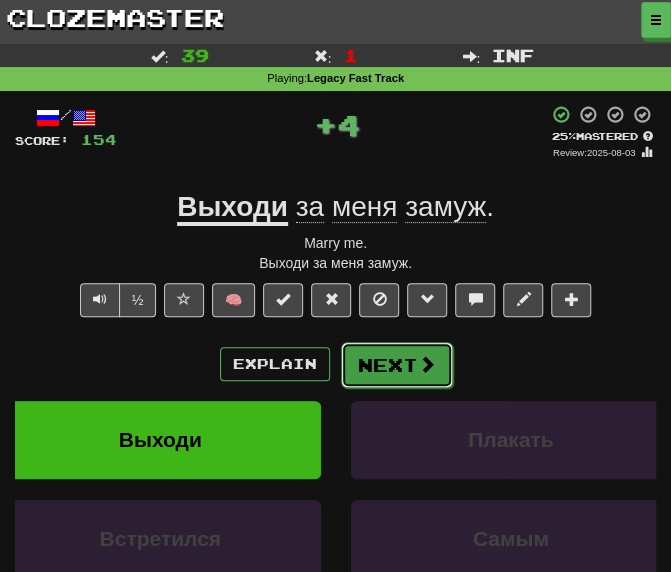 click on "Next" at bounding box center (397, 365) 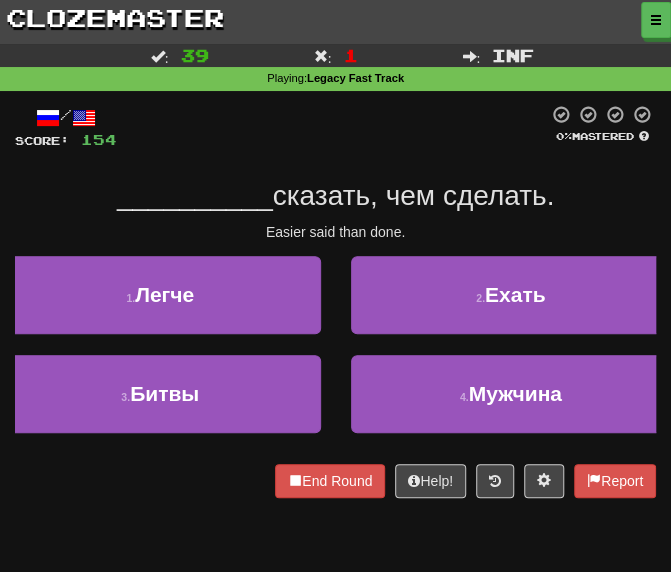 click at bounding box center [332, 127] 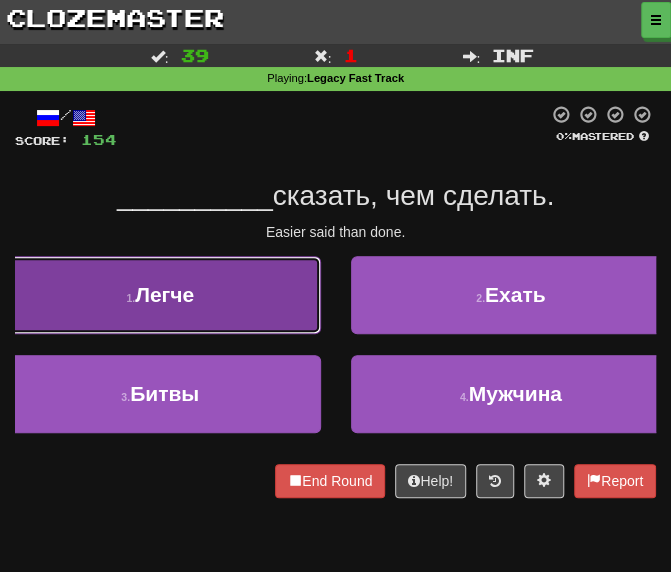 click on "1 . Легче" at bounding box center (160, 295) 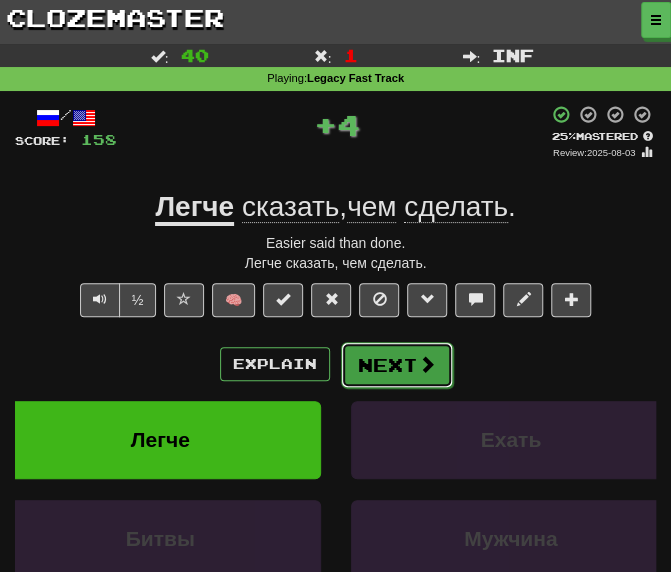 click on "Next" at bounding box center (397, 365) 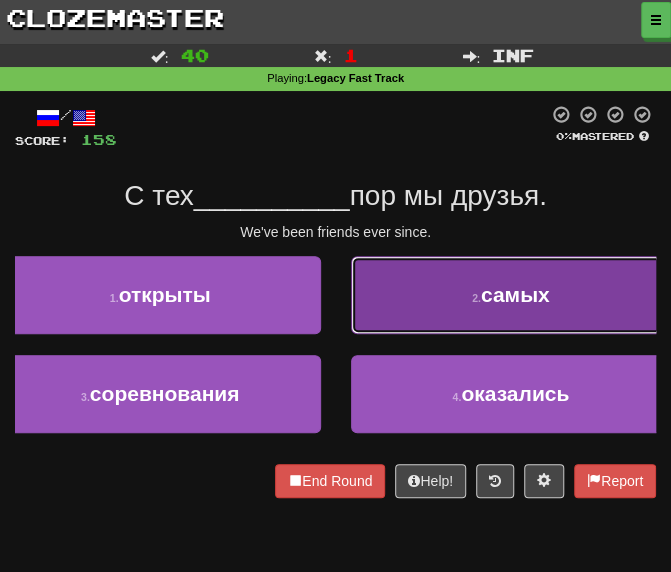 click on "2 .  самых" at bounding box center (511, 295) 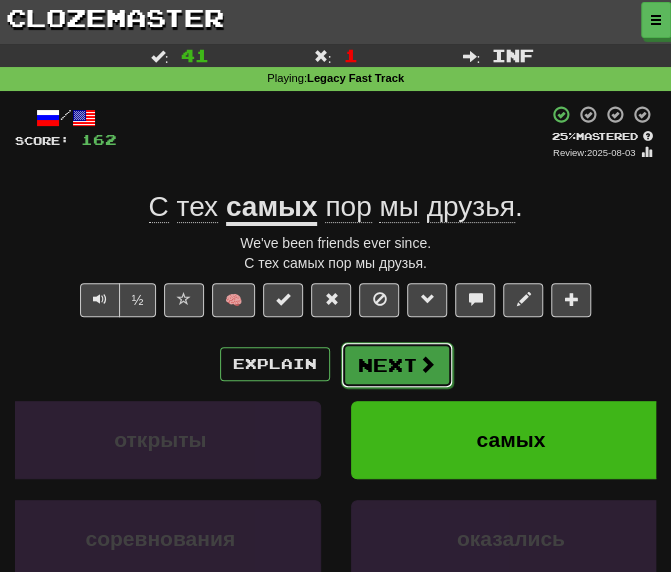 click on "Next" at bounding box center [397, 365] 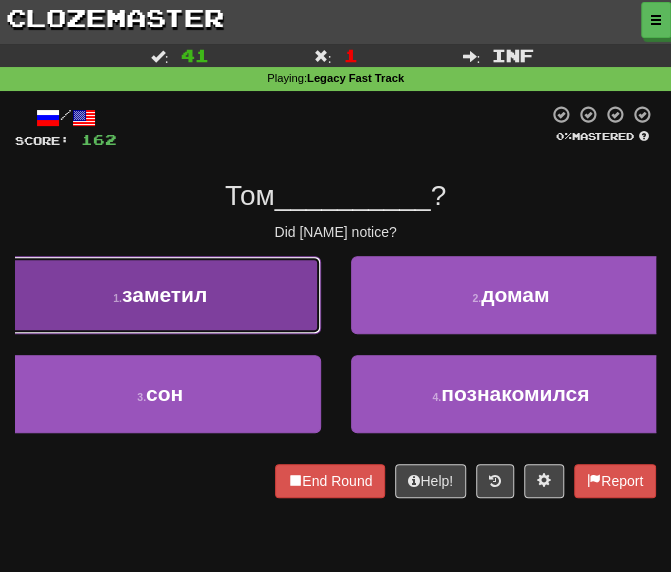 click on "1 . заметил" at bounding box center [160, 295] 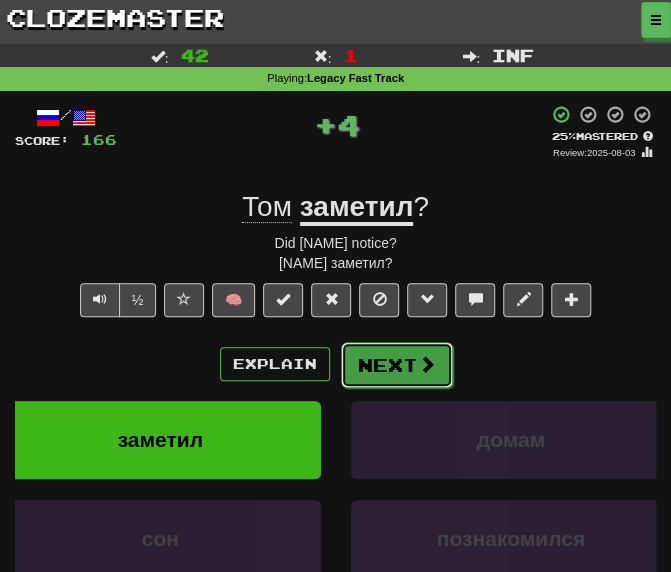 click on "Next" at bounding box center [397, 365] 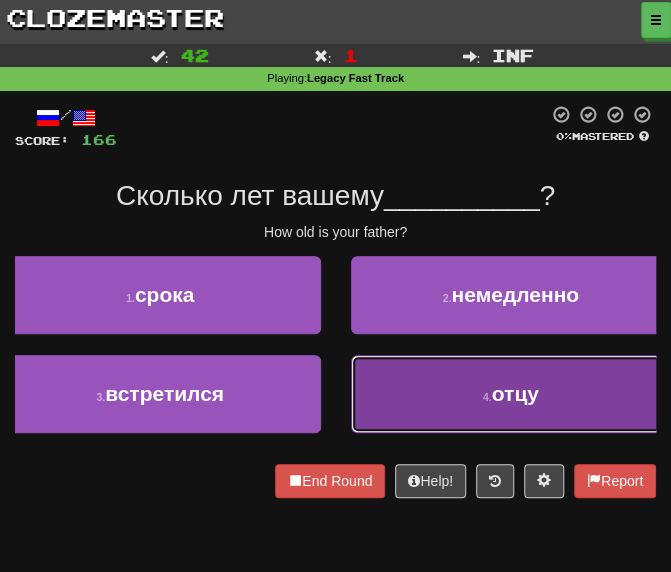 click on "4 .  отцу" at bounding box center (511, 394) 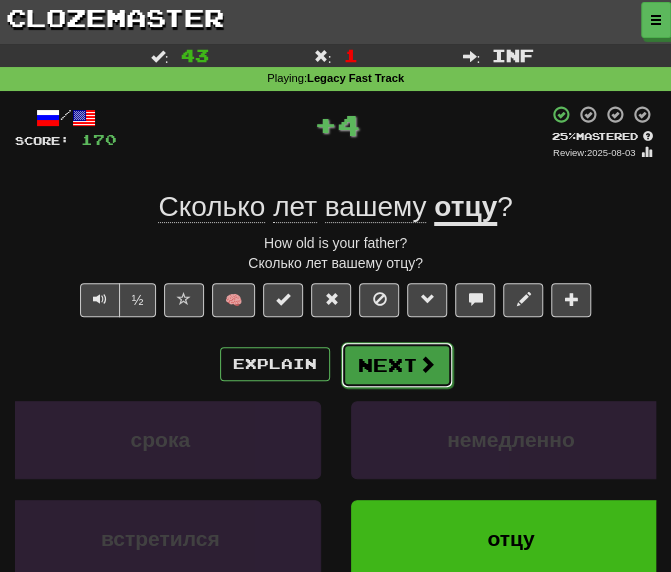 click on "Next" at bounding box center [397, 365] 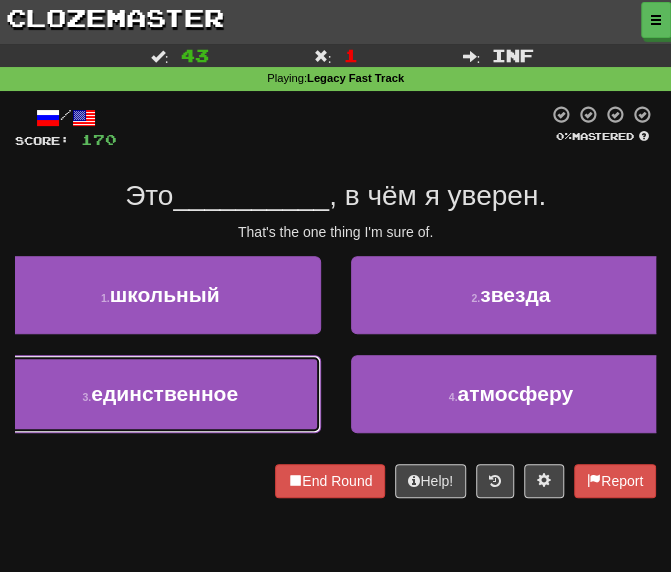 click on "единственное" at bounding box center (164, 393) 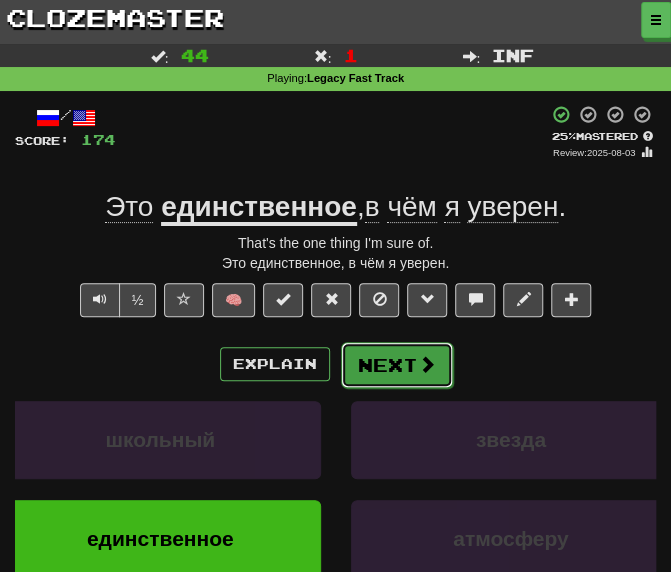 click on "Next" at bounding box center [397, 365] 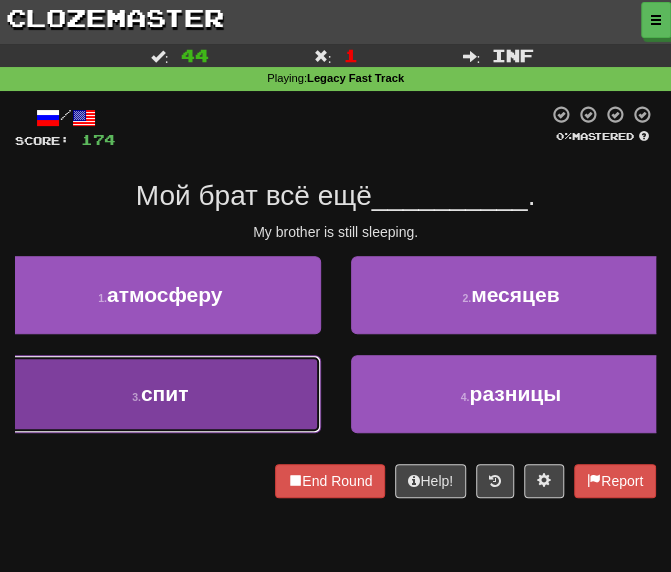 click on "3 .  спит" at bounding box center [160, 394] 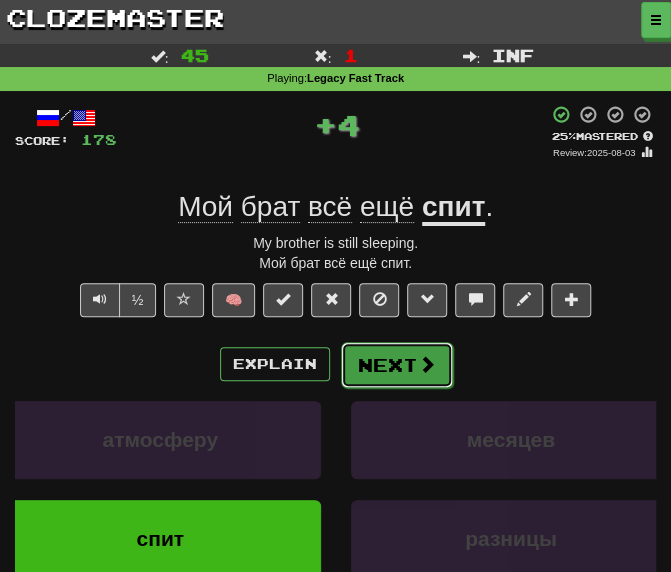 click on "Next" at bounding box center [397, 365] 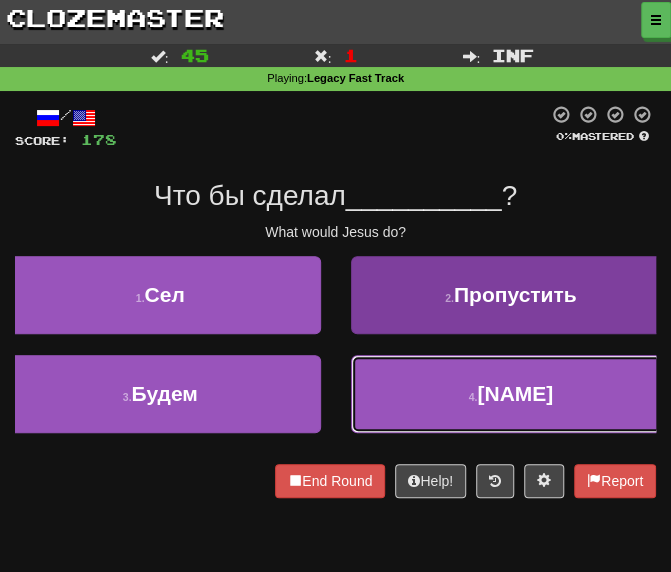 click on "4 .  Иисус" at bounding box center (511, 394) 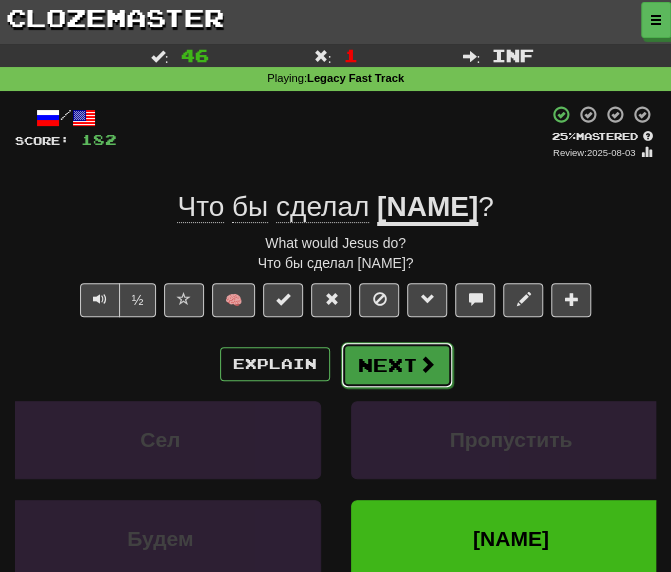 click on "Next" at bounding box center (397, 365) 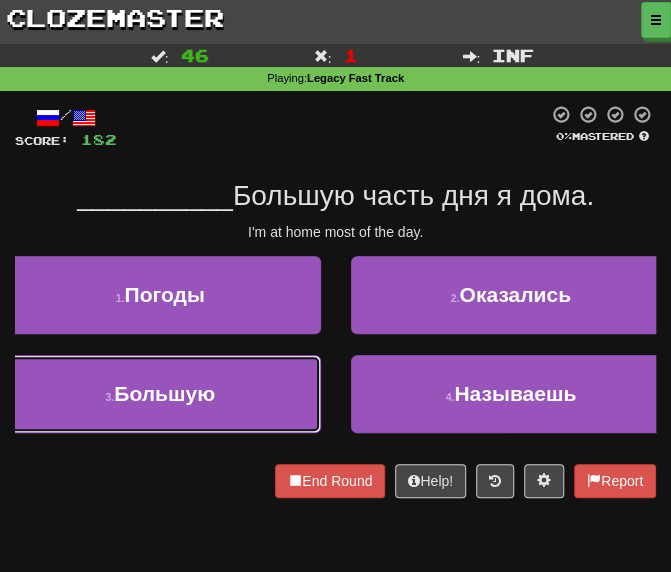 click on "Большую" at bounding box center [164, 393] 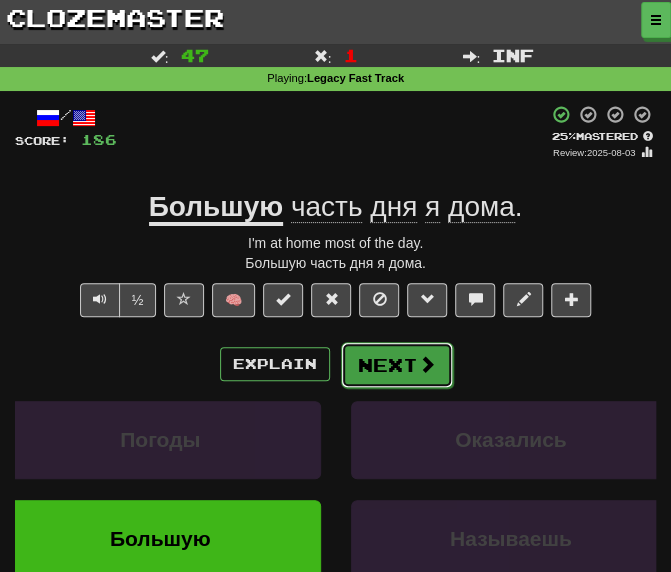 click on "Next" at bounding box center (397, 365) 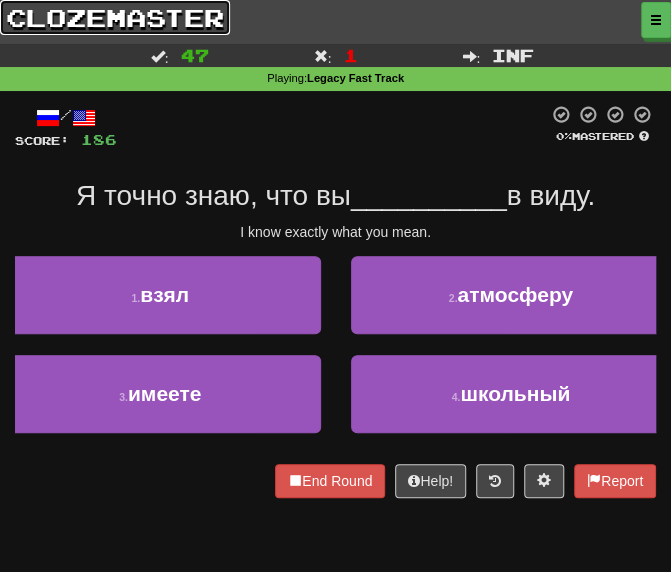 click on "clozemaster" at bounding box center (115, 17) 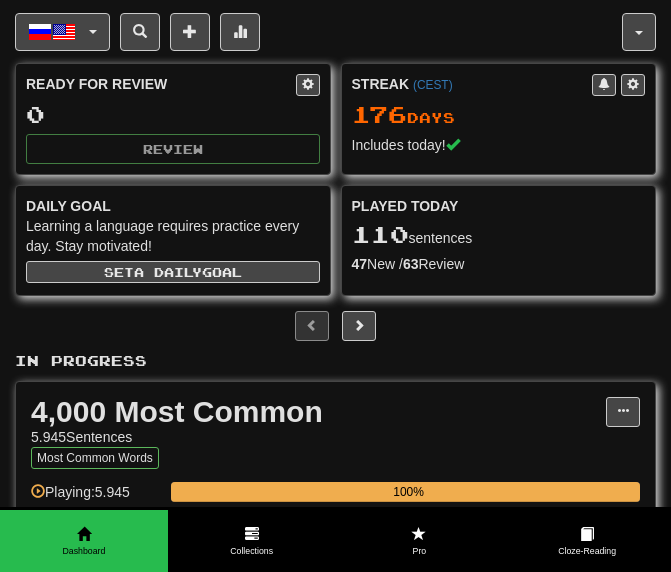 scroll, scrollTop: 0, scrollLeft: 0, axis: both 